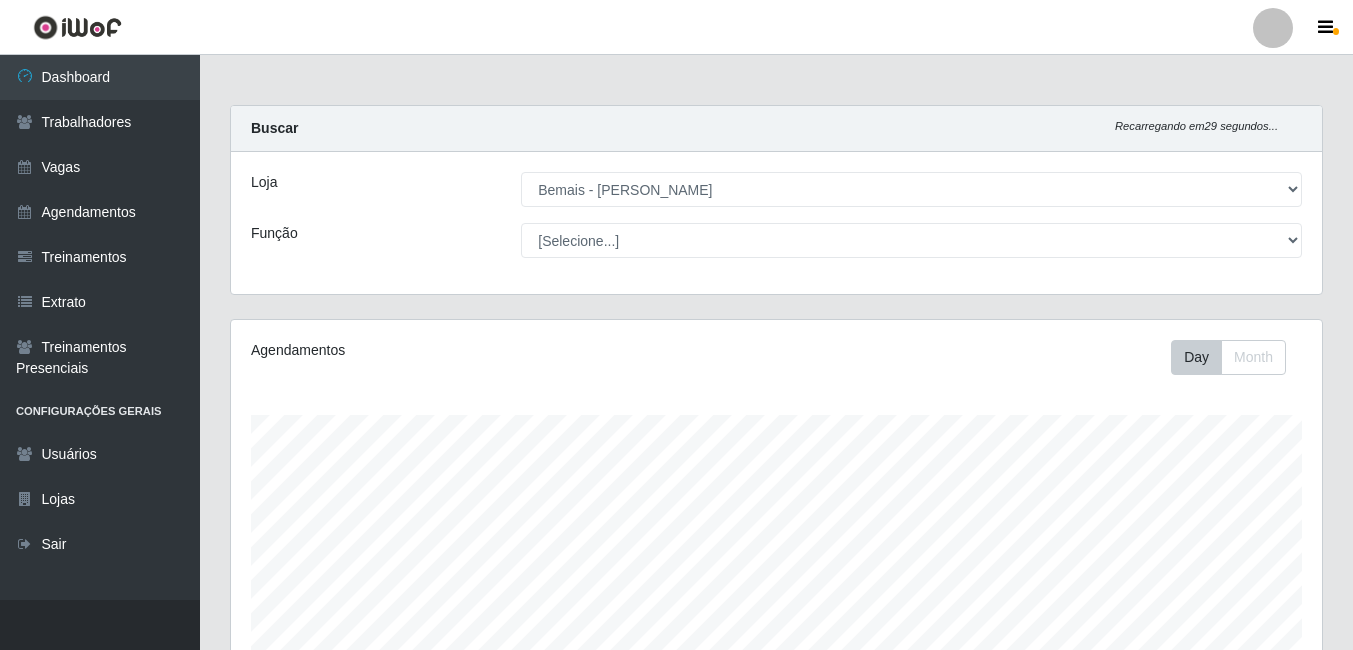 select on "230" 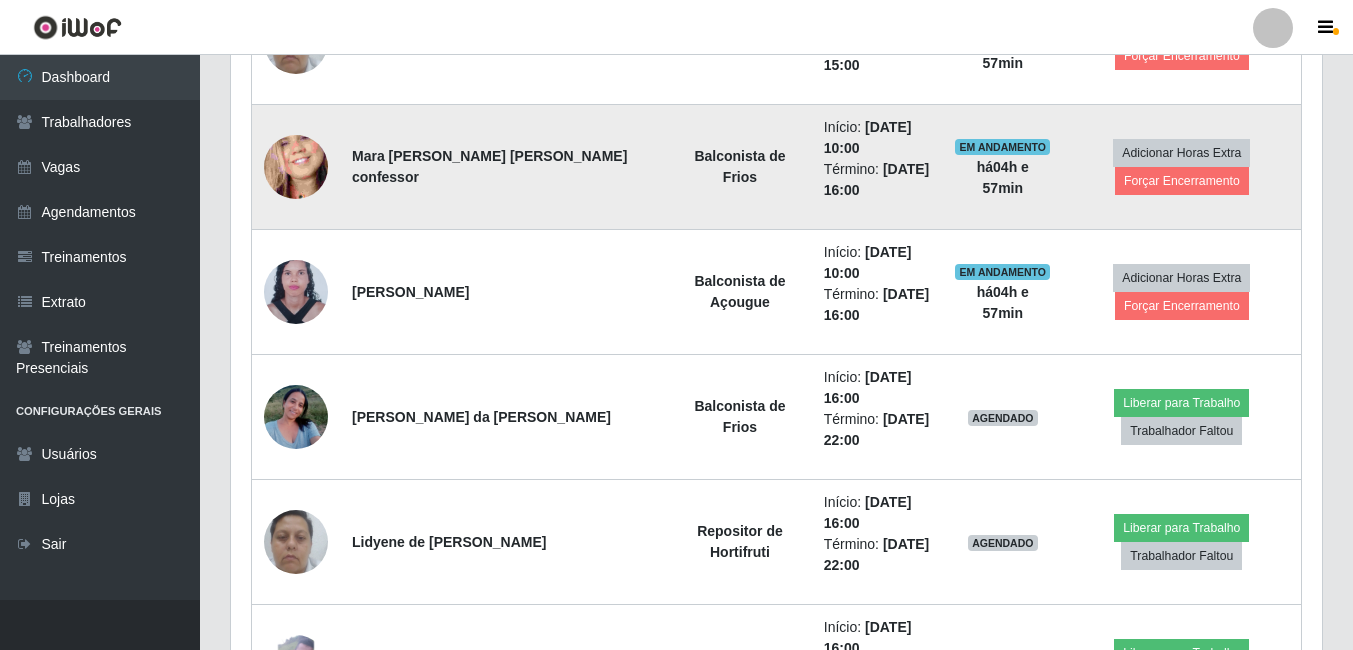 scroll, scrollTop: 999585, scrollLeft: 998909, axis: both 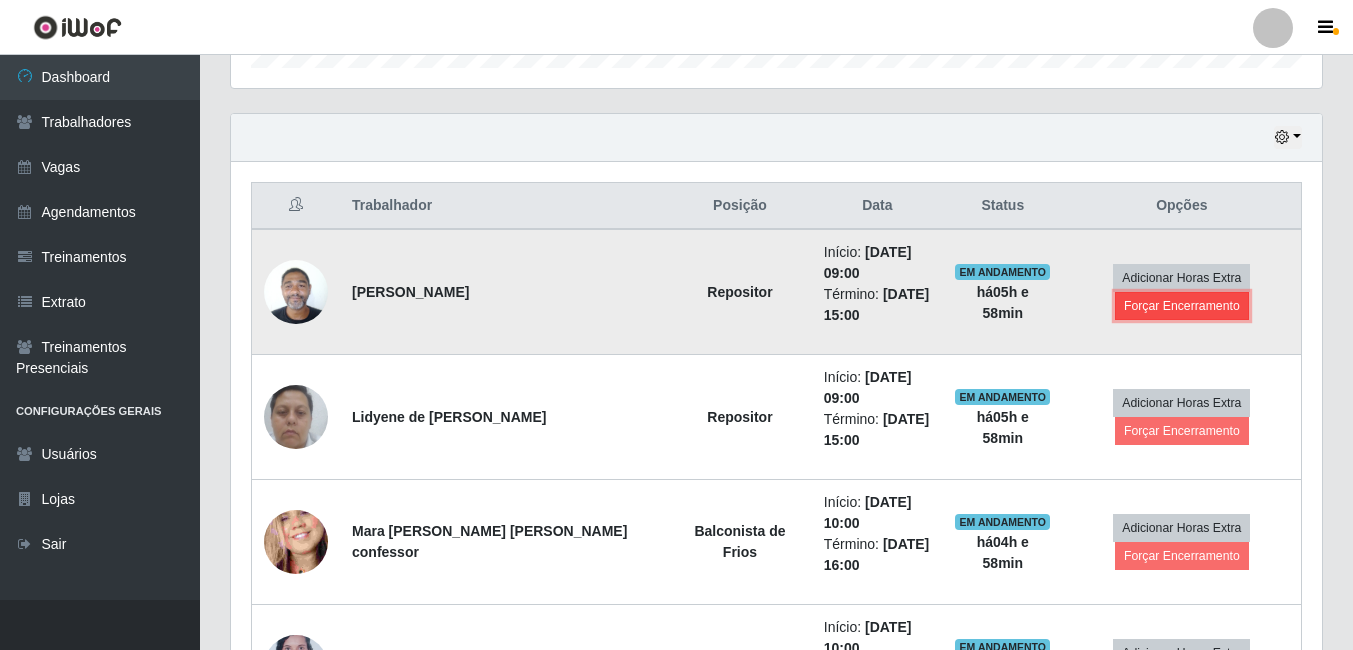 click on "Forçar Encerramento" at bounding box center (1182, 306) 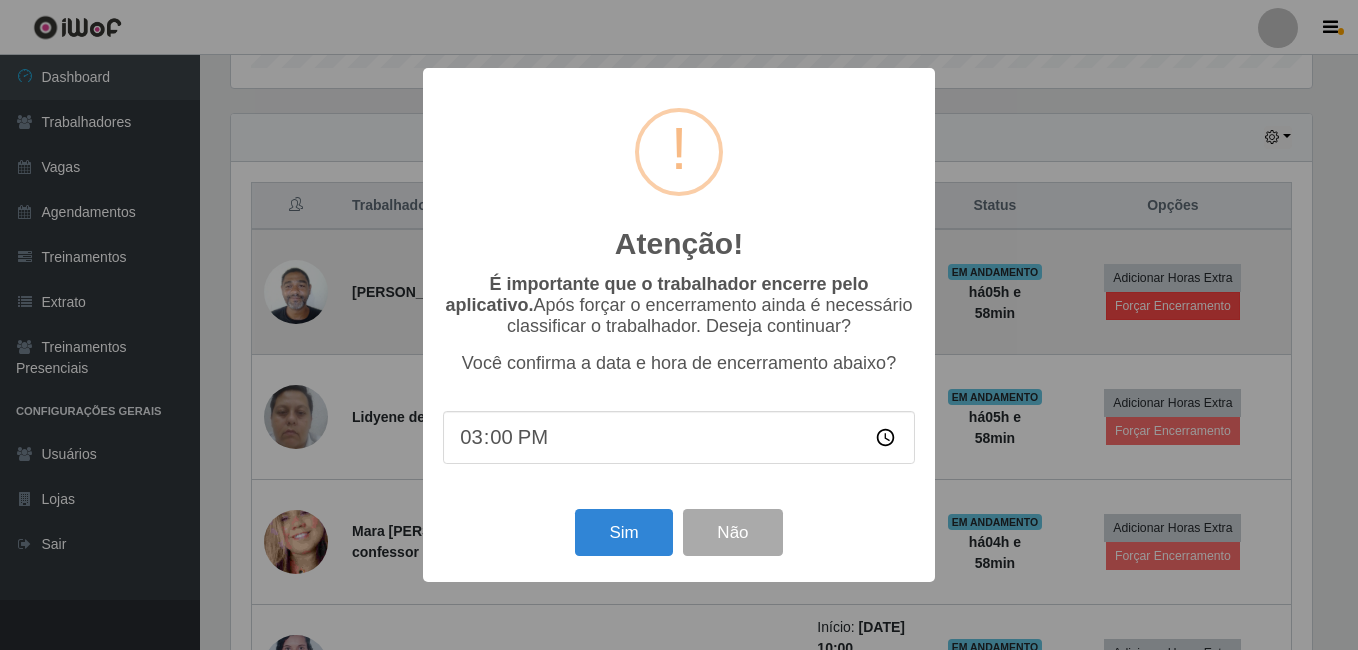 scroll, scrollTop: 999585, scrollLeft: 998919, axis: both 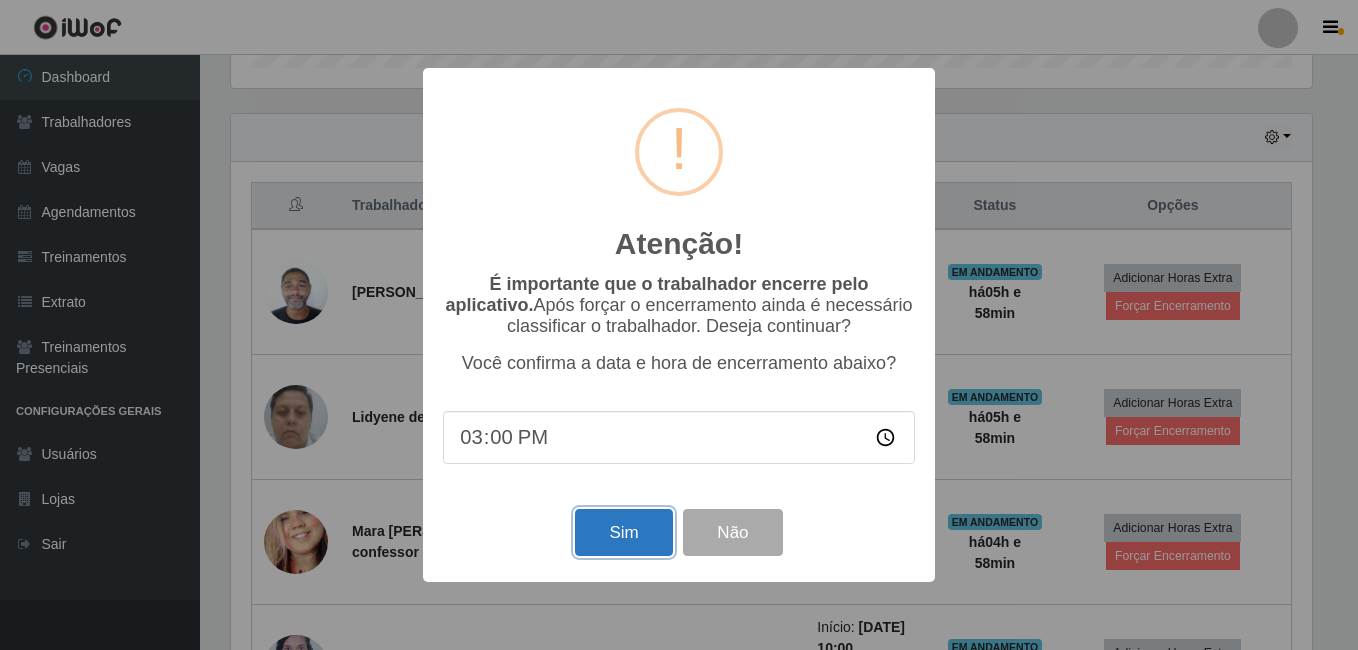 click on "Sim" at bounding box center [623, 532] 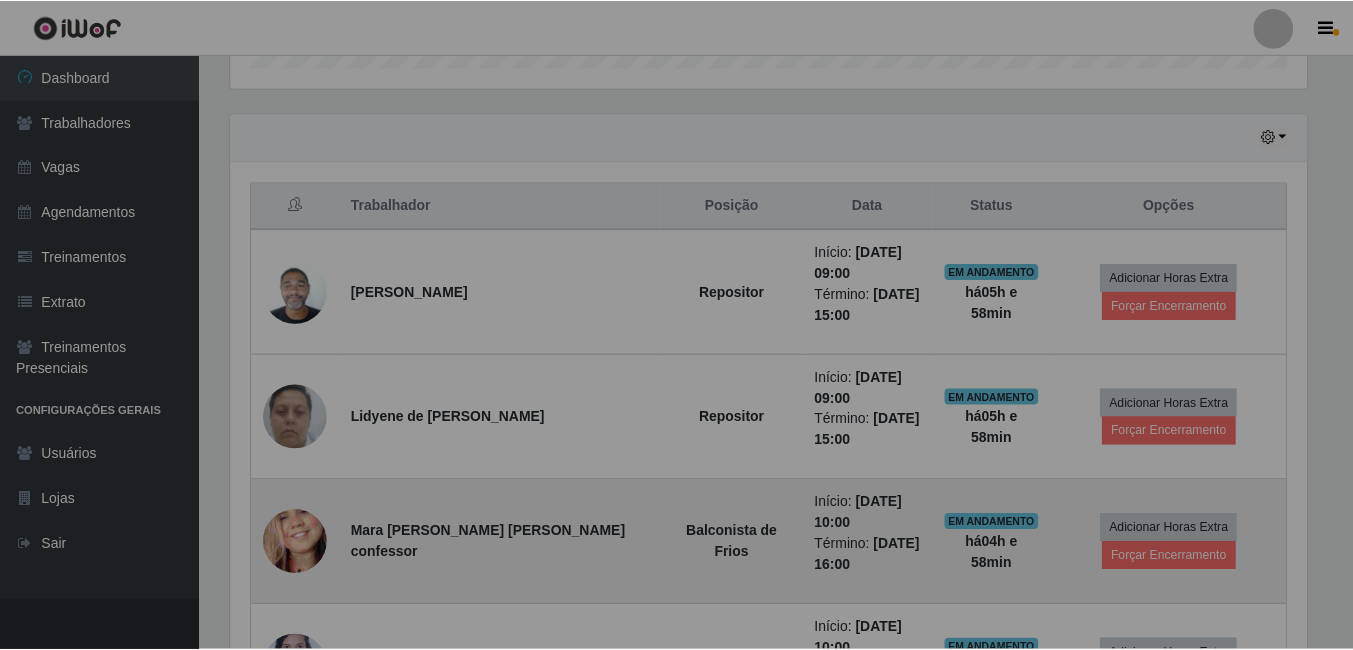 scroll, scrollTop: 999585, scrollLeft: 998909, axis: both 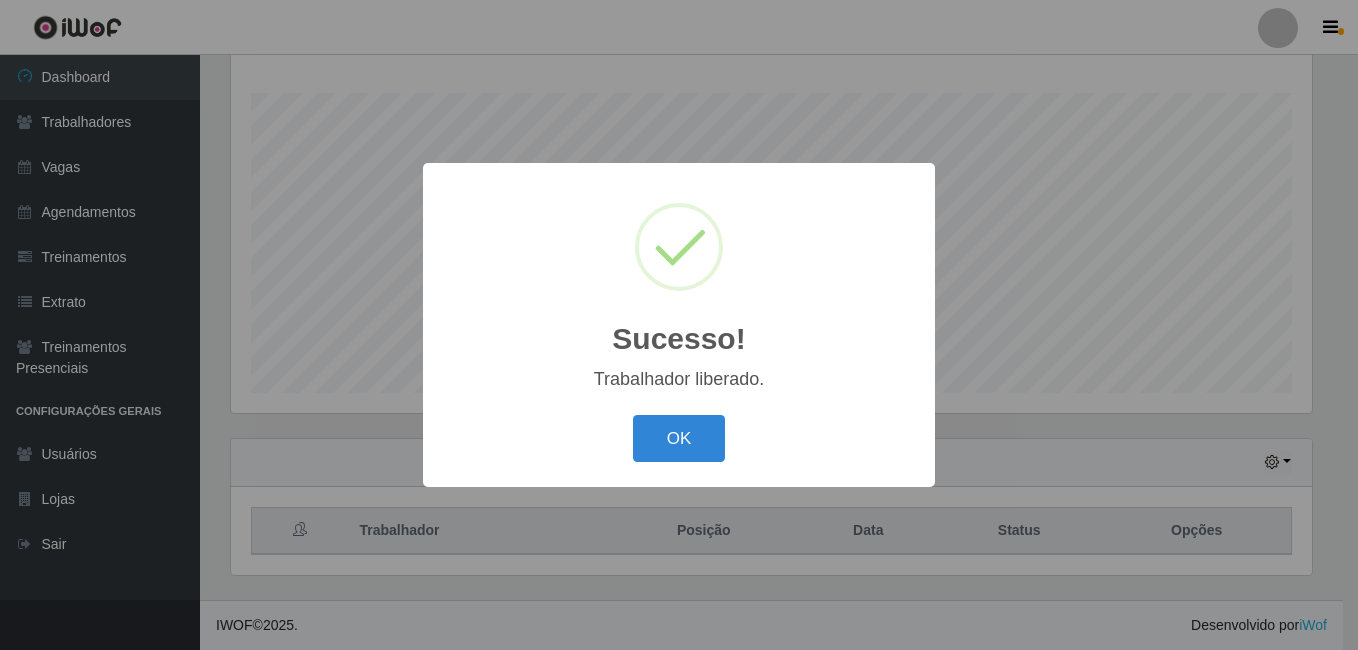click on "OK Cancel" at bounding box center [679, 438] 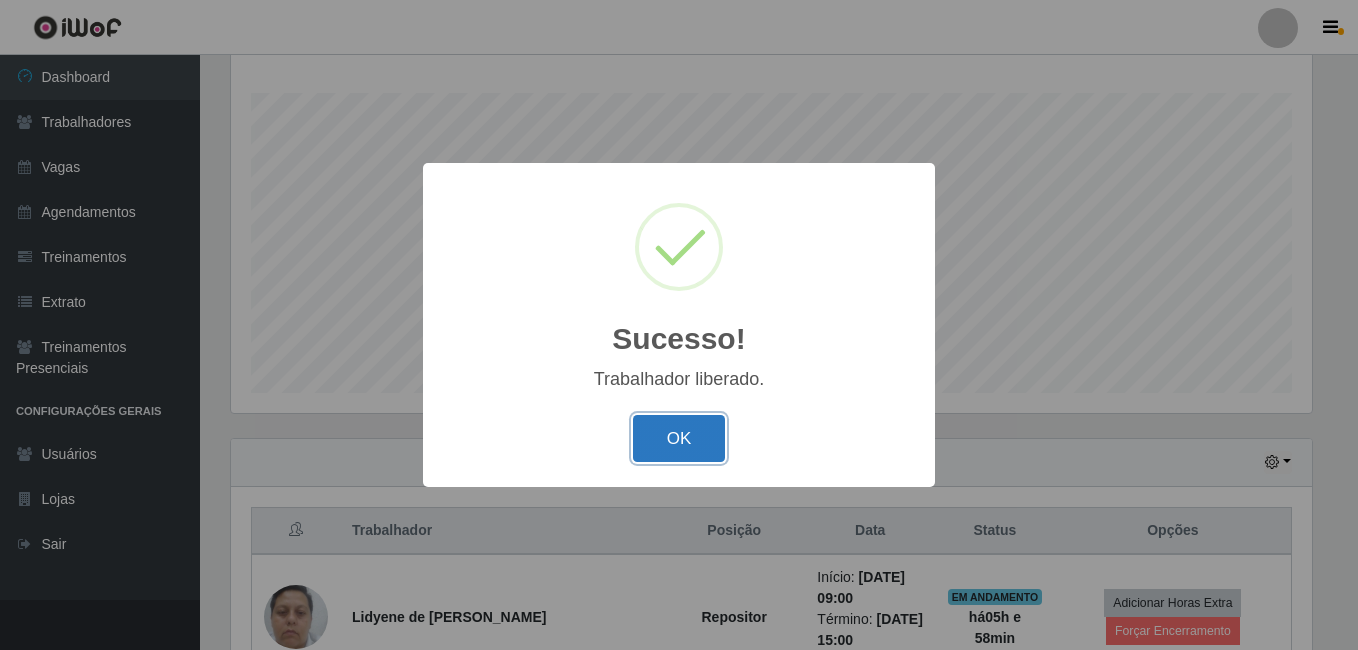 click on "OK" at bounding box center [679, 438] 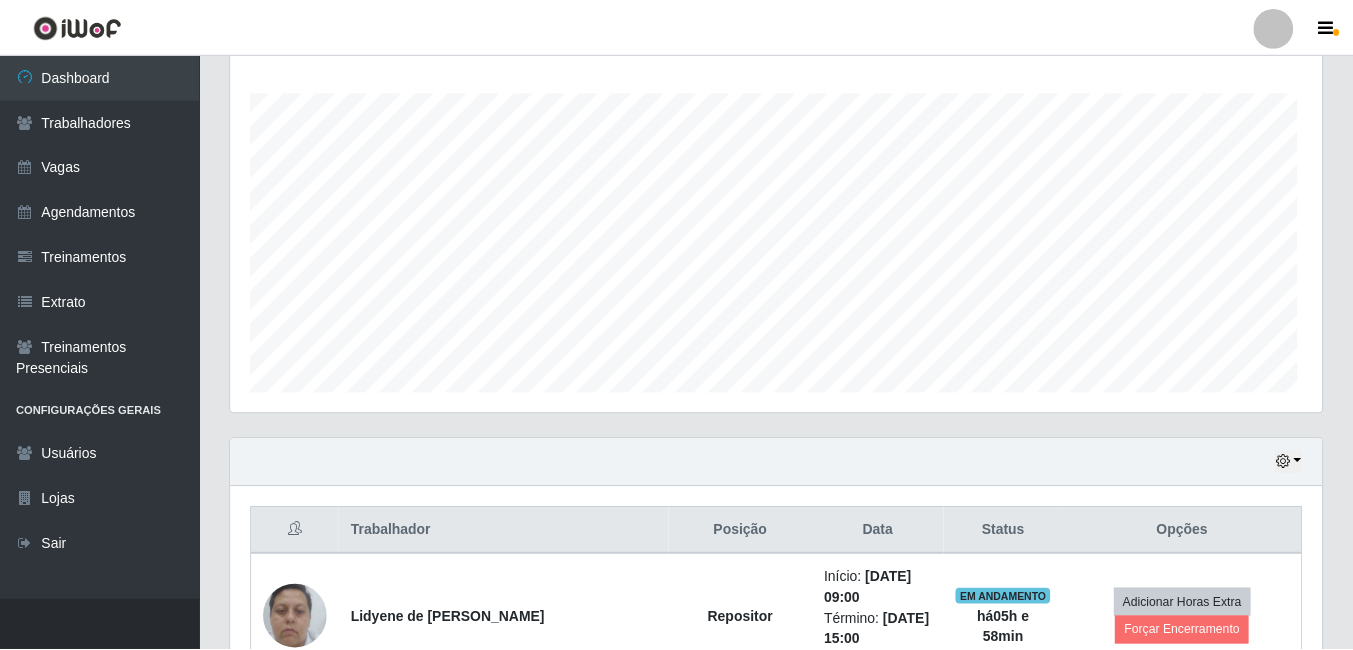 scroll, scrollTop: 999585, scrollLeft: 998909, axis: both 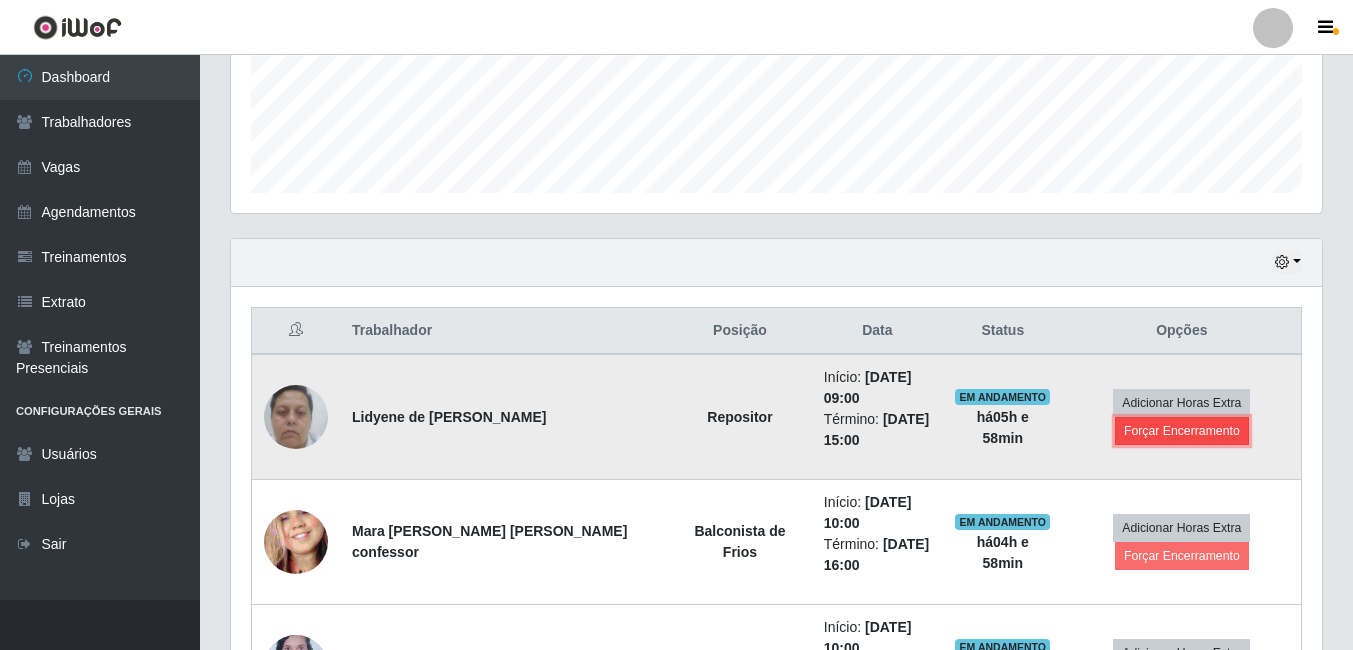 click on "Forçar Encerramento" at bounding box center (1182, 431) 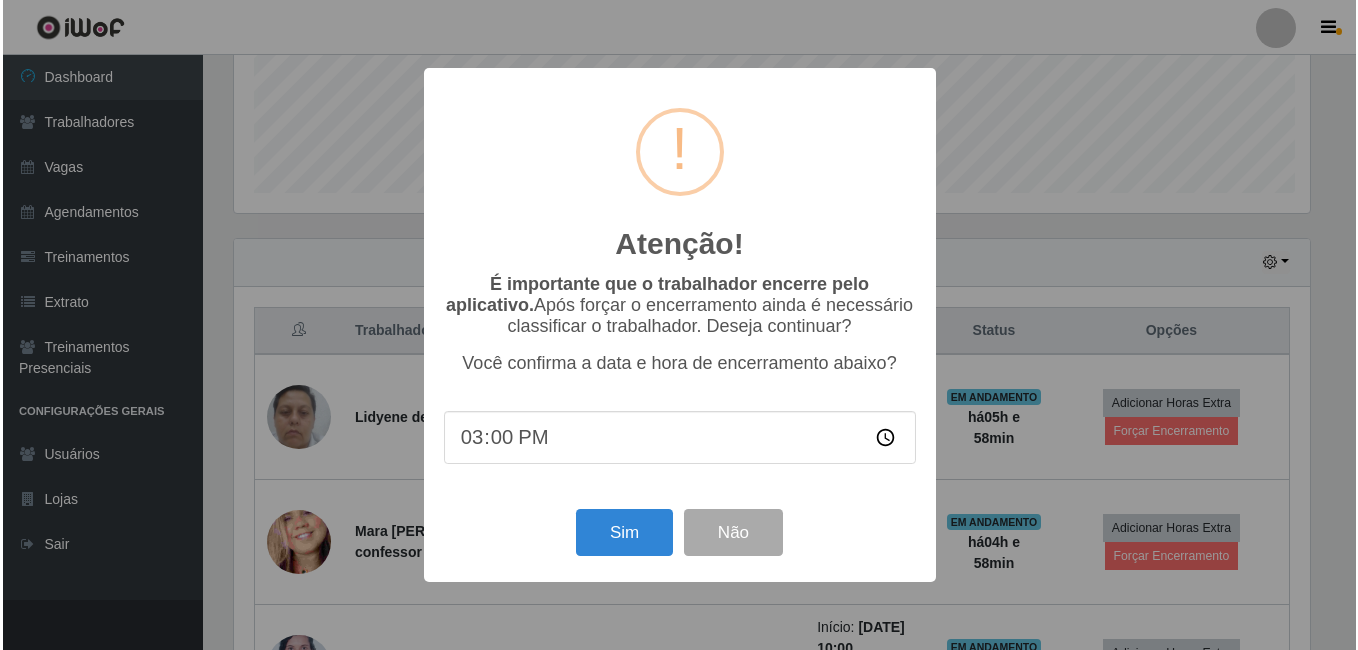 scroll, scrollTop: 999585, scrollLeft: 998919, axis: both 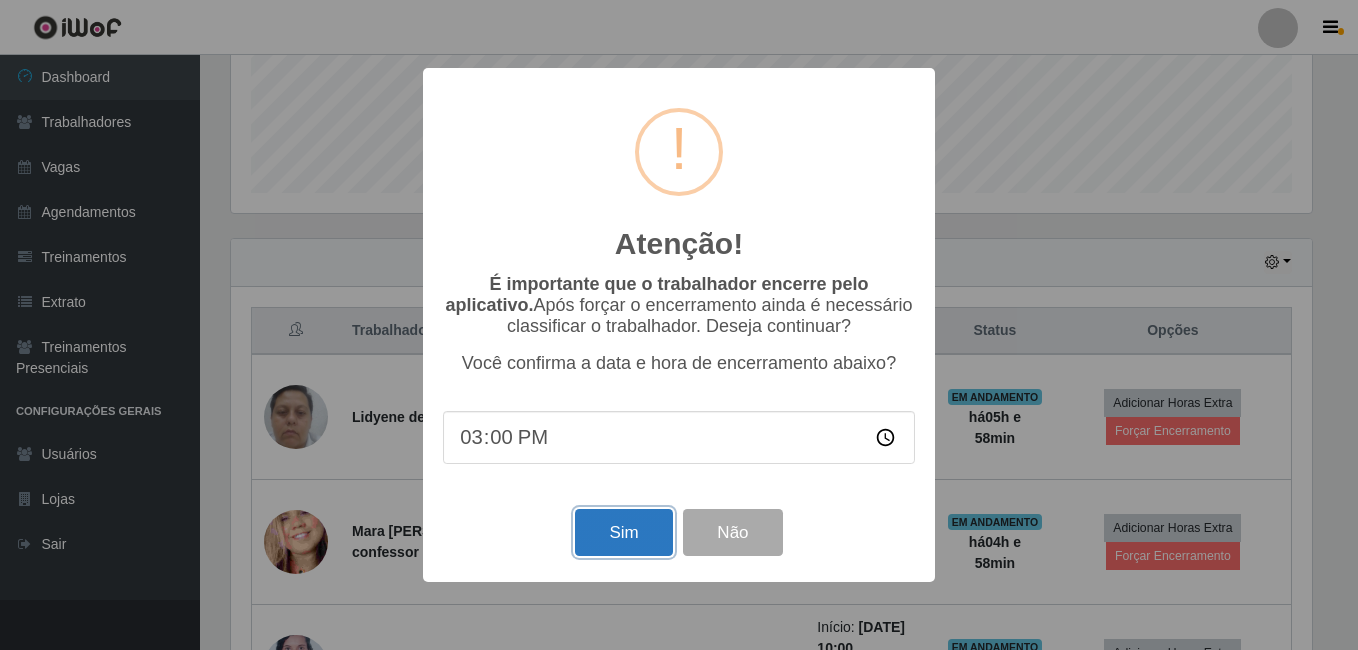 click on "Sim" at bounding box center [623, 532] 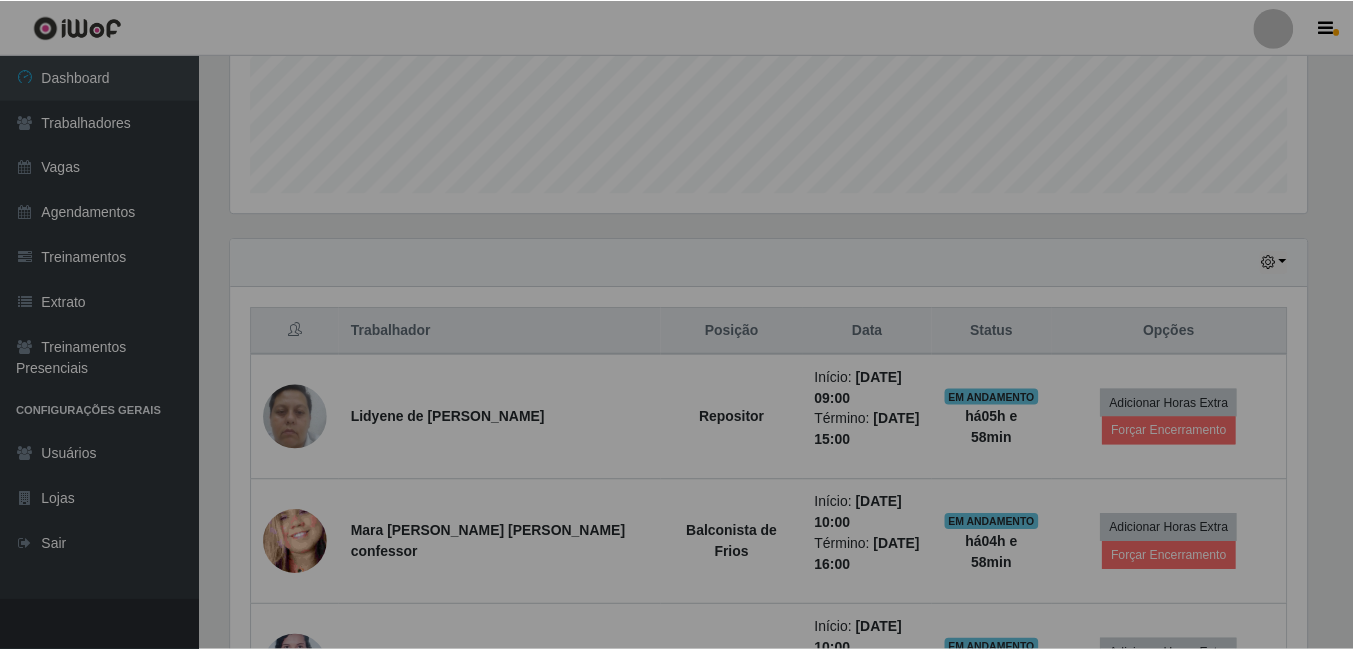 scroll, scrollTop: 999585, scrollLeft: 998909, axis: both 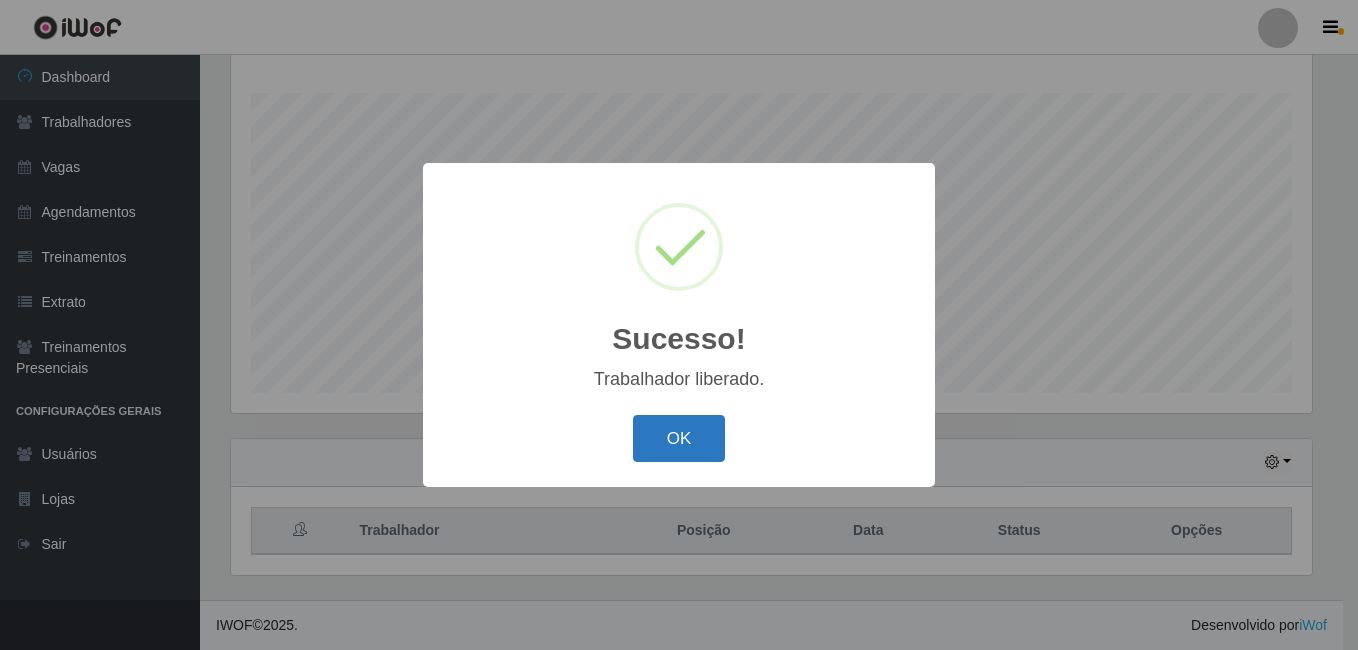 click on "OK" at bounding box center (679, 438) 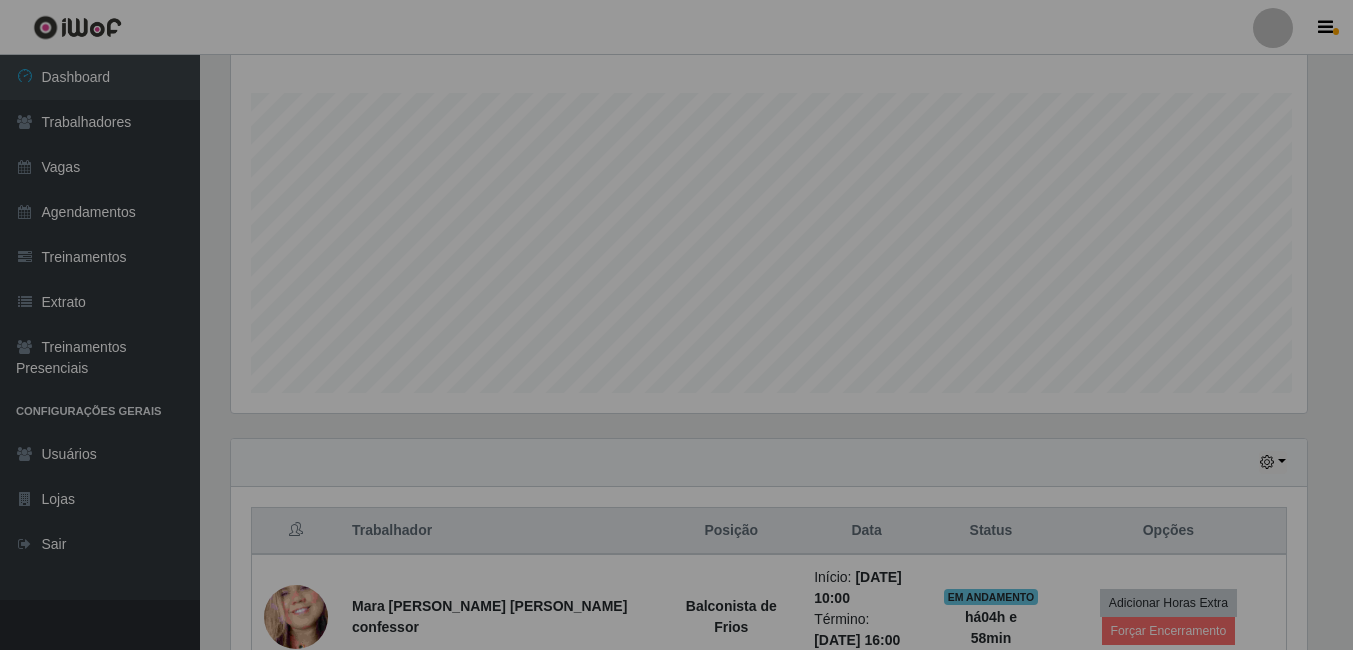 scroll, scrollTop: 999585, scrollLeft: 998909, axis: both 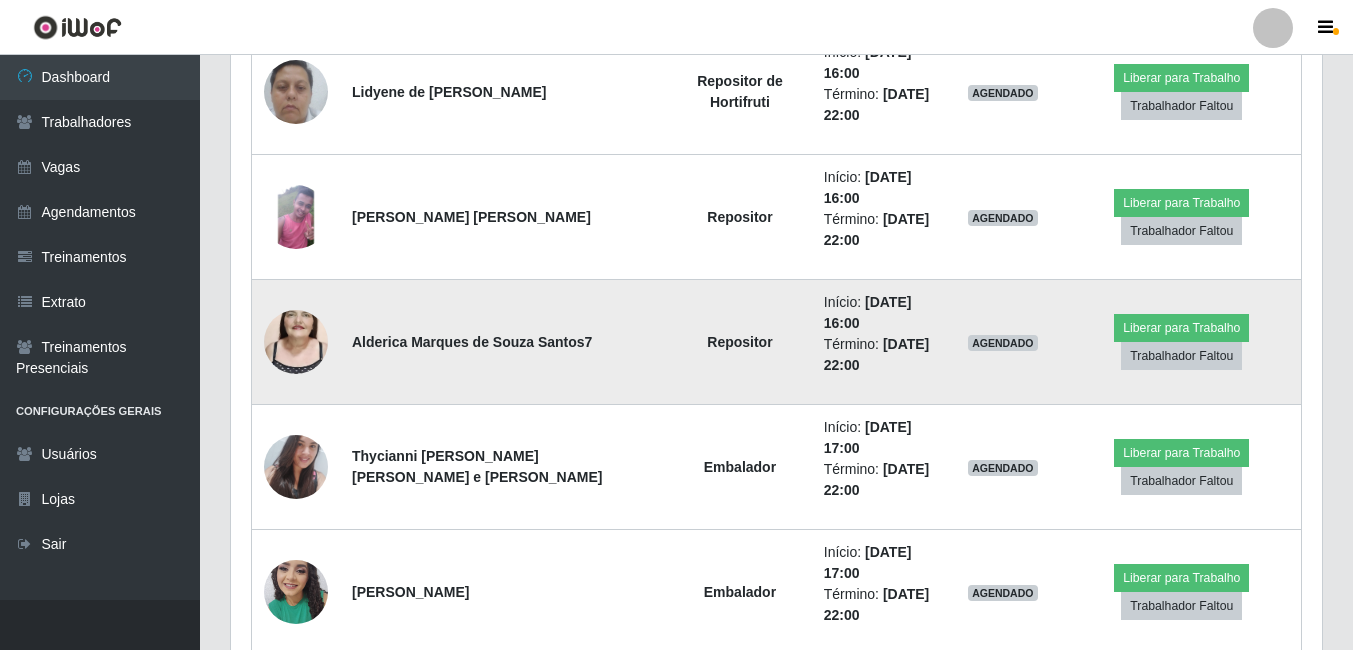 click at bounding box center [296, 342] 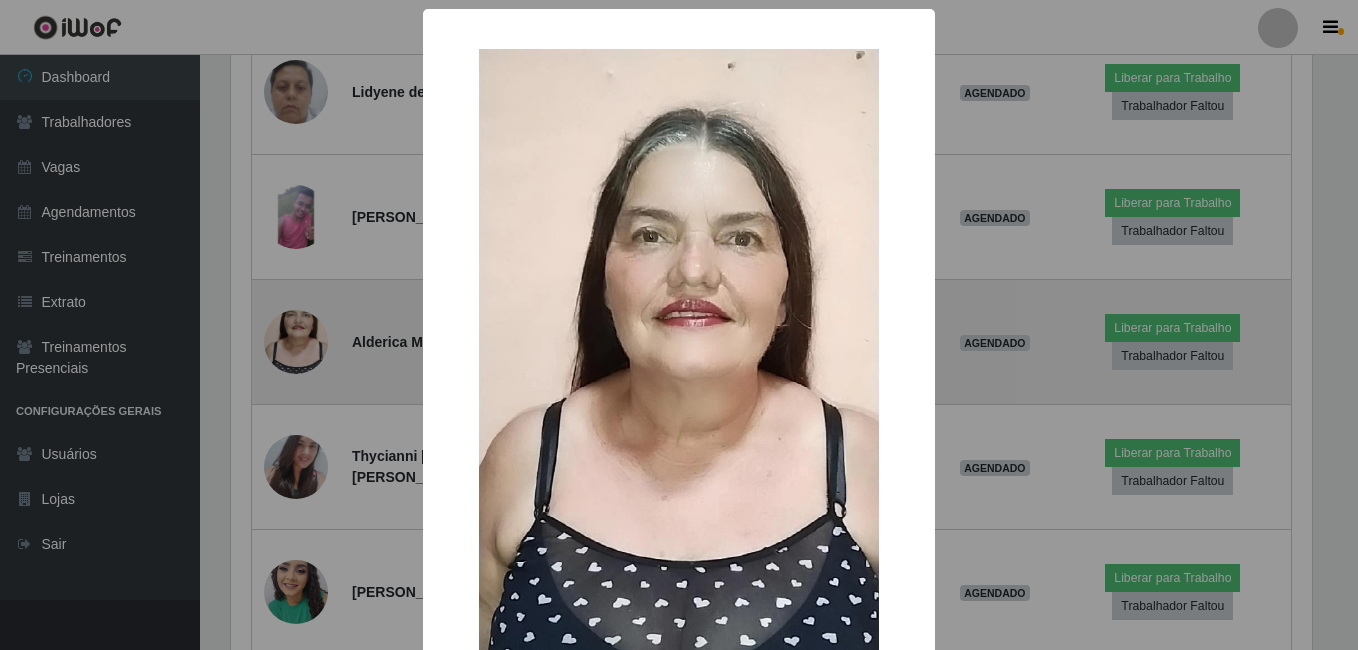 scroll, scrollTop: 999585, scrollLeft: 998919, axis: both 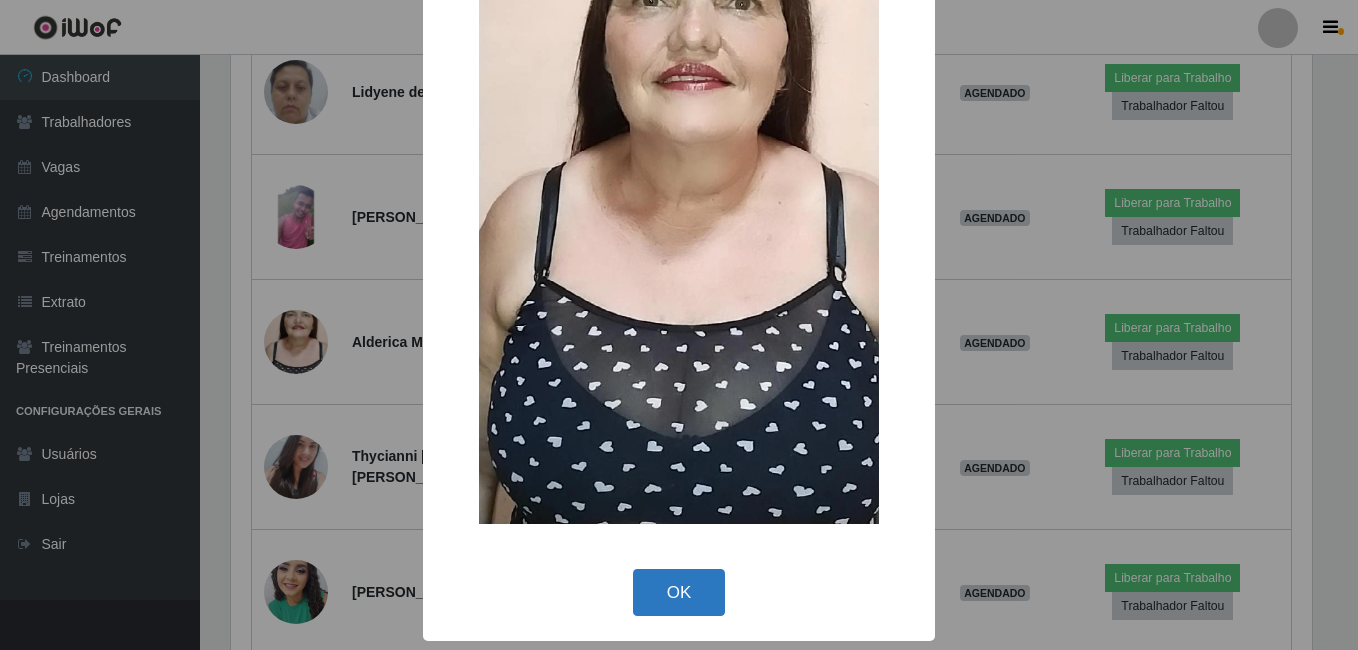 click on "OK" at bounding box center [679, 592] 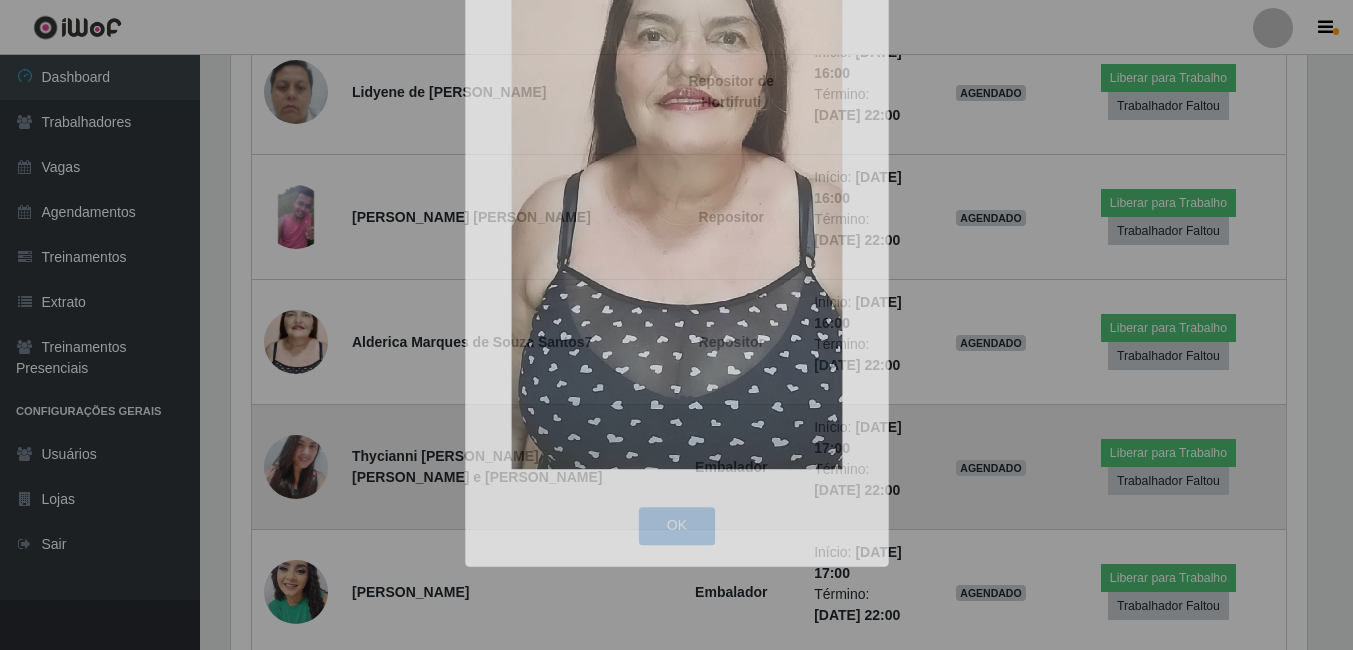 scroll, scrollTop: 999585, scrollLeft: 998909, axis: both 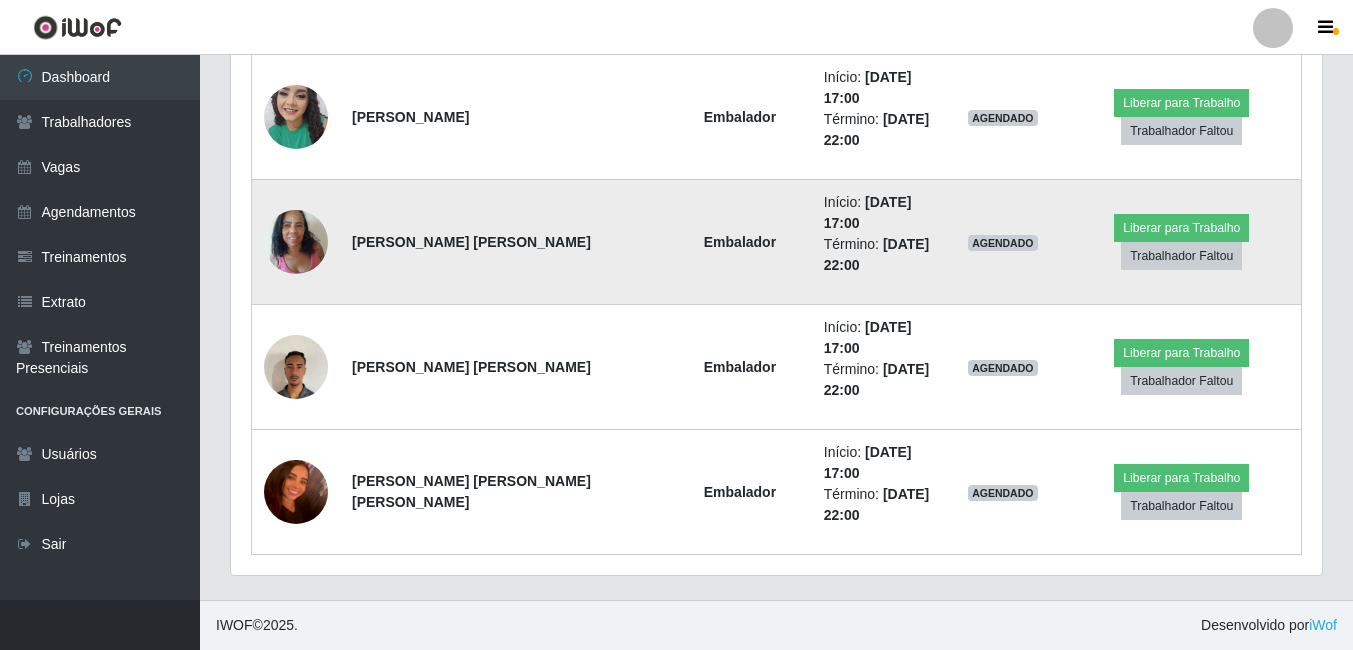 click at bounding box center [296, 242] 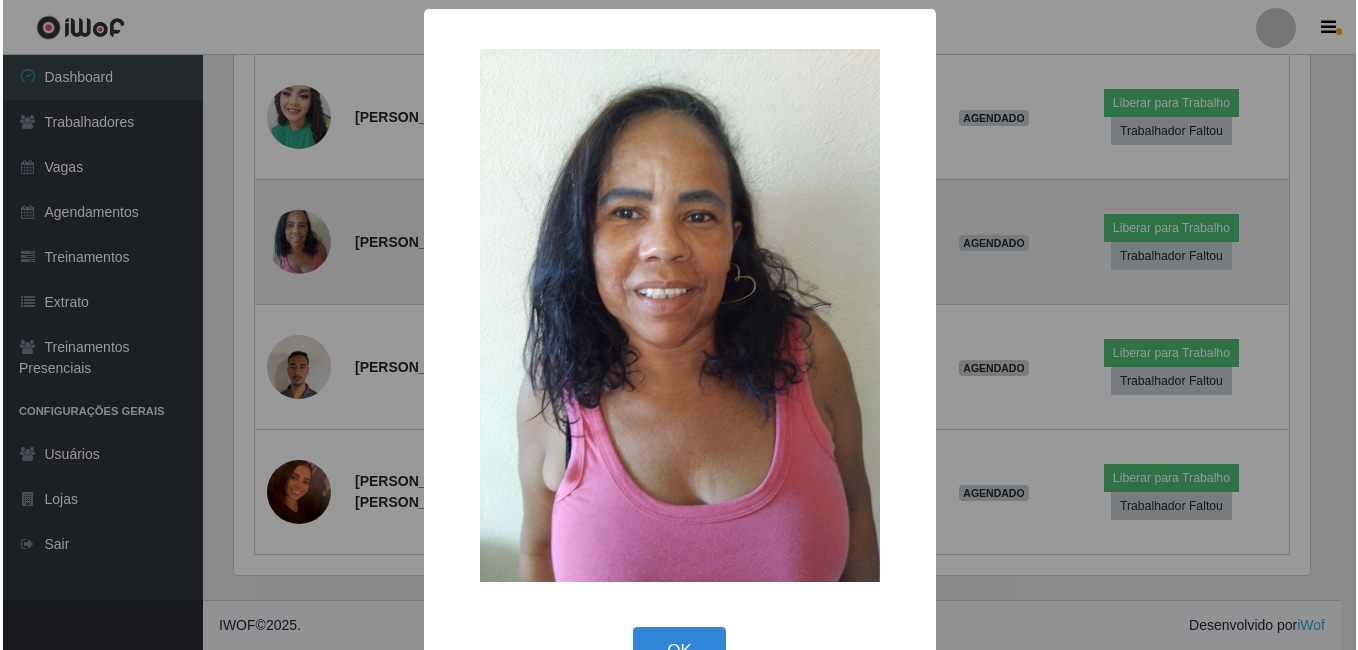 scroll, scrollTop: 999585, scrollLeft: 998919, axis: both 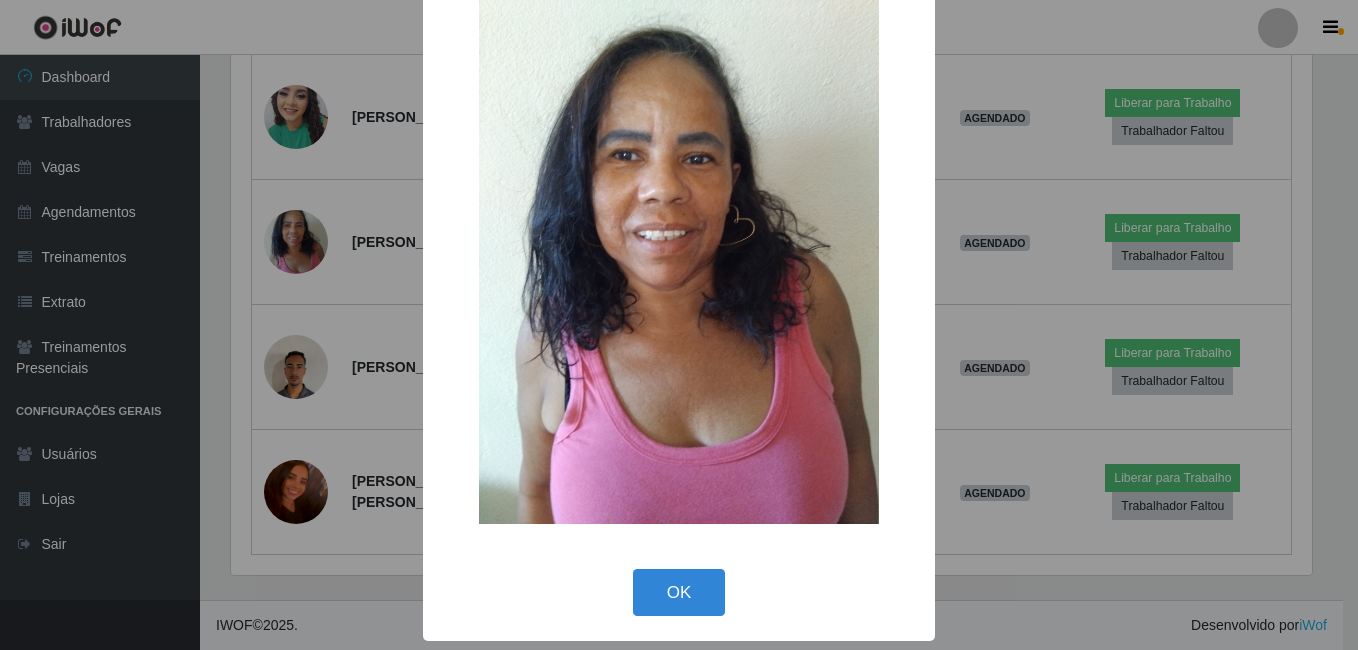 drag, startPoint x: 694, startPoint y: 568, endPoint x: 496, endPoint y: 501, distance: 209.0287 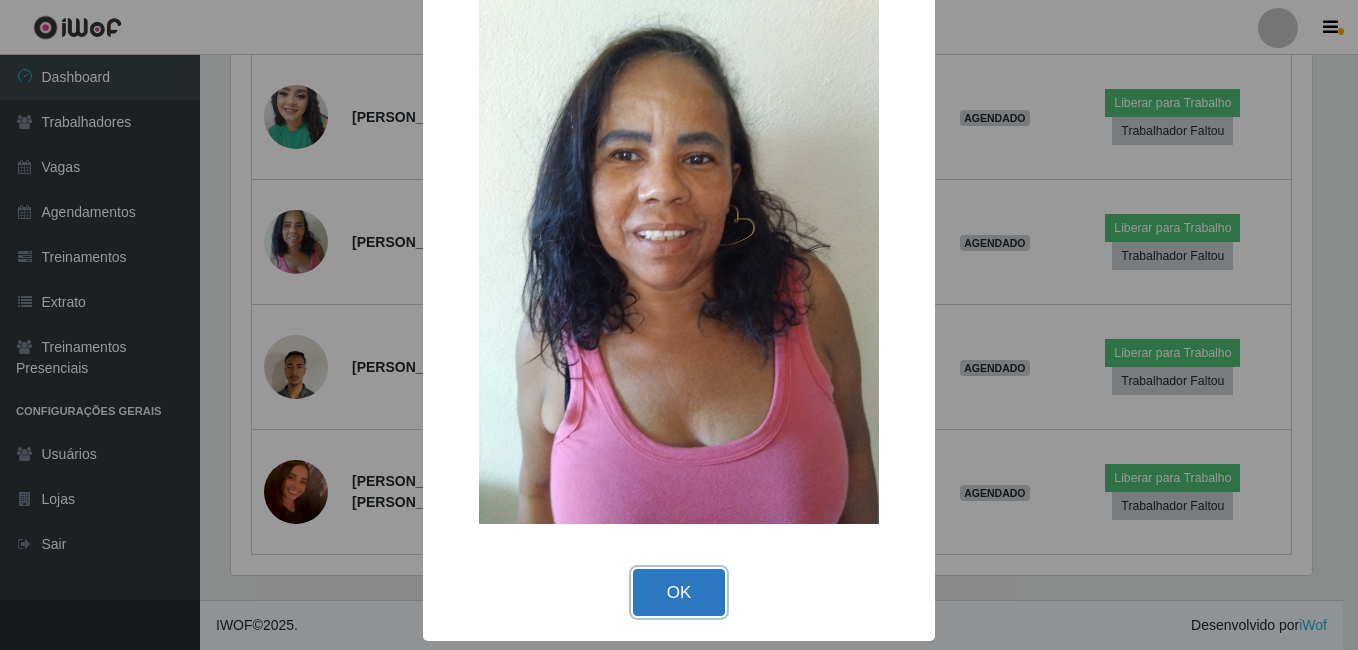 drag, startPoint x: 676, startPoint y: 582, endPoint x: 650, endPoint y: 571, distance: 28.231188 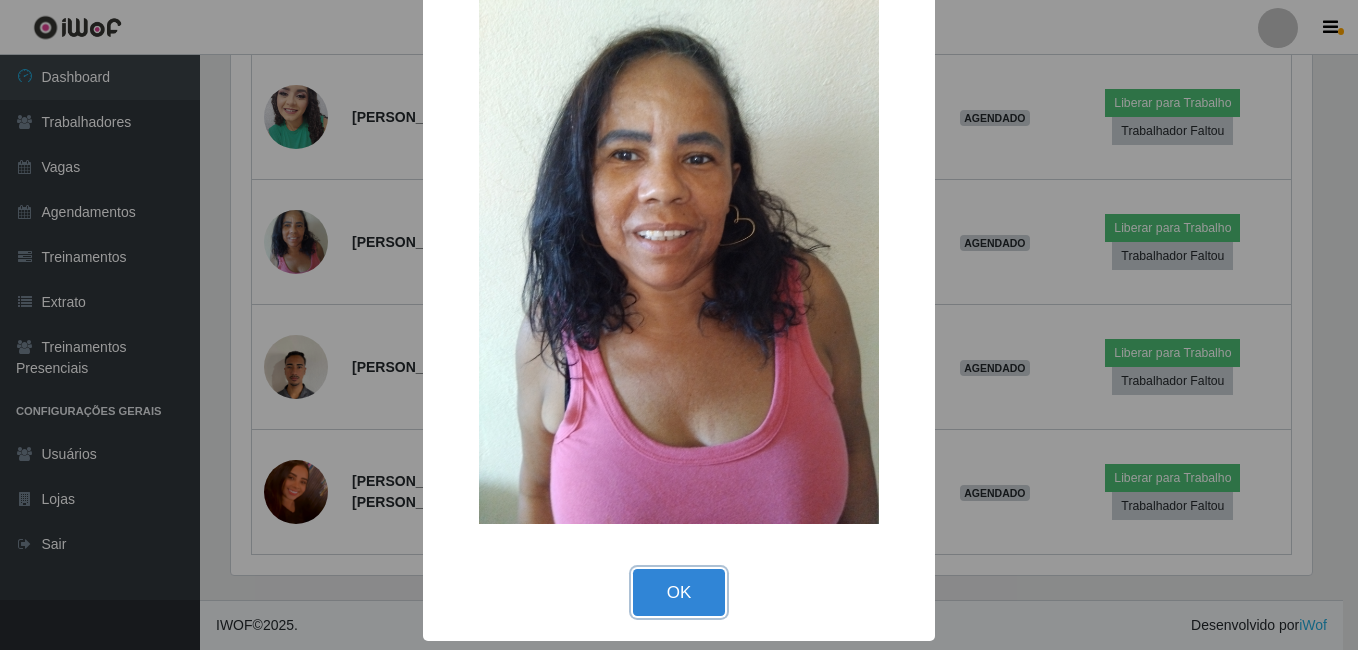 click on "OK" at bounding box center [679, 592] 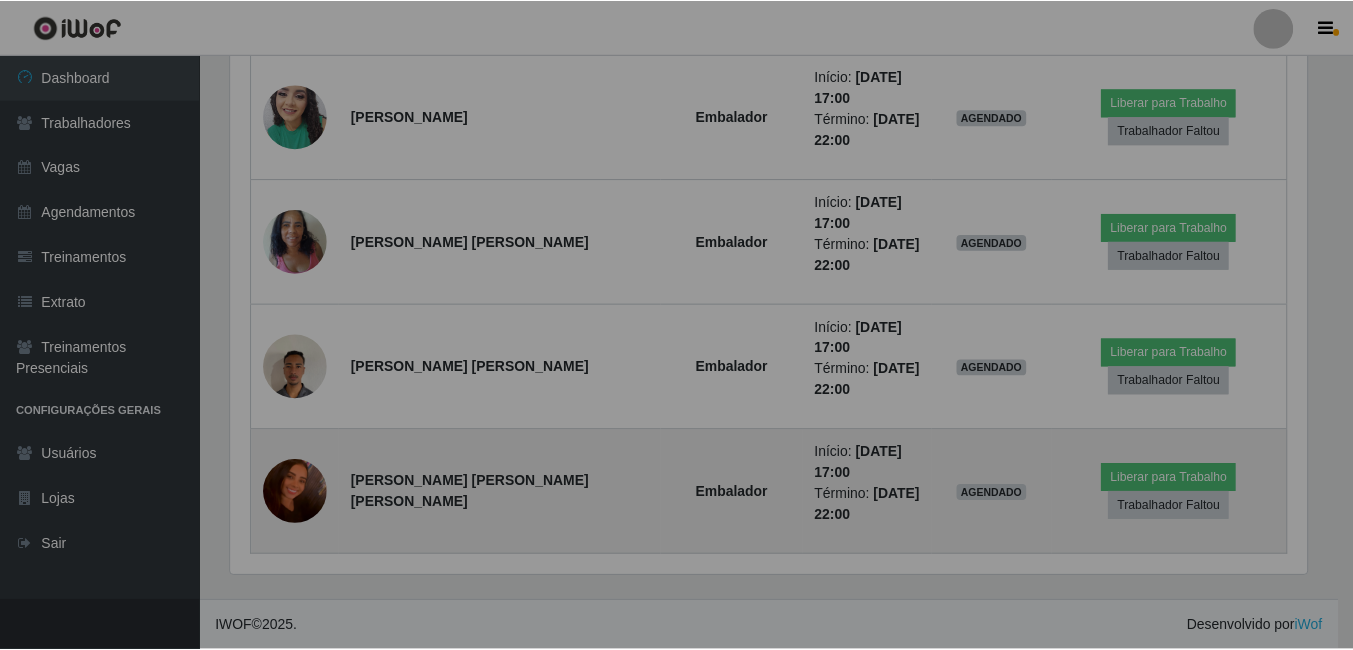 scroll, scrollTop: 999585, scrollLeft: 998909, axis: both 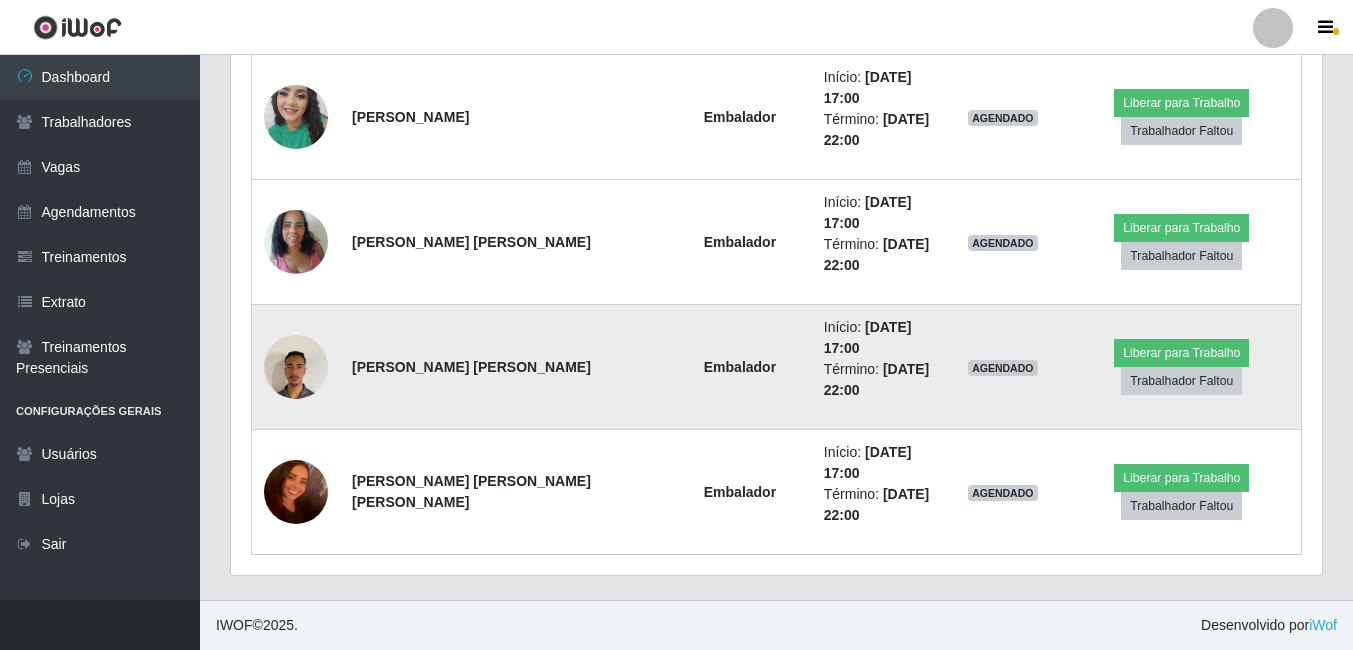 click at bounding box center (296, 366) 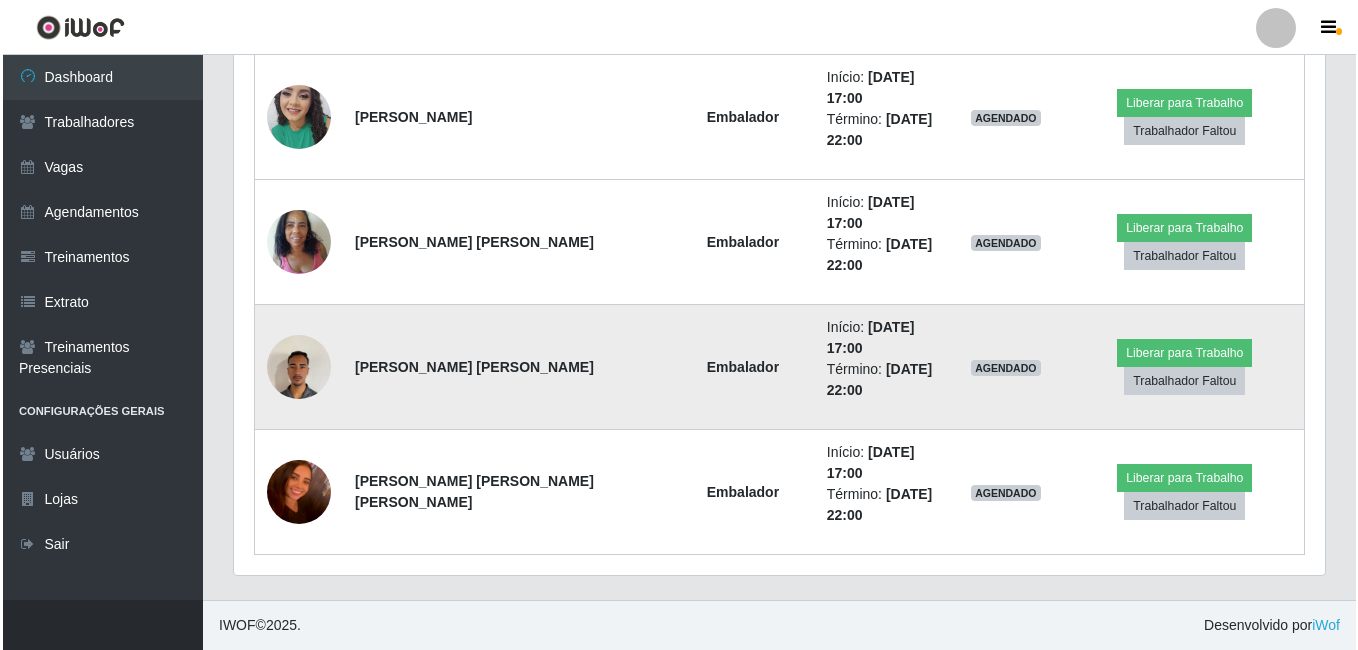 scroll, scrollTop: 415, scrollLeft: 1081, axis: both 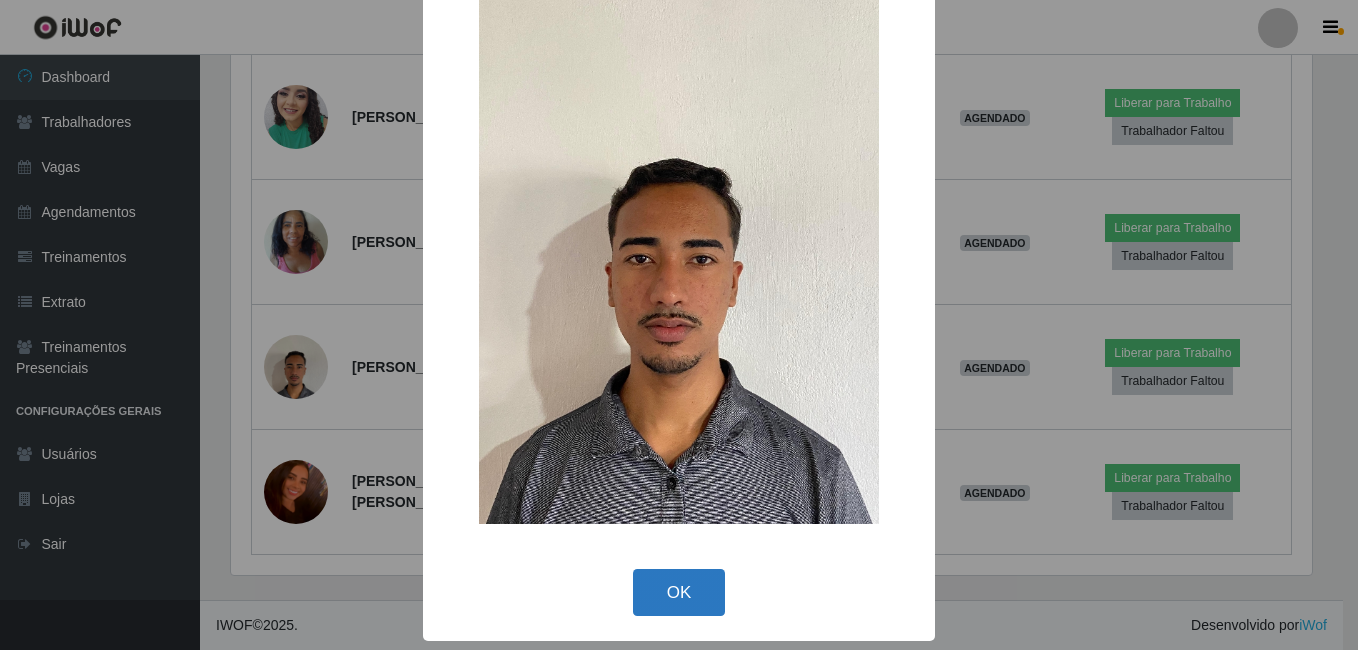 drag, startPoint x: 671, startPoint y: 556, endPoint x: 664, endPoint y: 579, distance: 24.04163 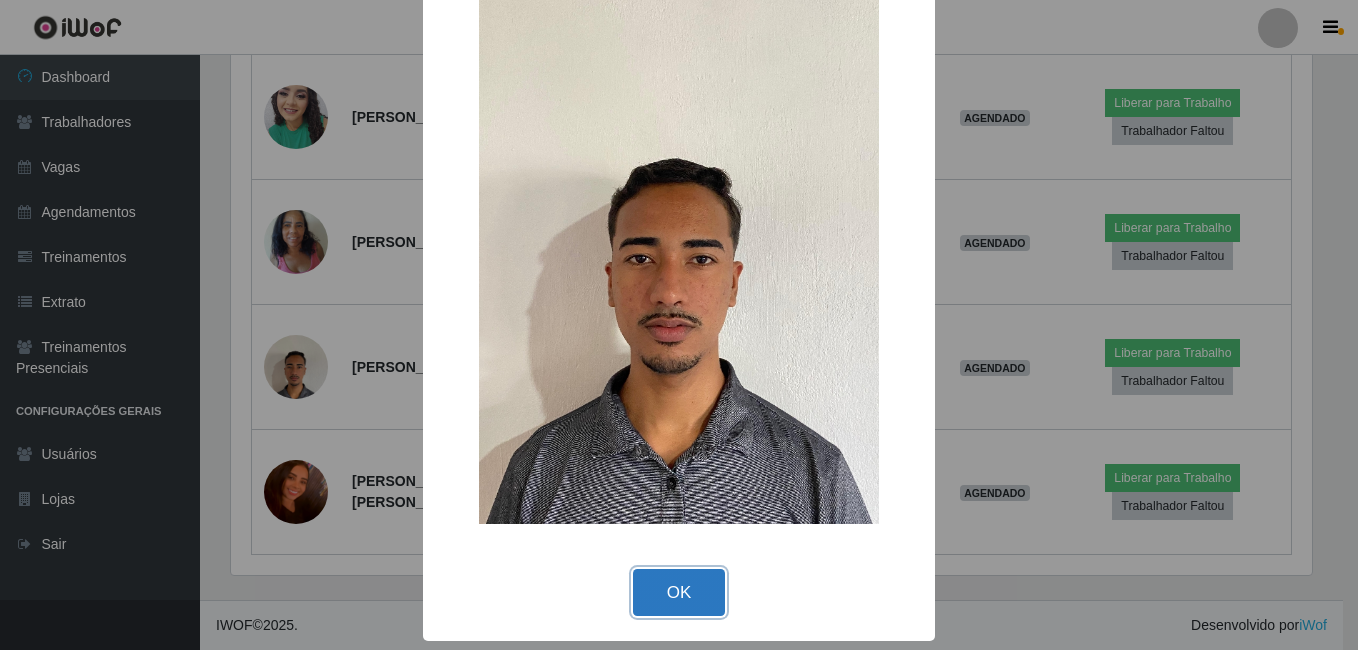 click on "OK" at bounding box center [679, 592] 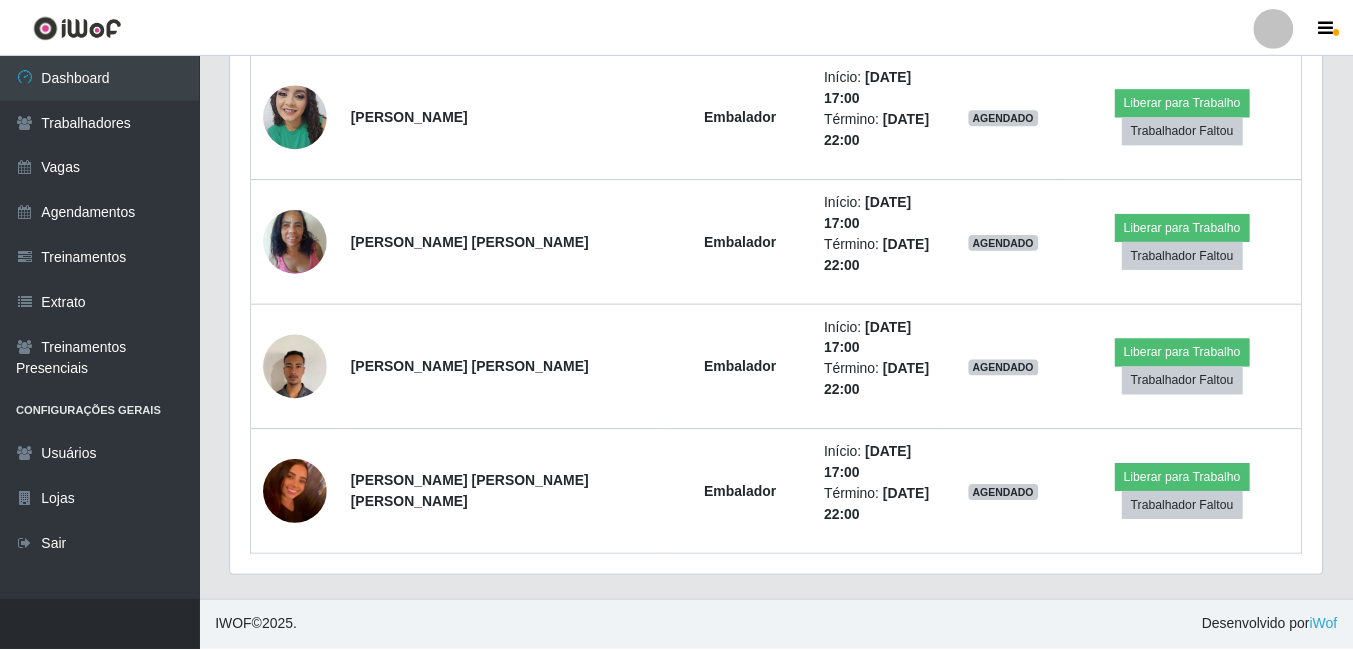 scroll, scrollTop: 999585, scrollLeft: 998909, axis: both 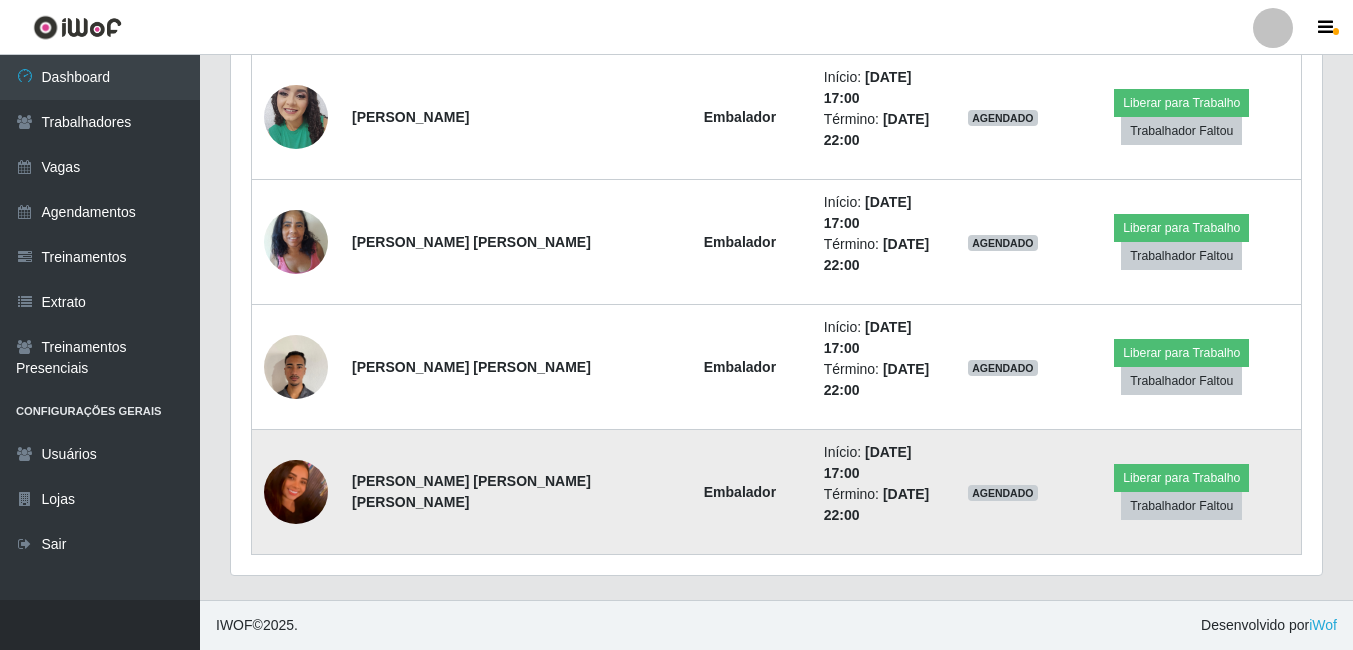click at bounding box center [296, 492] 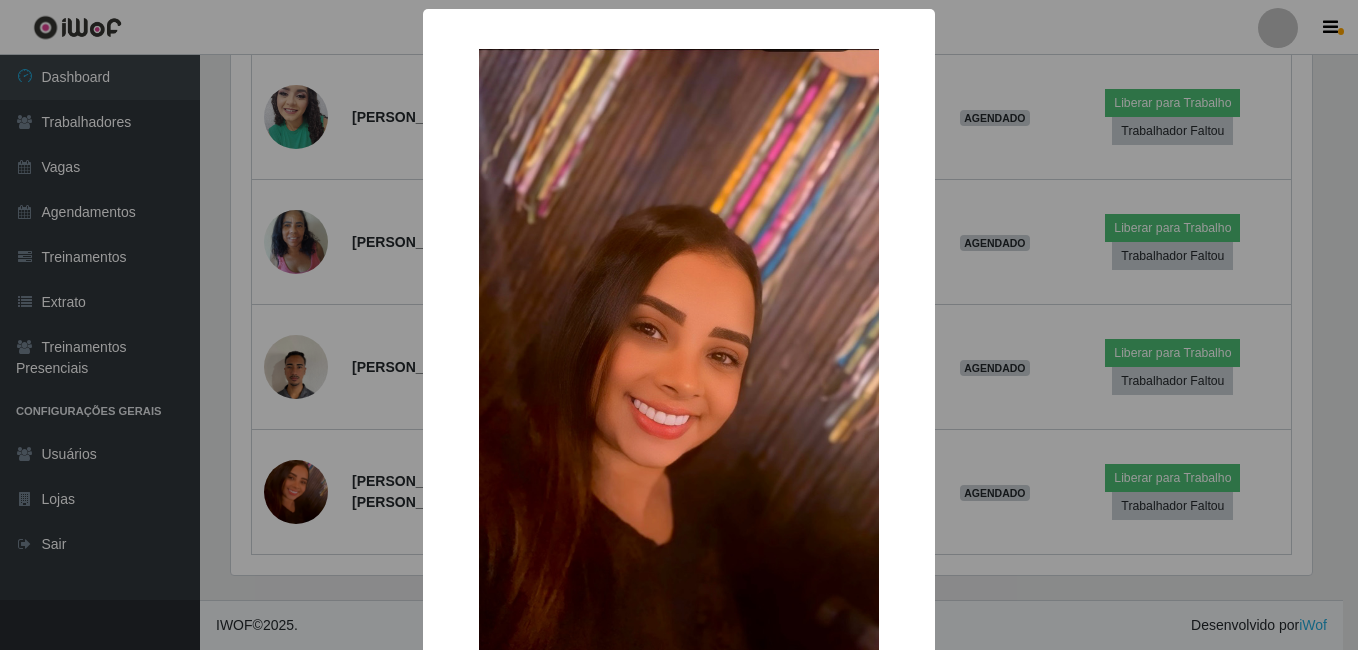 scroll, scrollTop: 999585, scrollLeft: 998919, axis: both 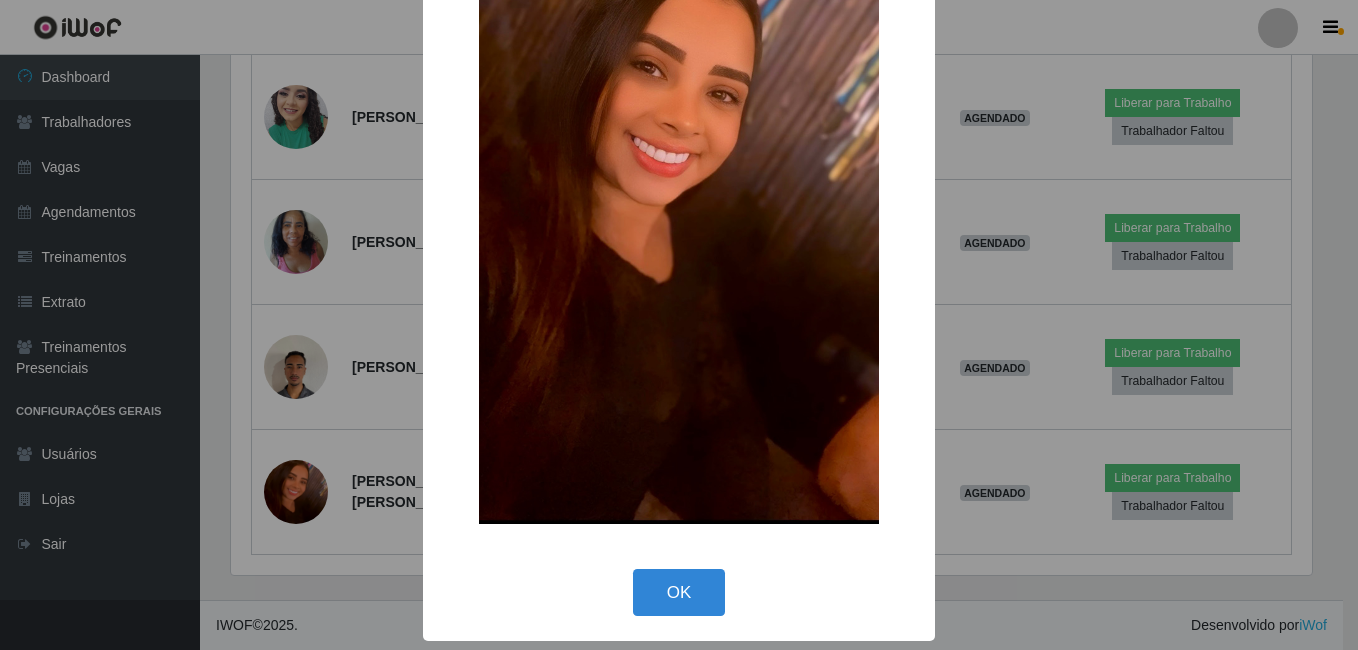 drag, startPoint x: 673, startPoint y: 573, endPoint x: 663, endPoint y: 551, distance: 24.166092 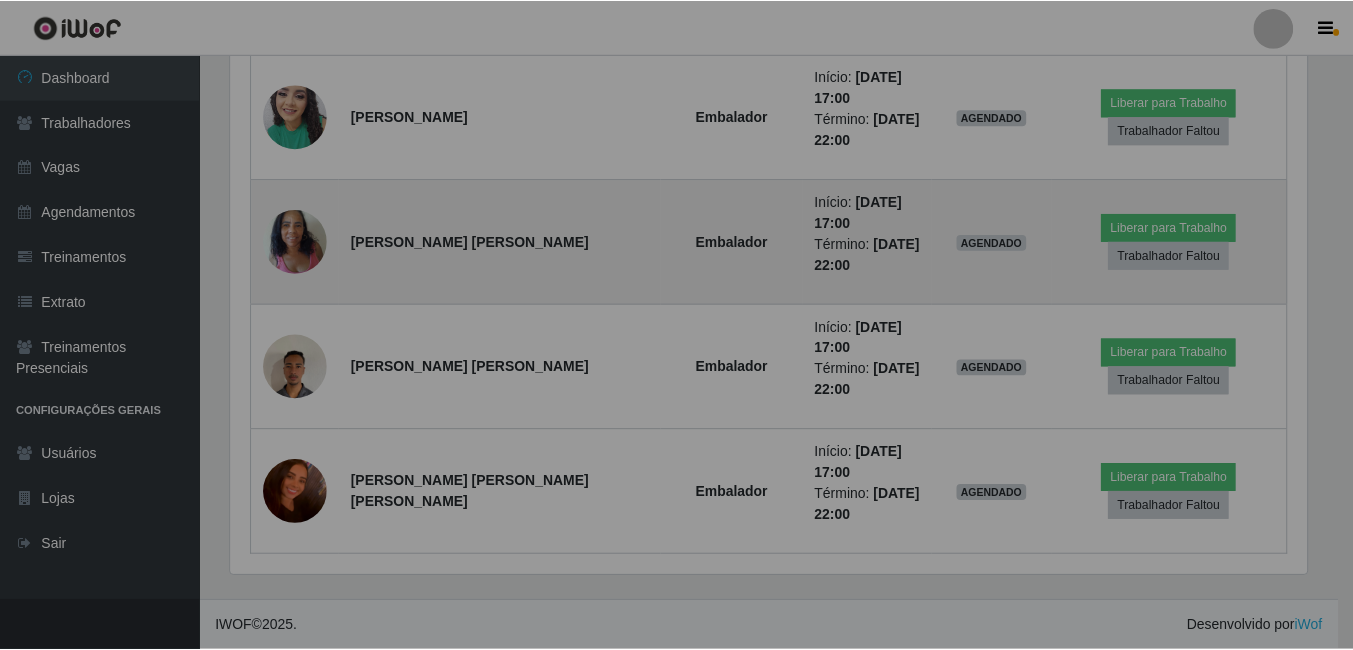 scroll, scrollTop: 999585, scrollLeft: 998909, axis: both 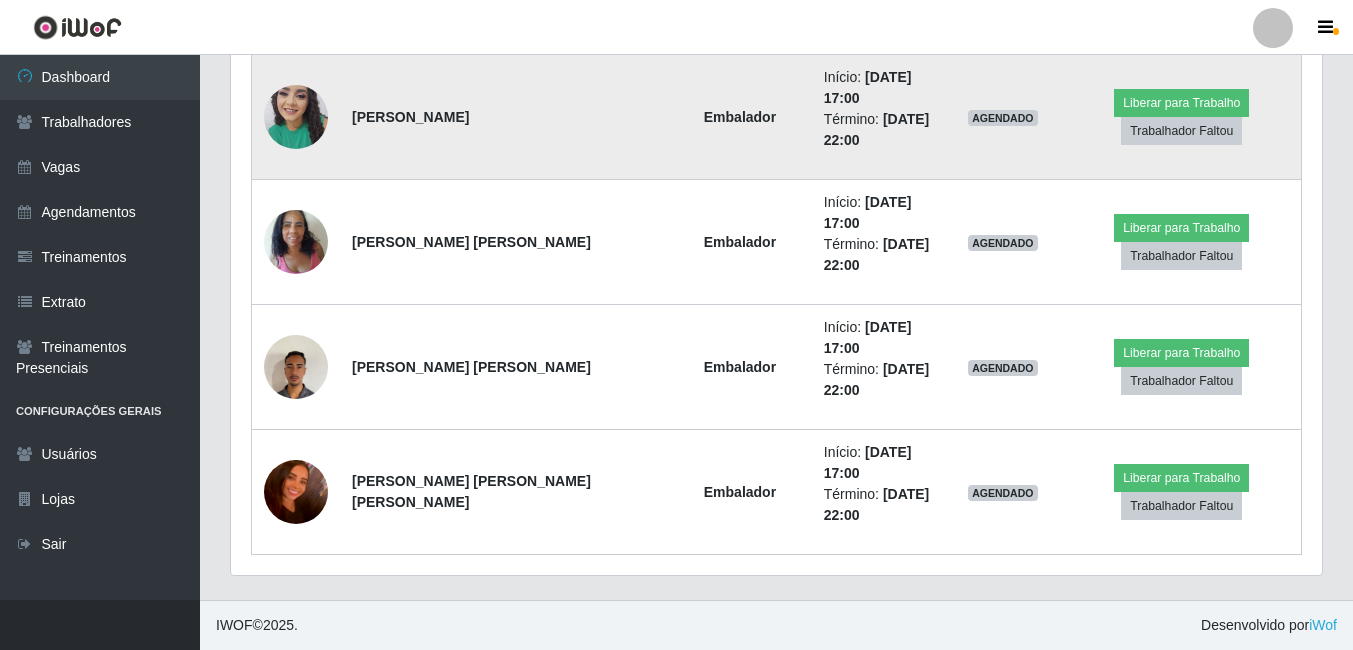 click at bounding box center [296, 116] 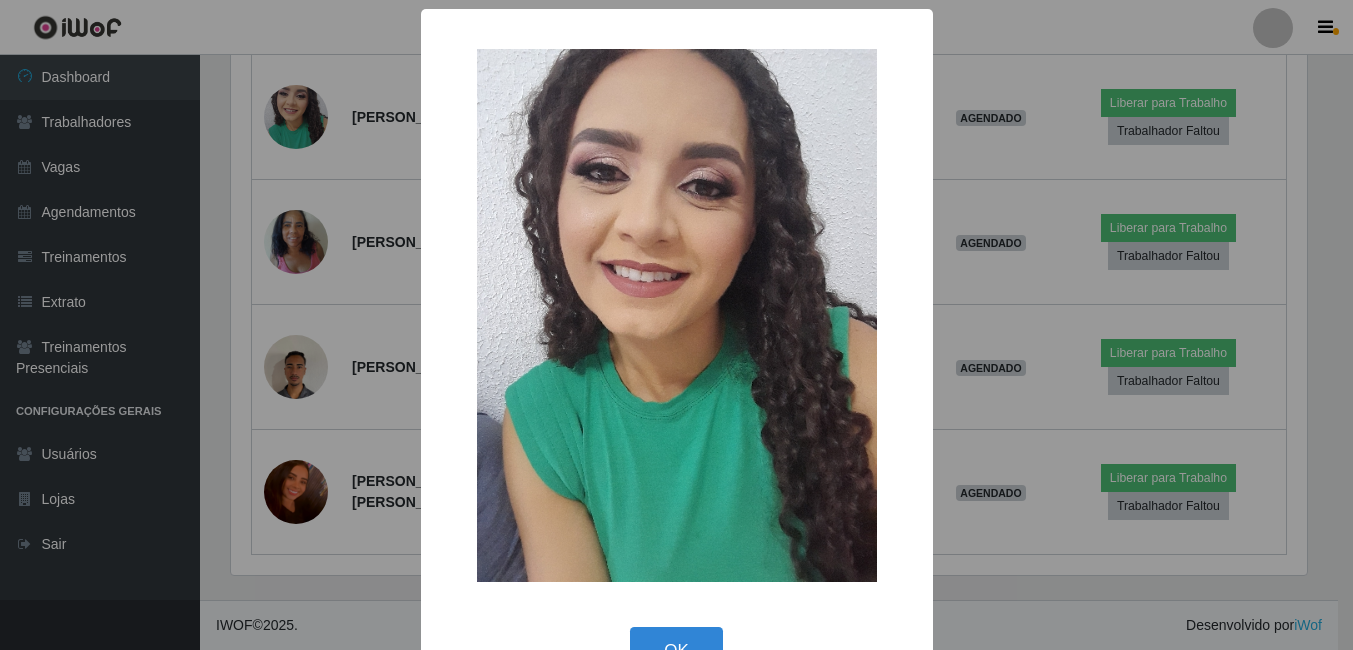 scroll, scrollTop: 999585, scrollLeft: 998919, axis: both 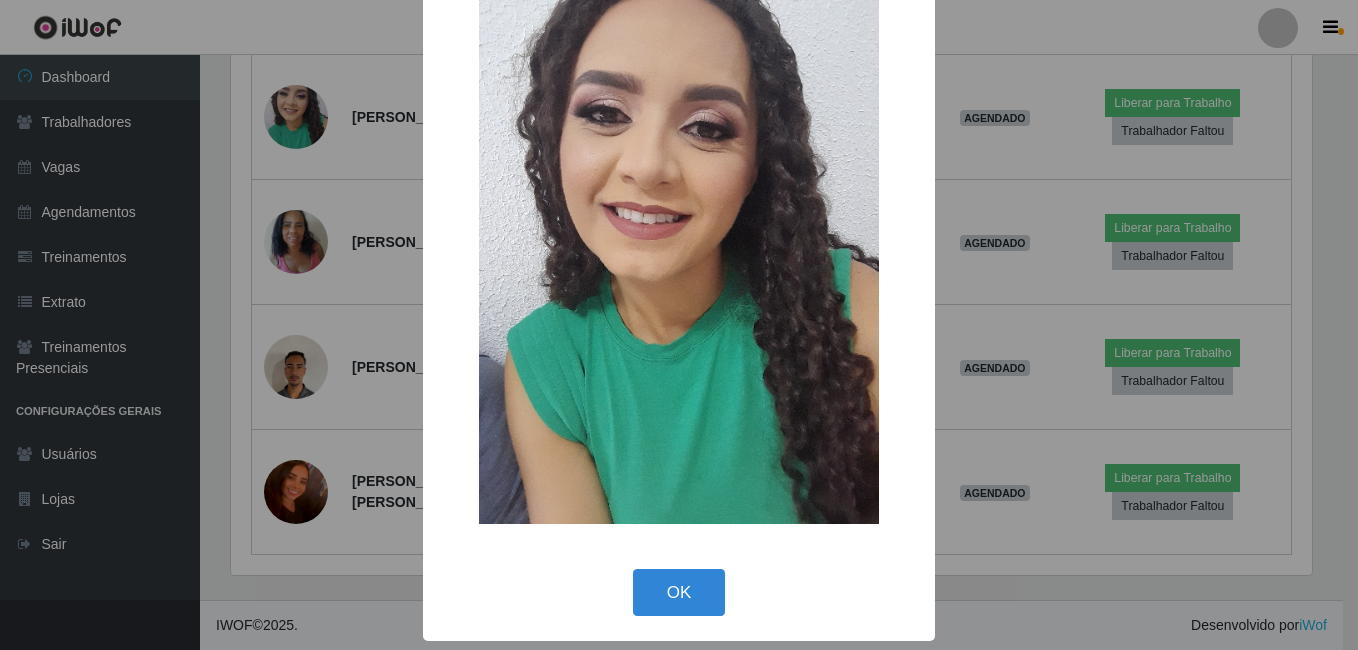 click on "× OK Cancel" at bounding box center [679, 296] 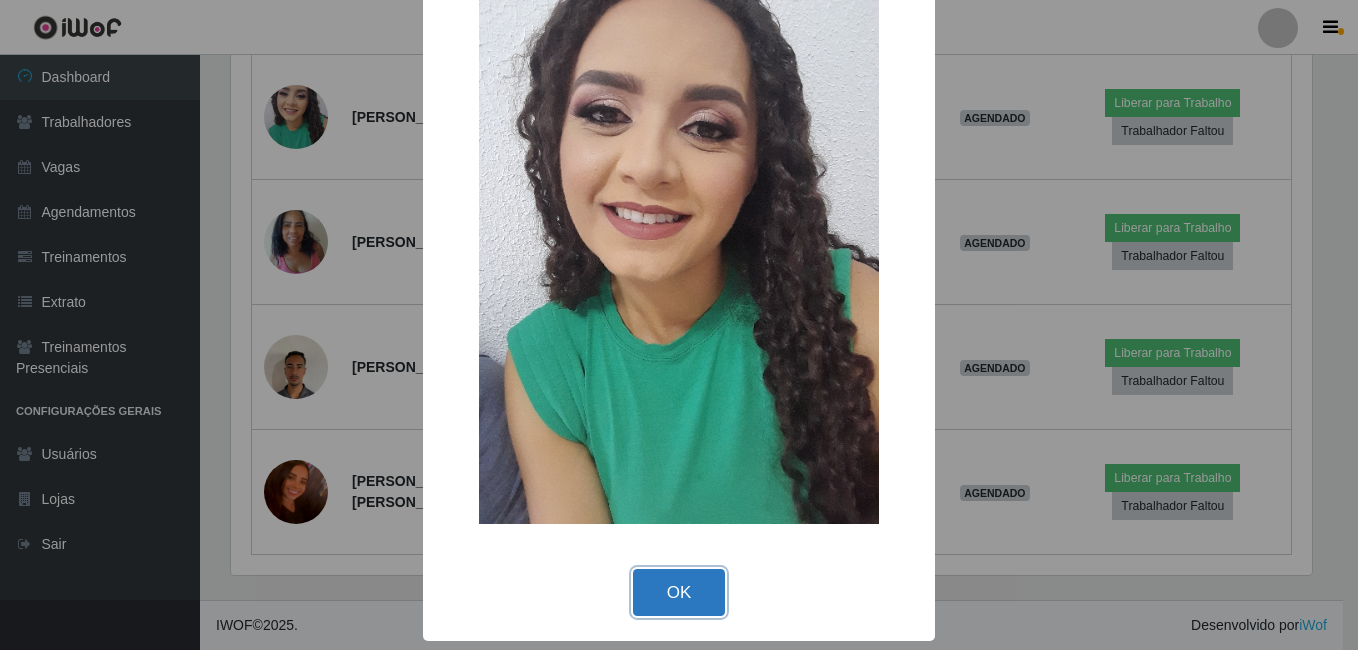 click on "OK" at bounding box center [679, 592] 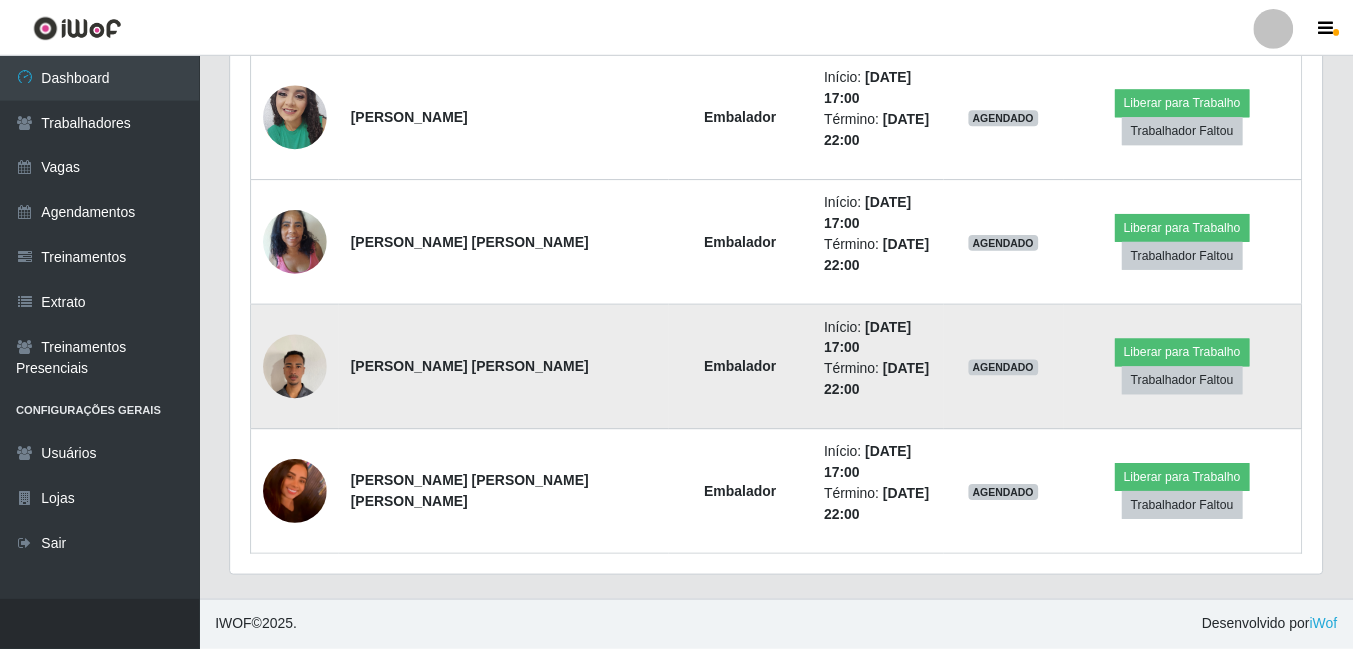 scroll, scrollTop: 999585, scrollLeft: 998909, axis: both 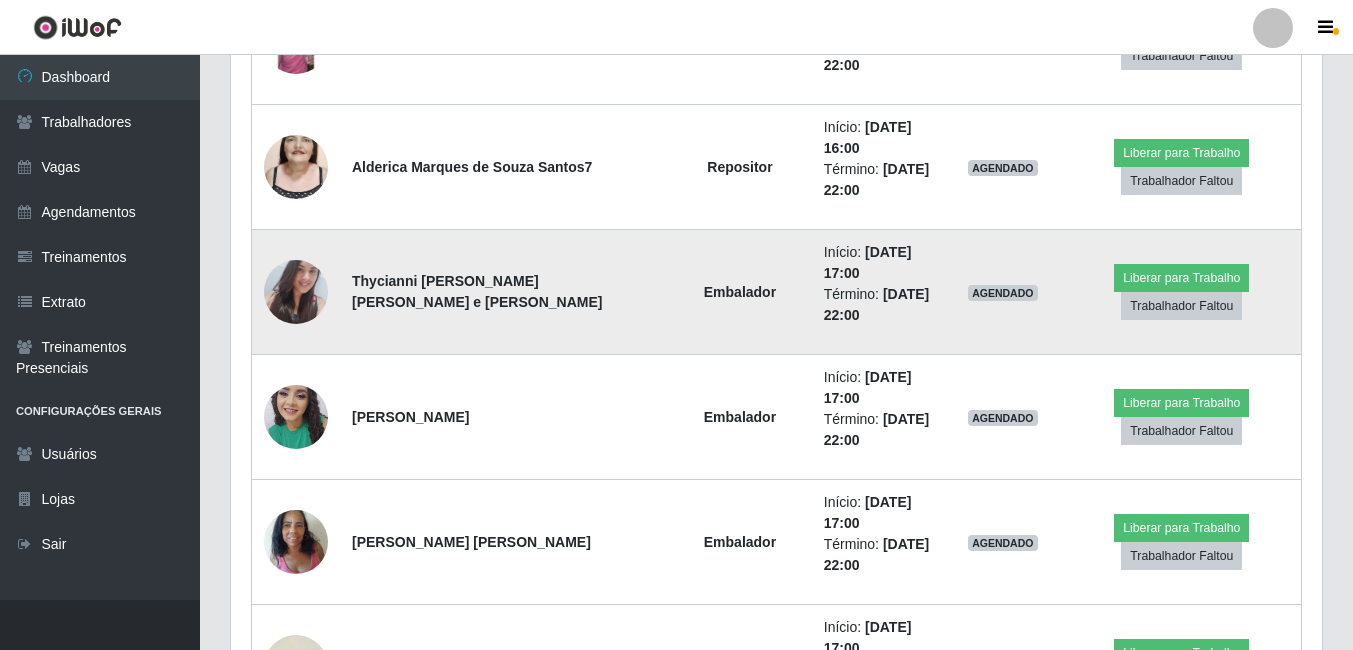 click at bounding box center [296, 292] 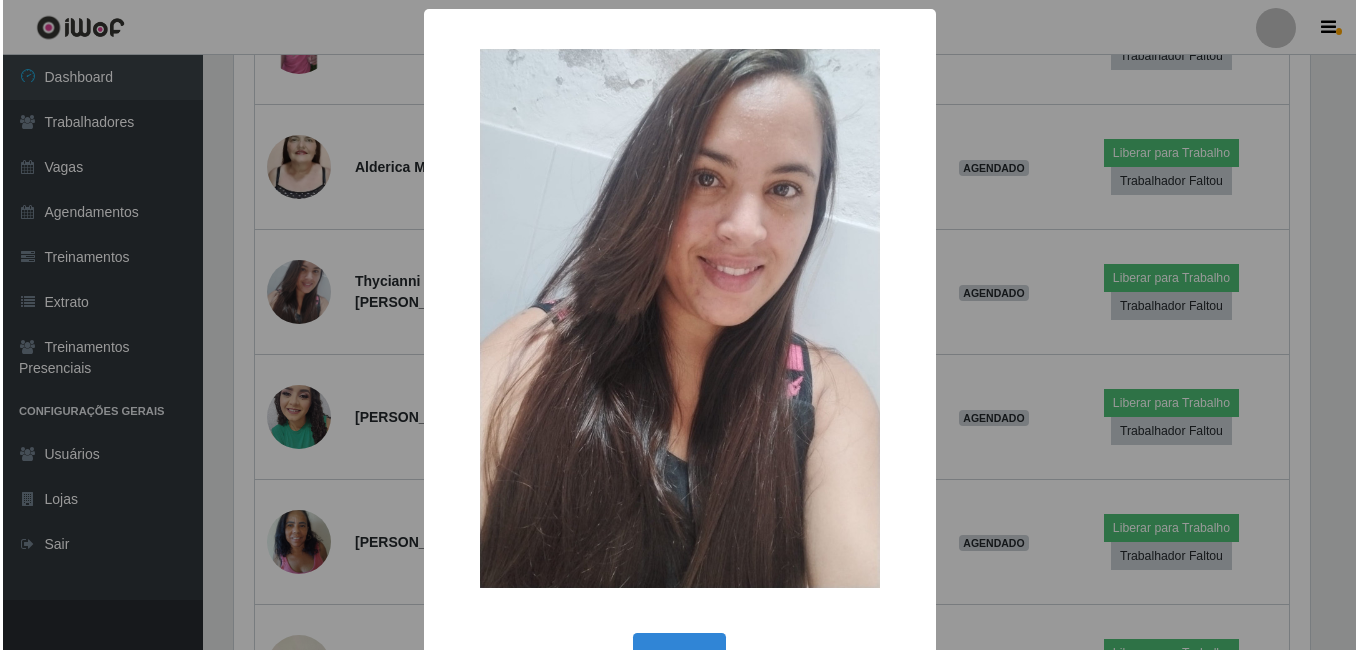 scroll 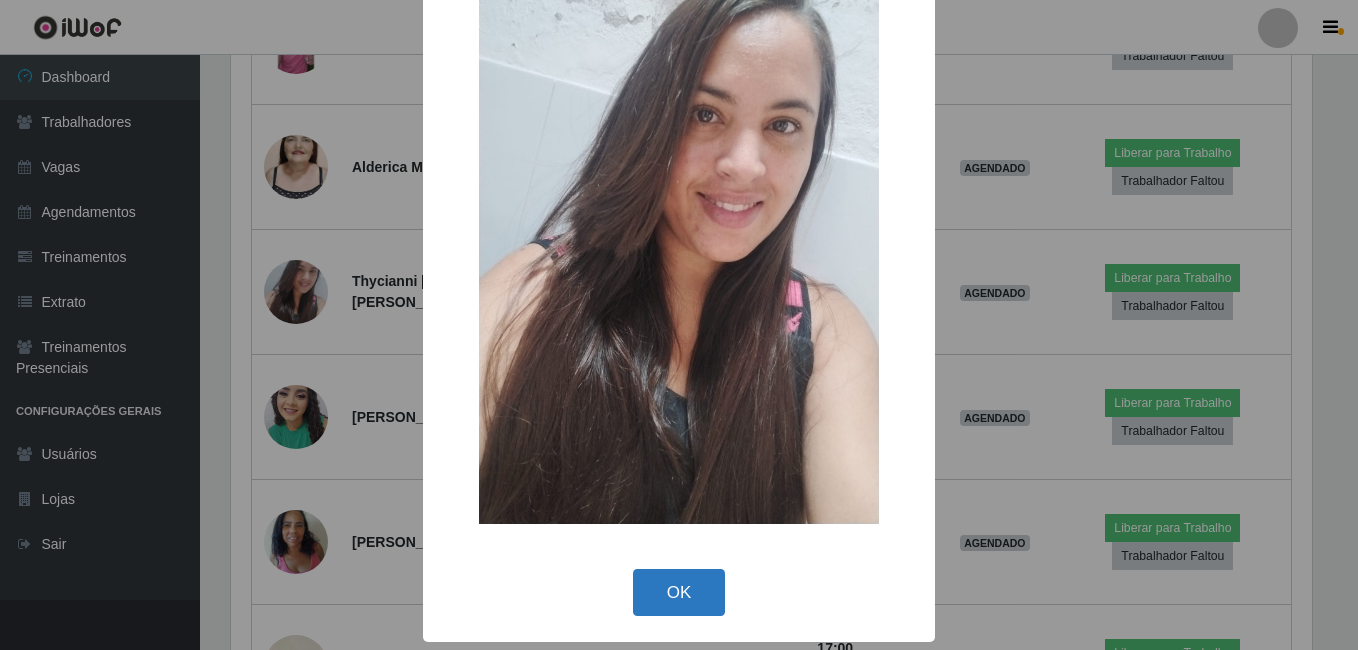 click on "OK" at bounding box center [679, 592] 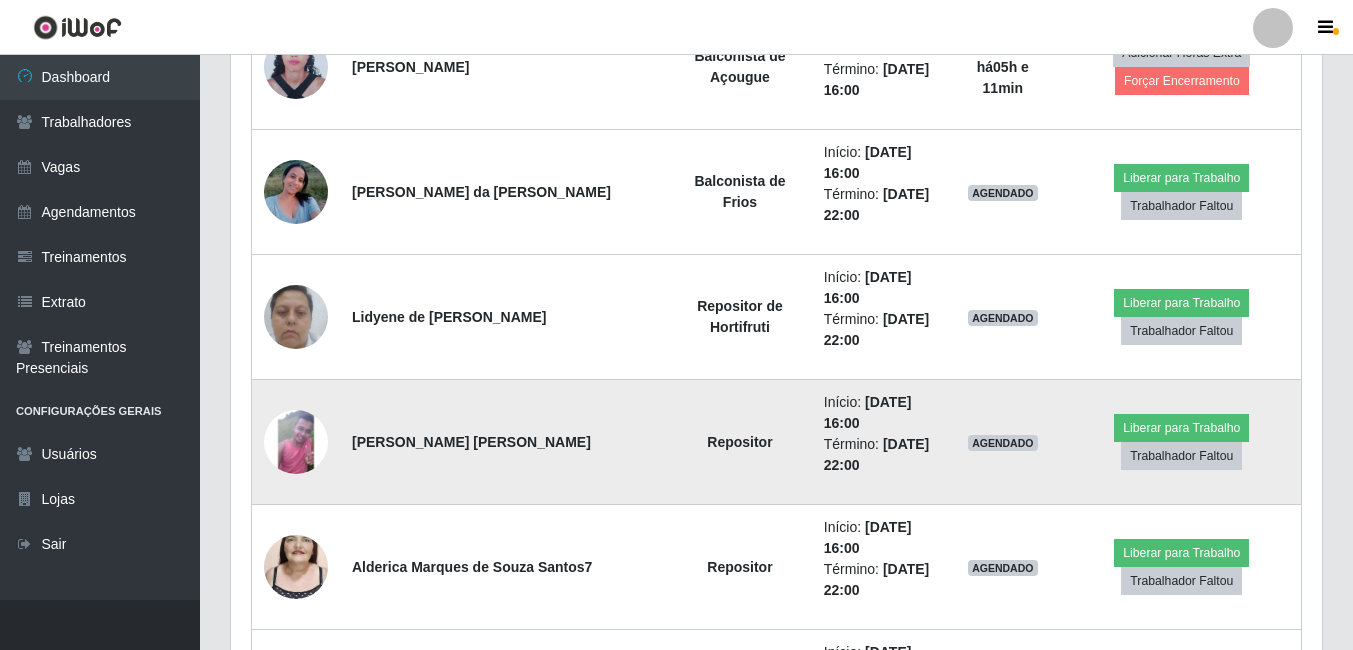 click at bounding box center (296, 442) 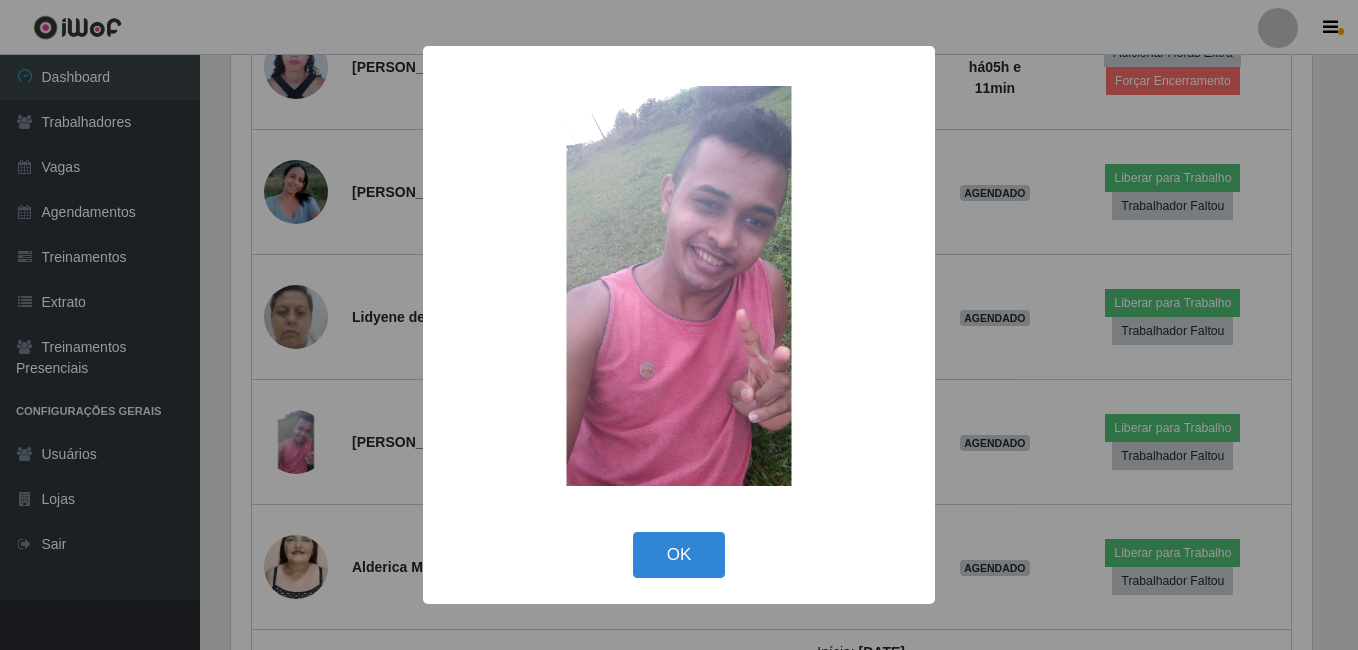 click on "OK Cancel" at bounding box center [679, 554] 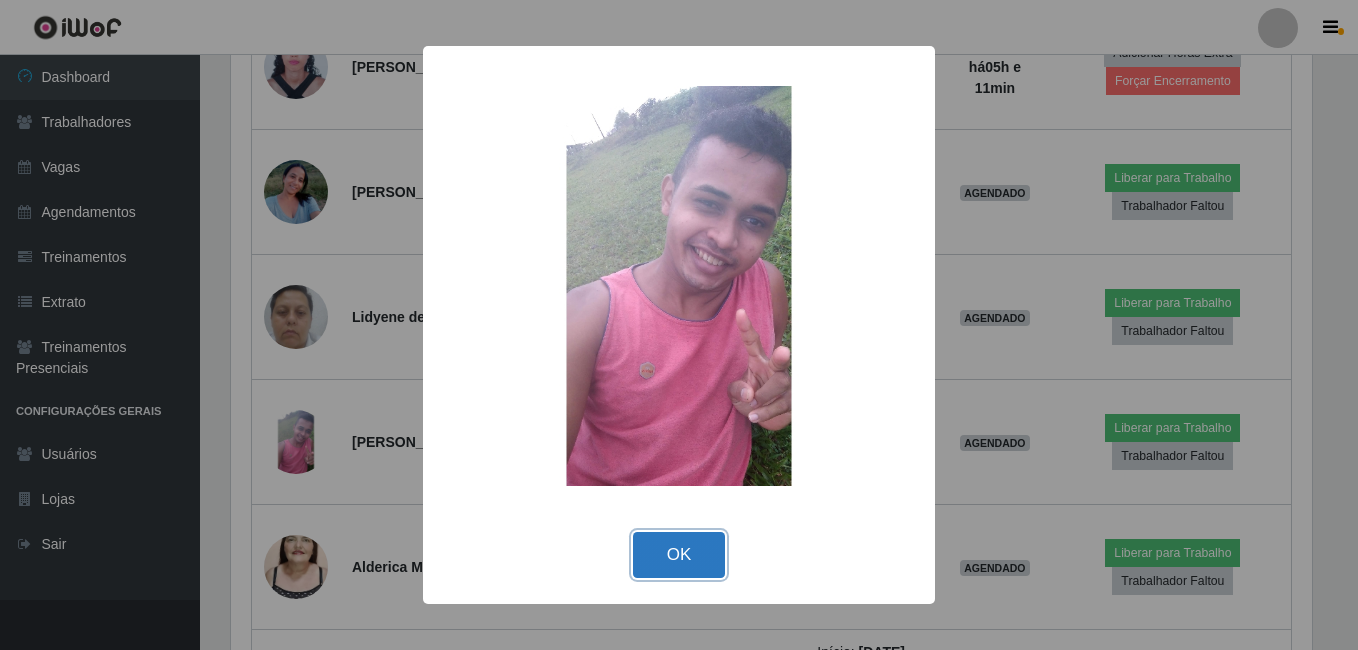 drag, startPoint x: 696, startPoint y: 554, endPoint x: 551, endPoint y: 456, distance: 175.01143 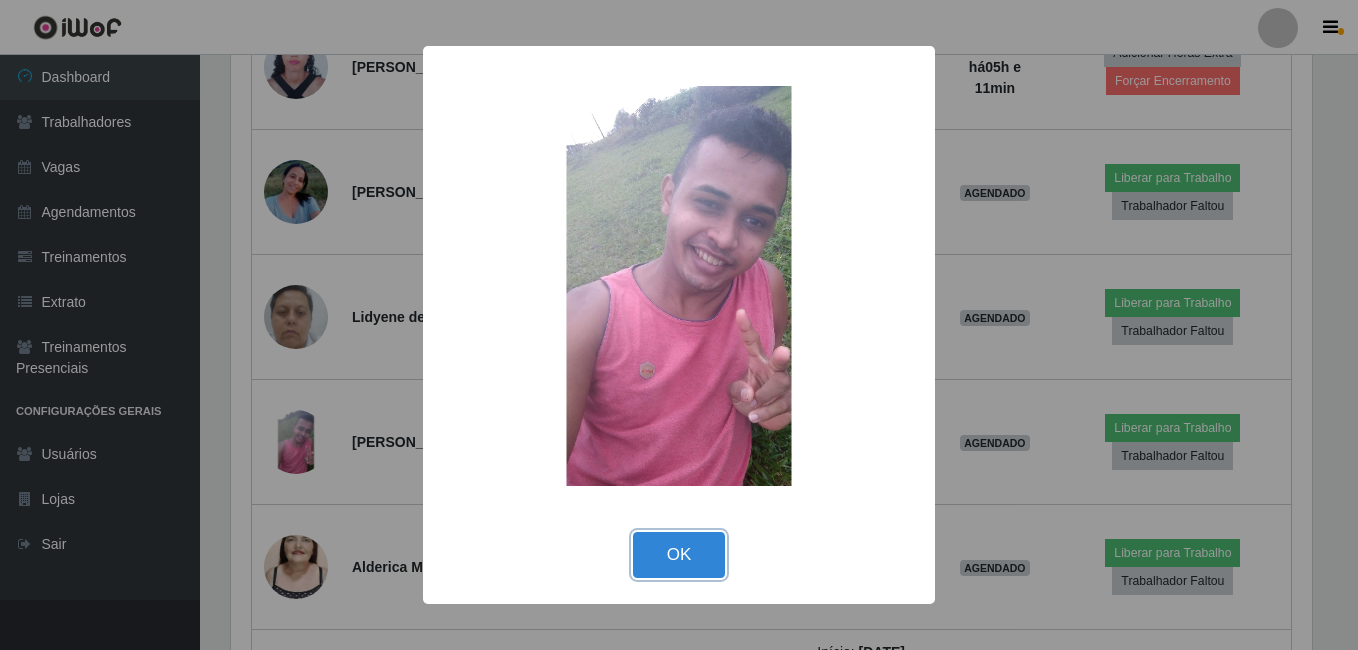 click on "OK" at bounding box center [679, 555] 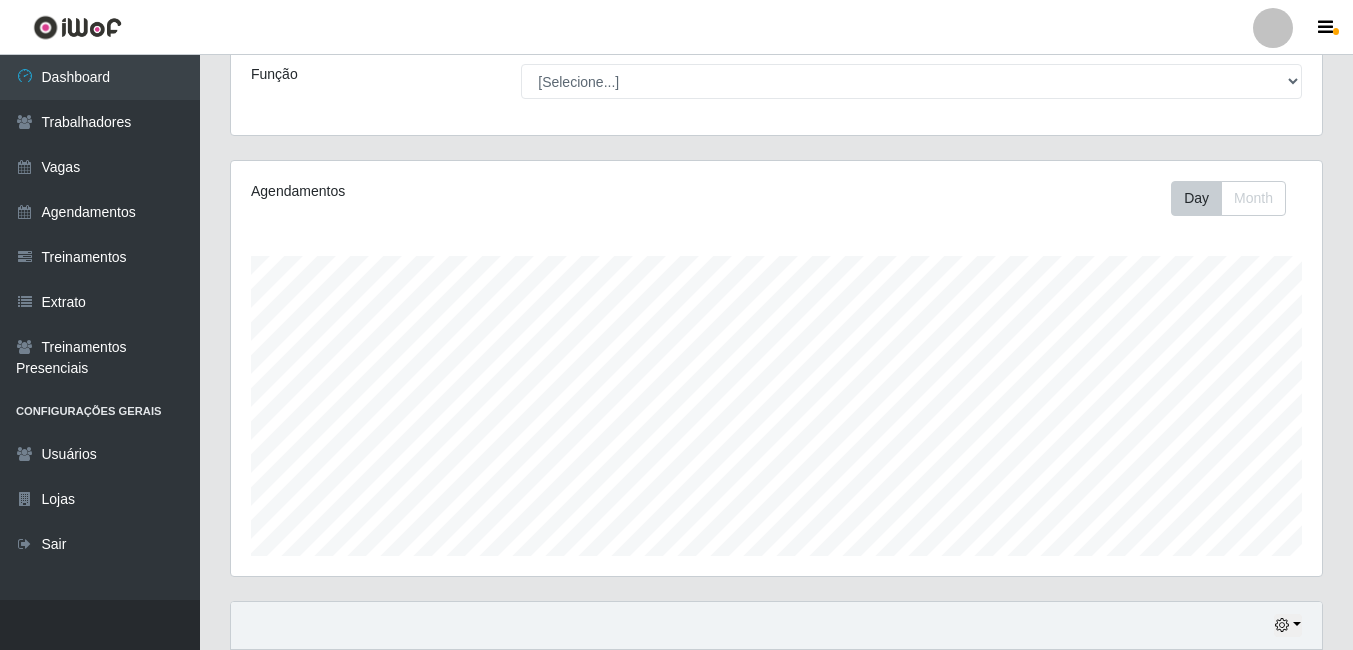 scroll, scrollTop: 300, scrollLeft: 0, axis: vertical 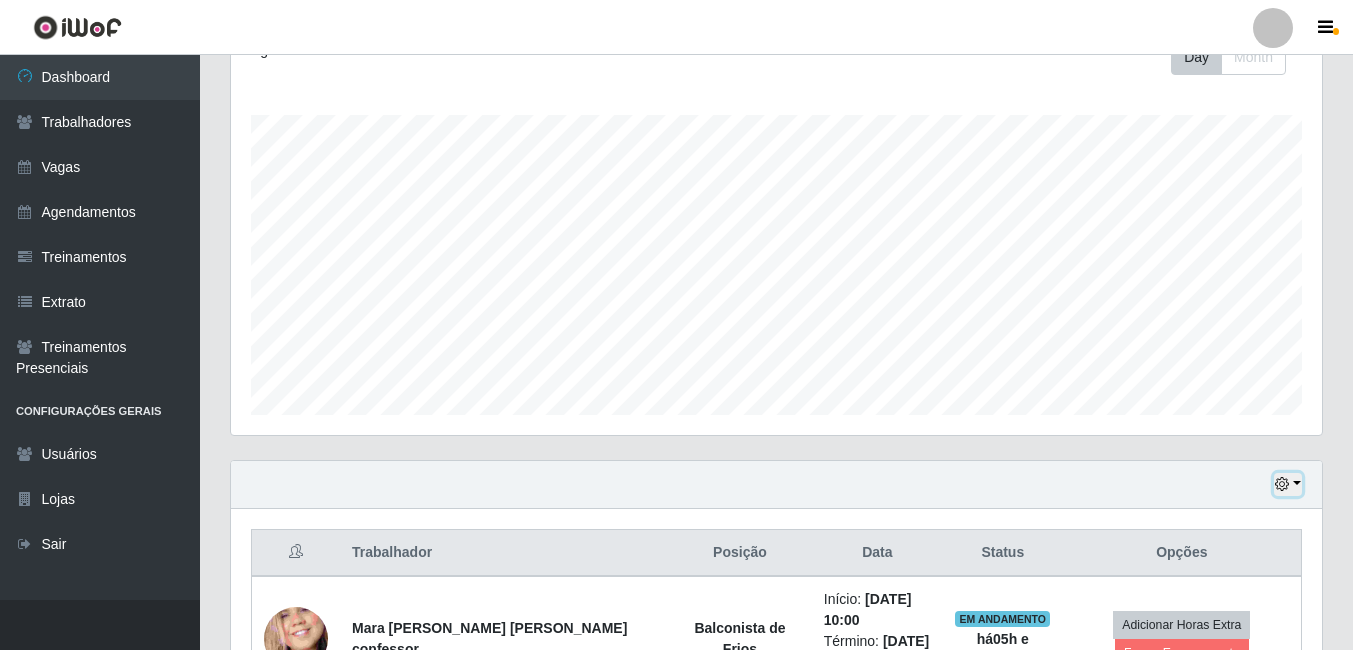 click at bounding box center (1288, 484) 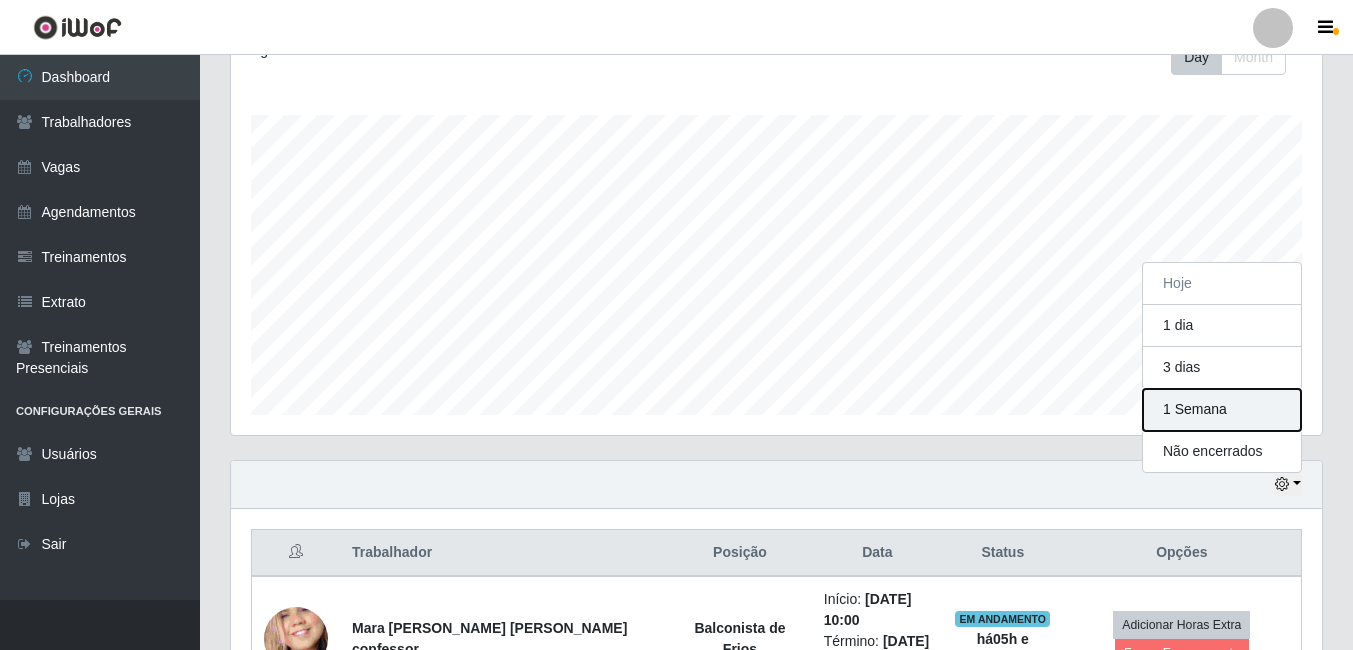 click on "1 Semana" at bounding box center [1222, 410] 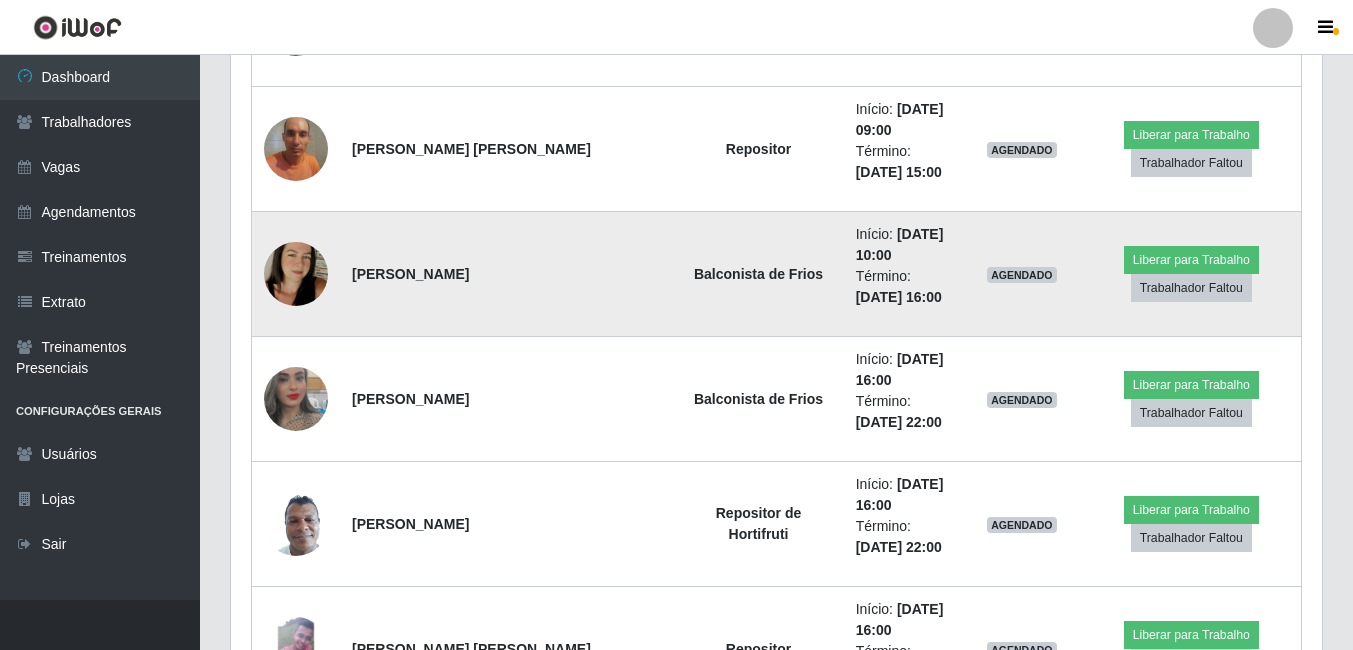 scroll, scrollTop: 1697, scrollLeft: 0, axis: vertical 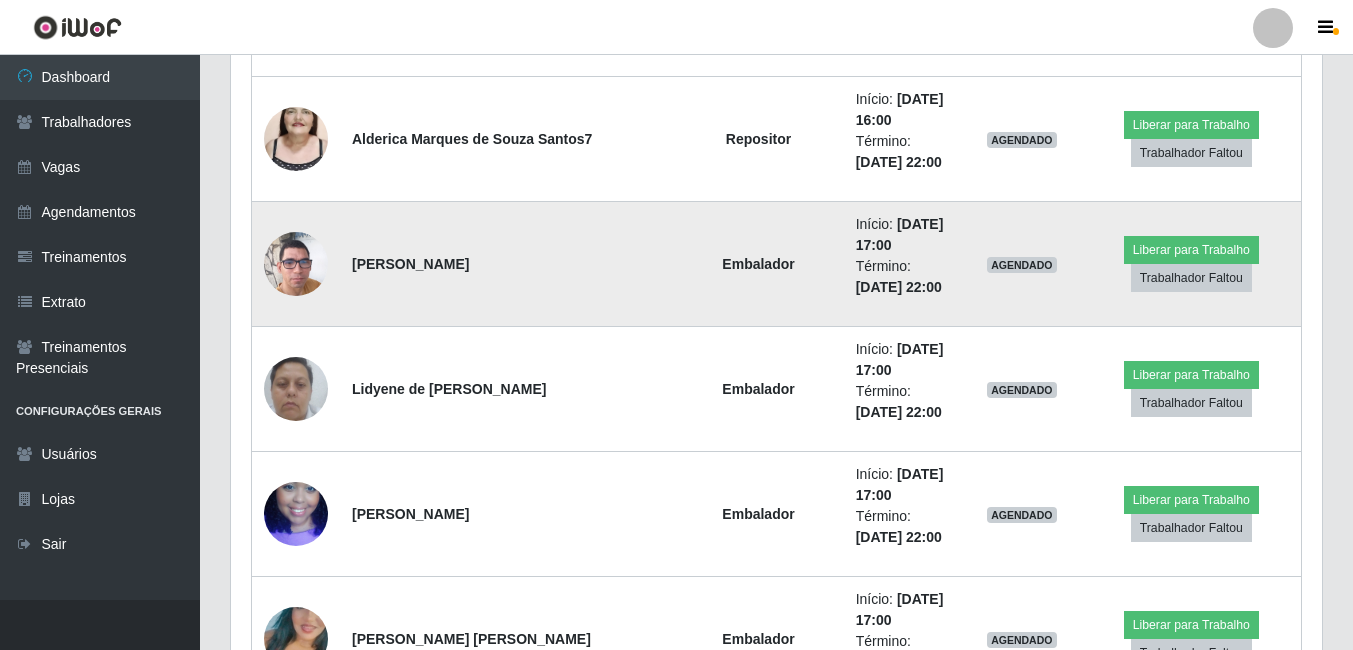 click at bounding box center [296, 264] 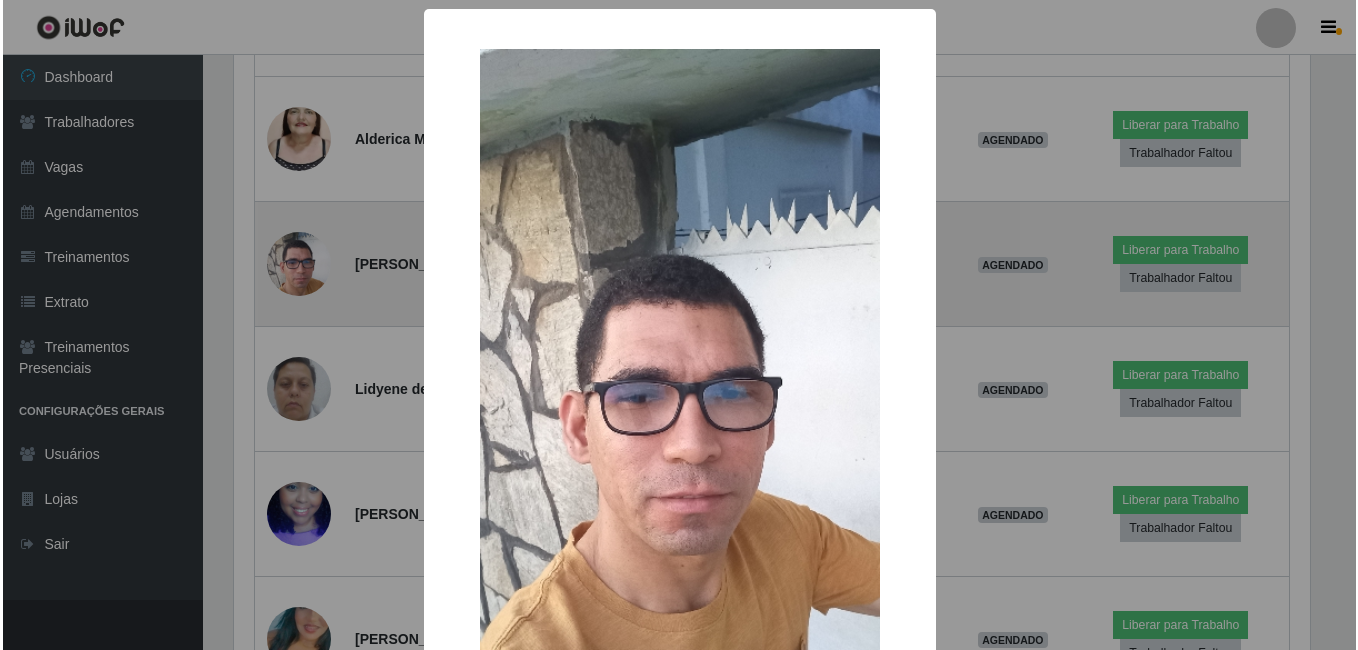 scroll, scrollTop: 999585, scrollLeft: 998919, axis: both 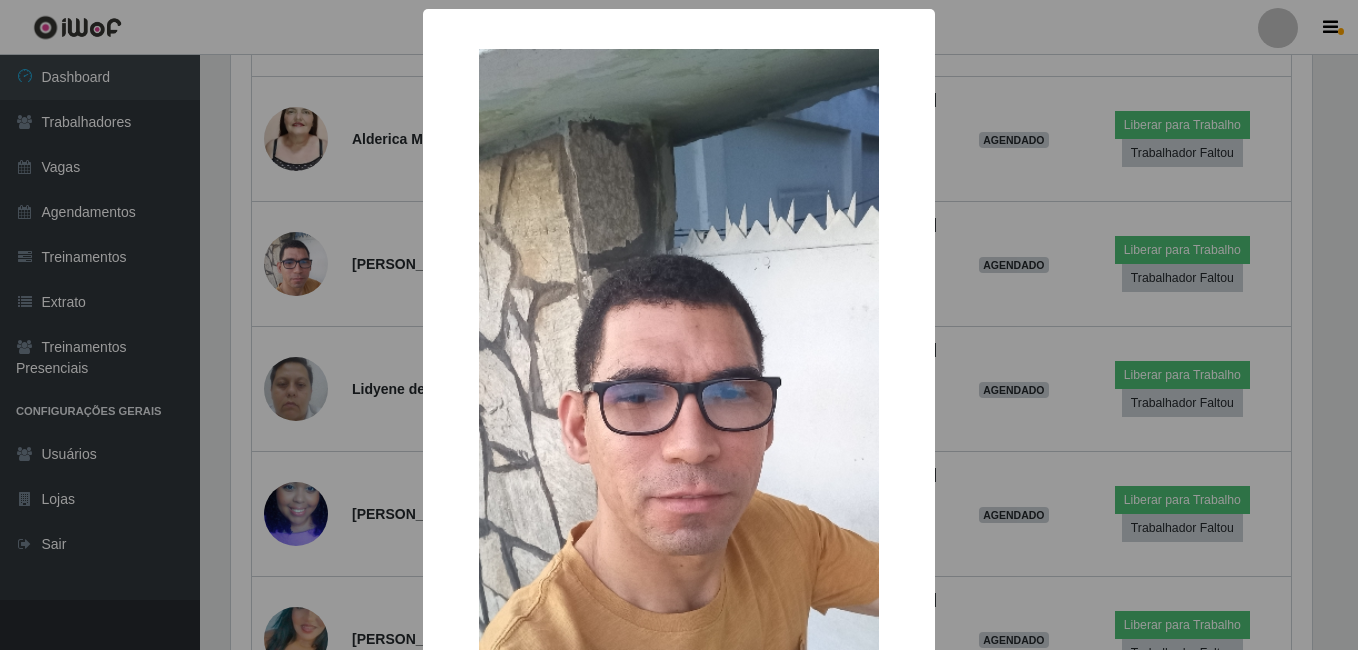 click on "× OK Cancel" at bounding box center [679, 325] 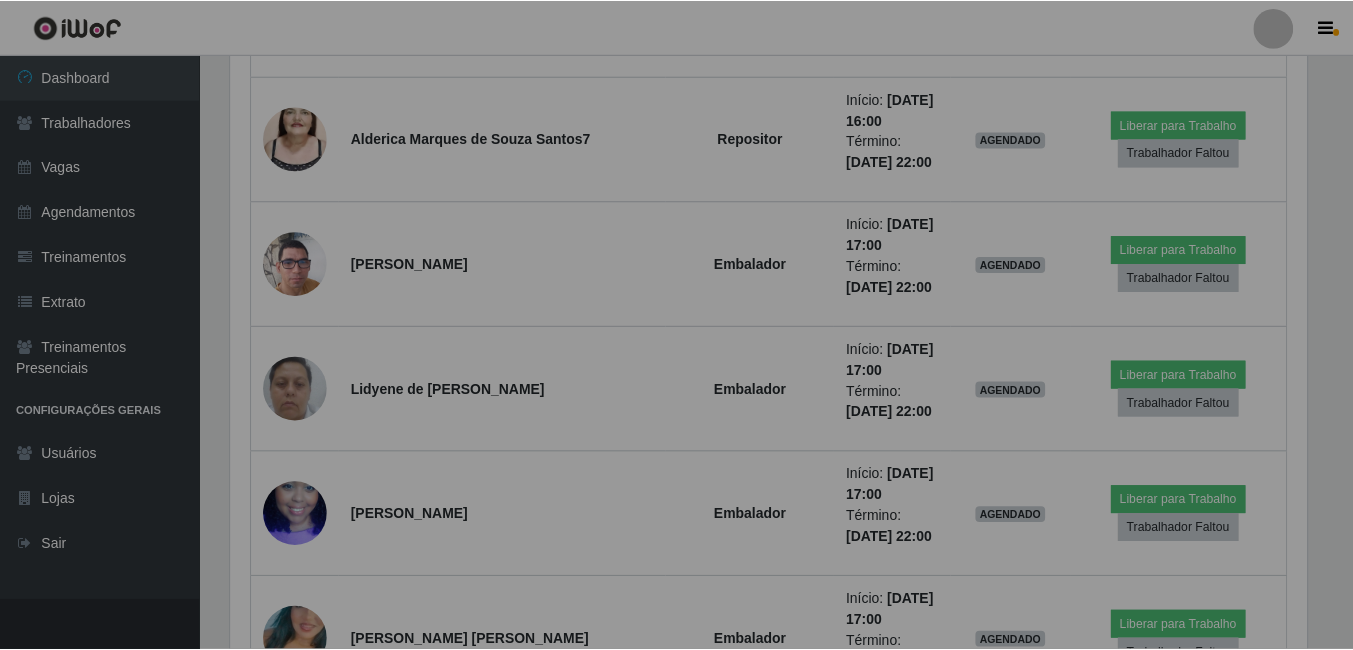 scroll, scrollTop: 999585, scrollLeft: 998909, axis: both 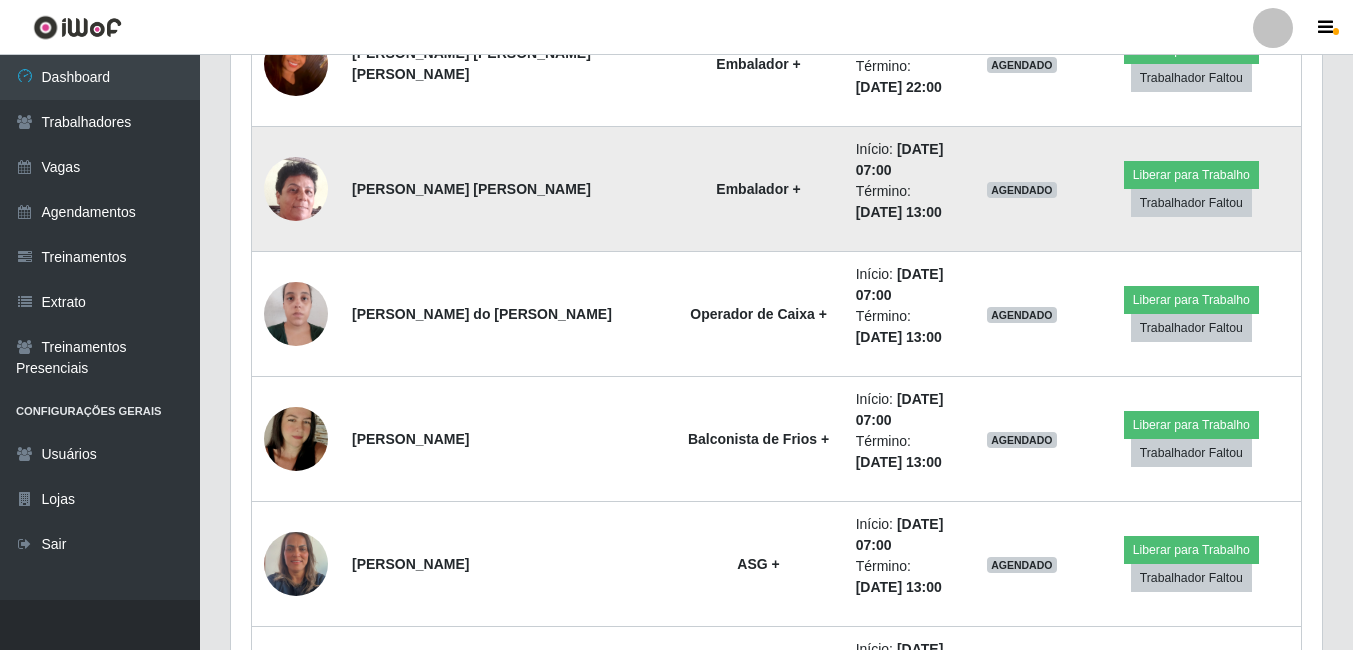 click at bounding box center (296, 188) 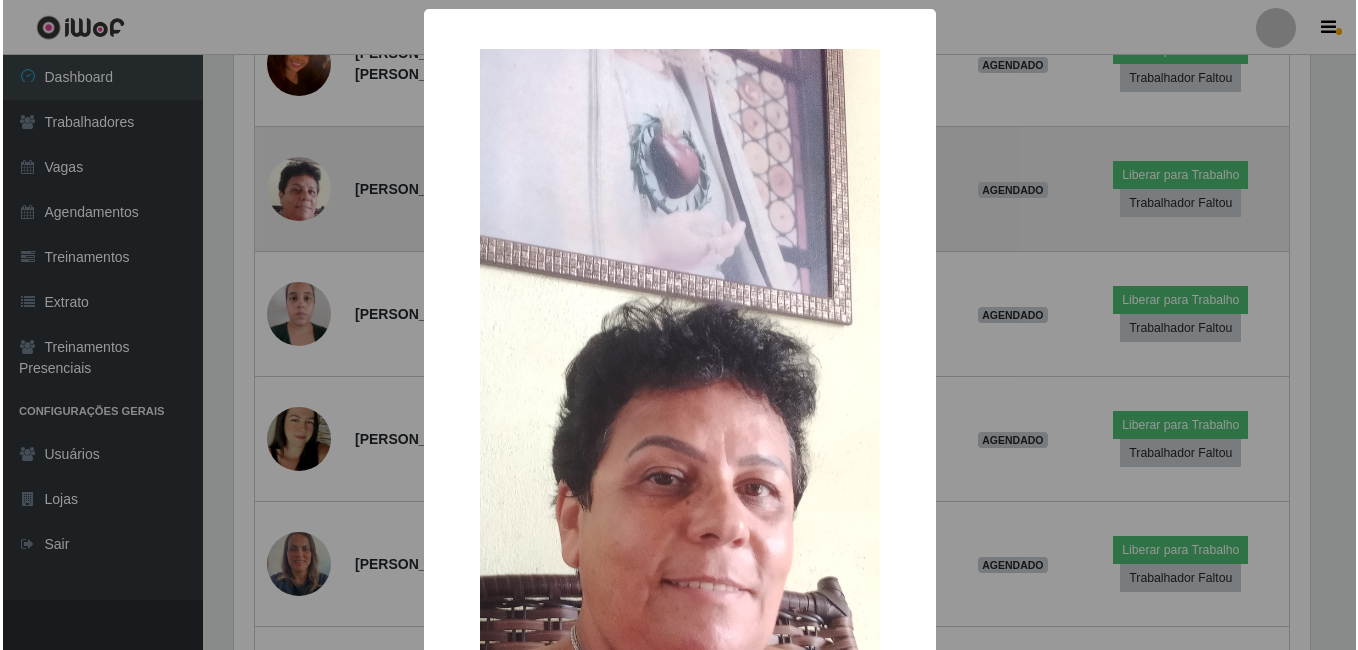 scroll, scrollTop: 999585, scrollLeft: 998919, axis: both 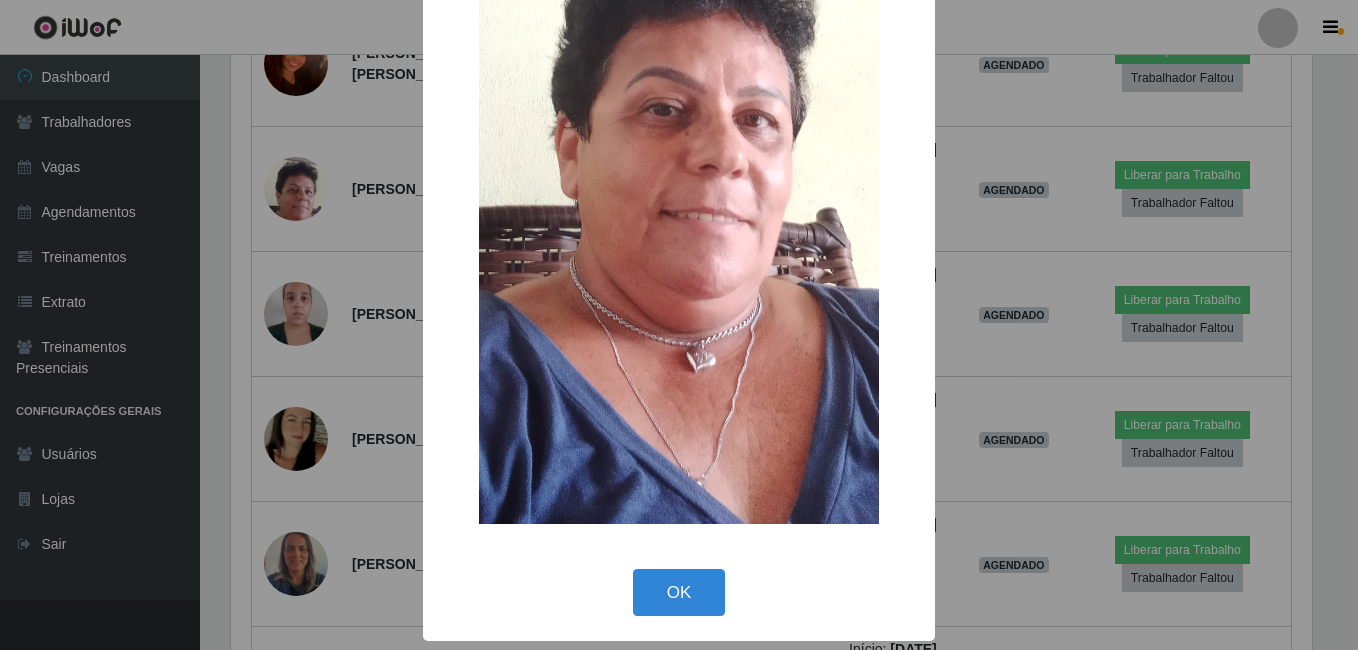 drag, startPoint x: 707, startPoint y: 603, endPoint x: 694, endPoint y: 584, distance: 23.021729 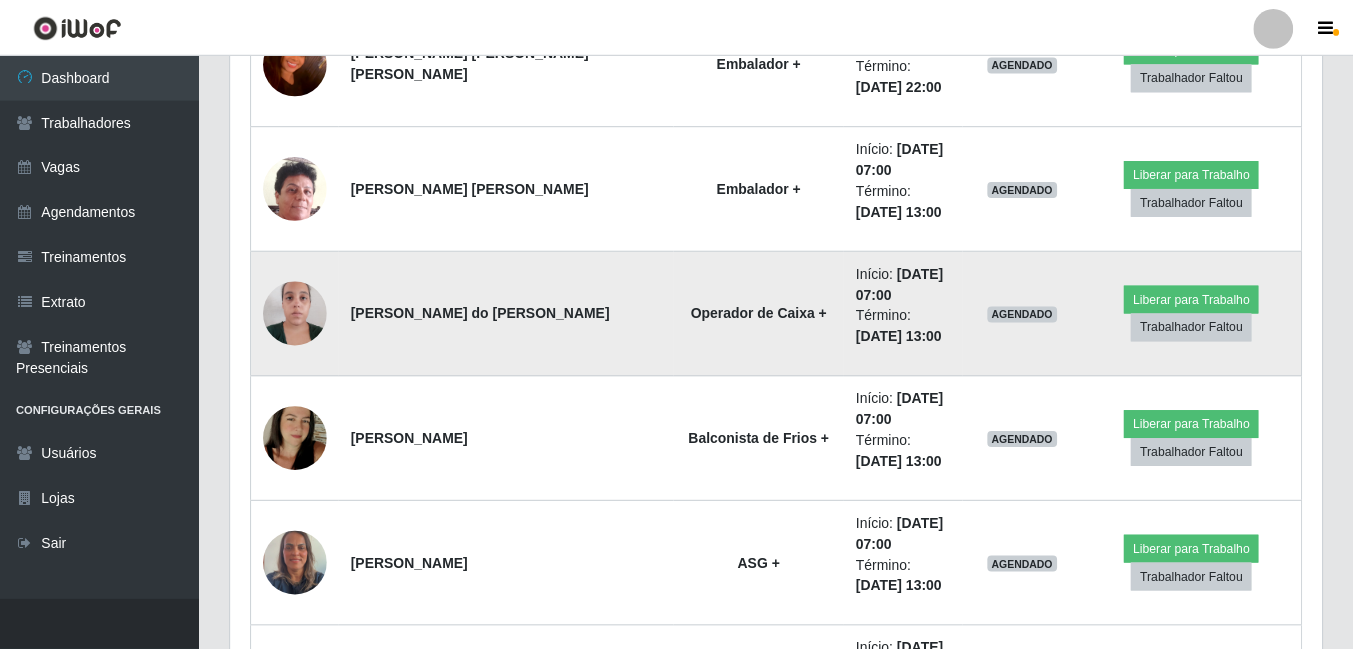 scroll, scrollTop: 999585, scrollLeft: 998909, axis: both 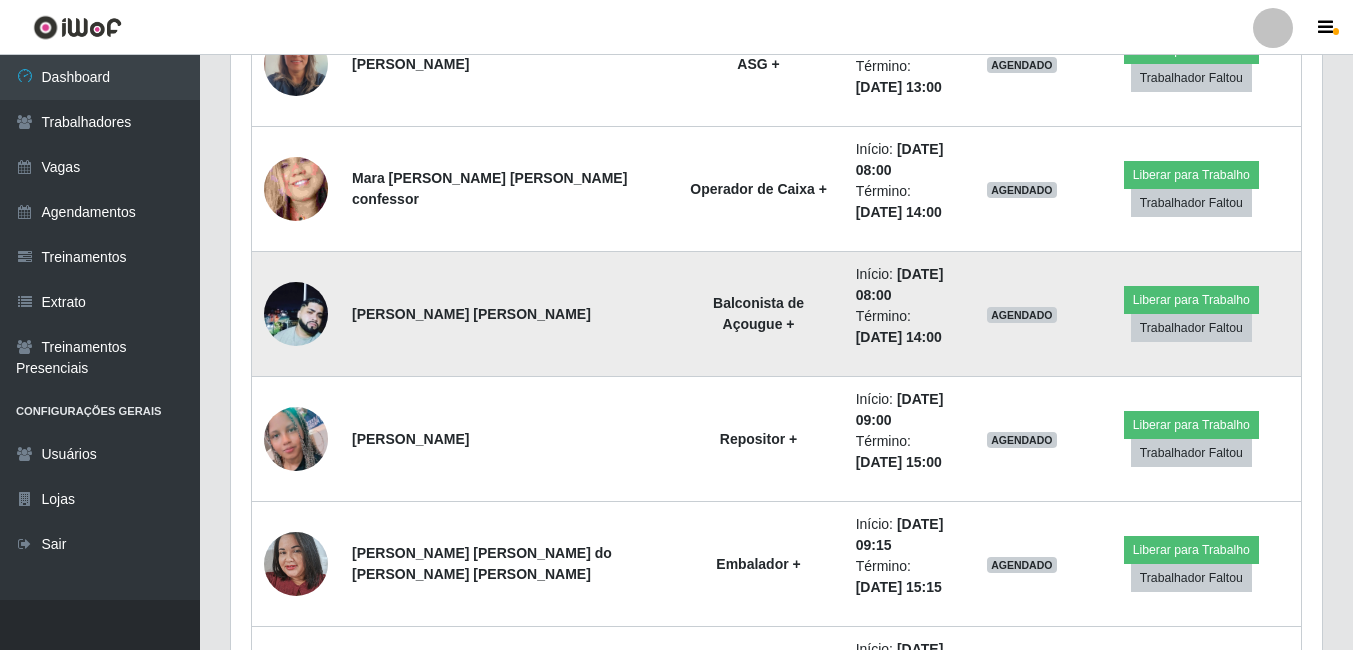 click at bounding box center (296, 314) 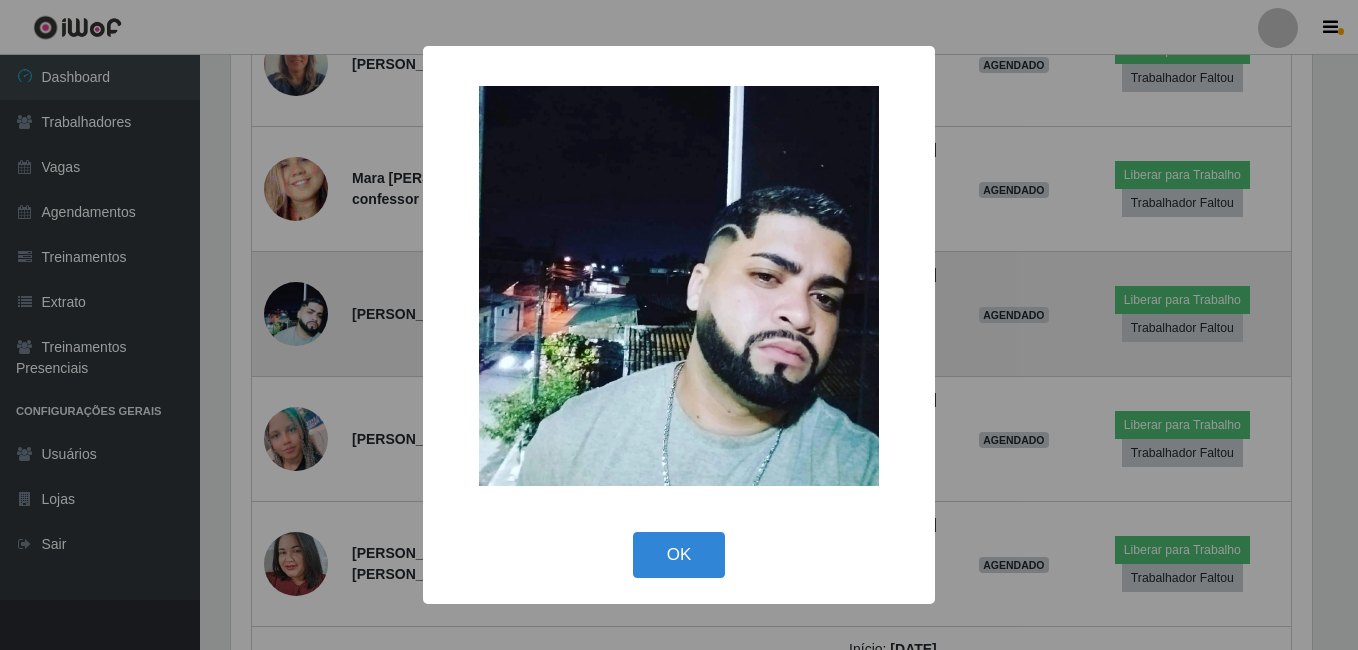 scroll, scrollTop: 999585, scrollLeft: 998919, axis: both 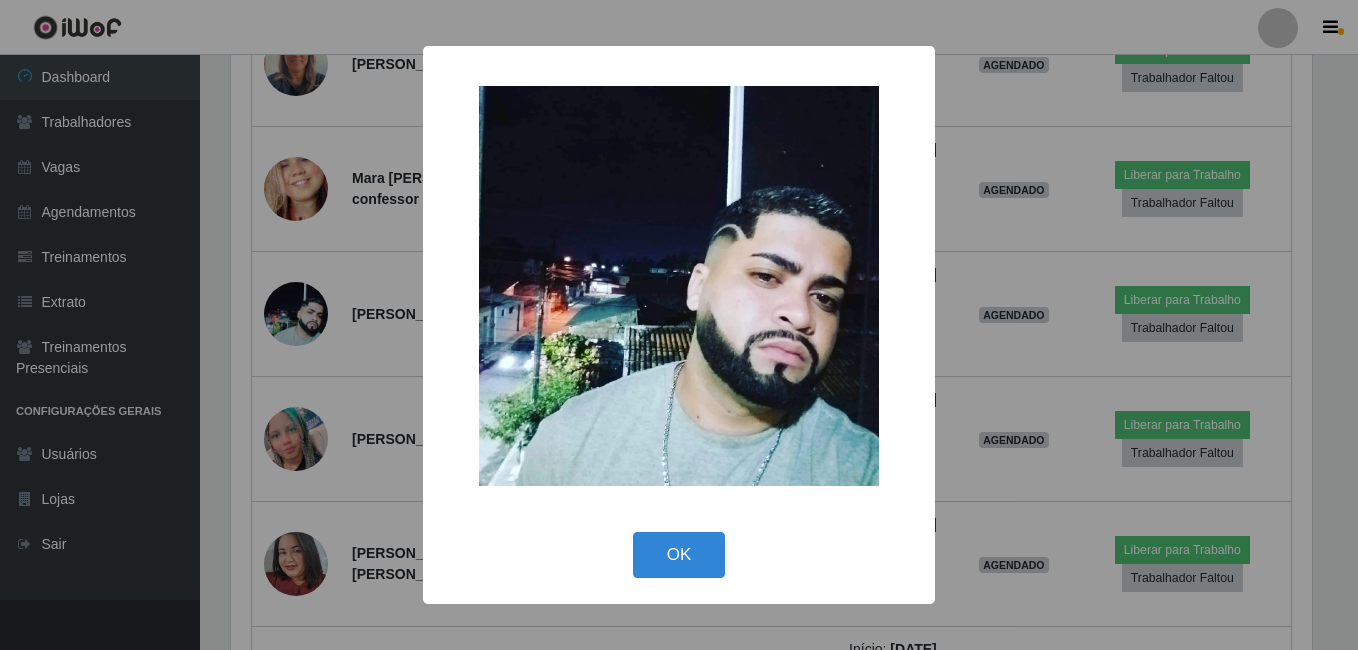 click on "× OK Cancel" at bounding box center (679, 325) 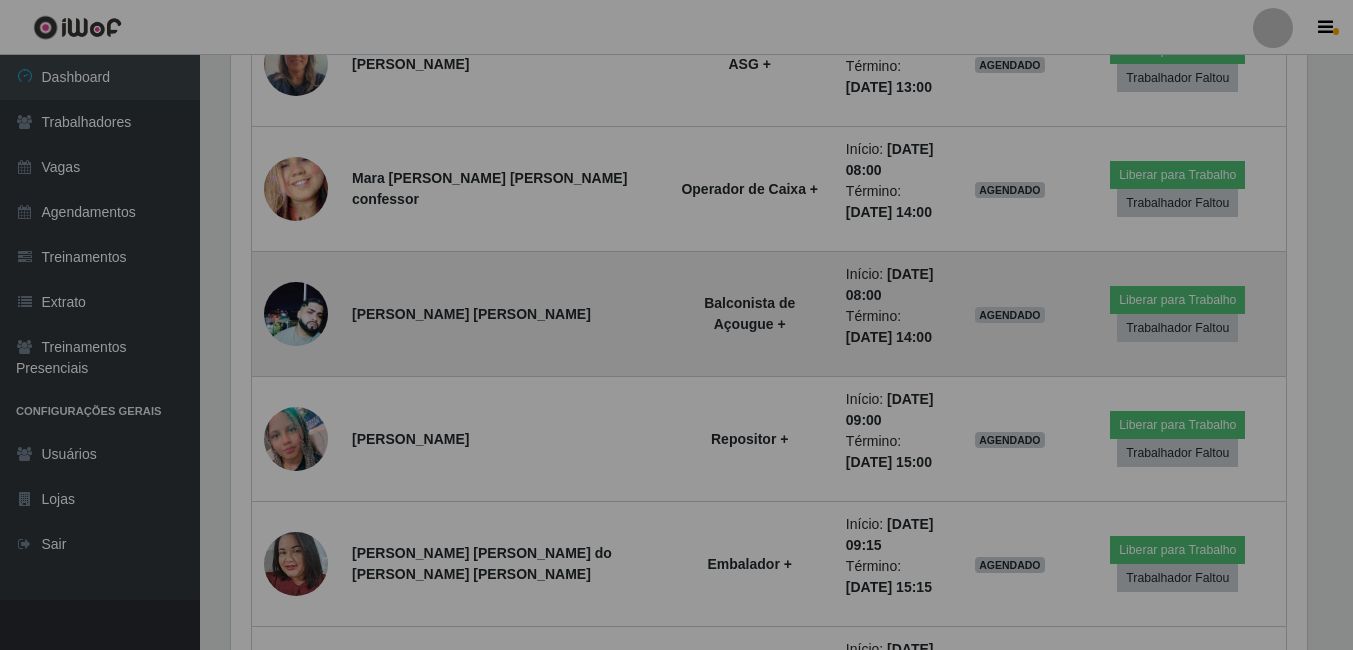 scroll, scrollTop: 999585, scrollLeft: 998909, axis: both 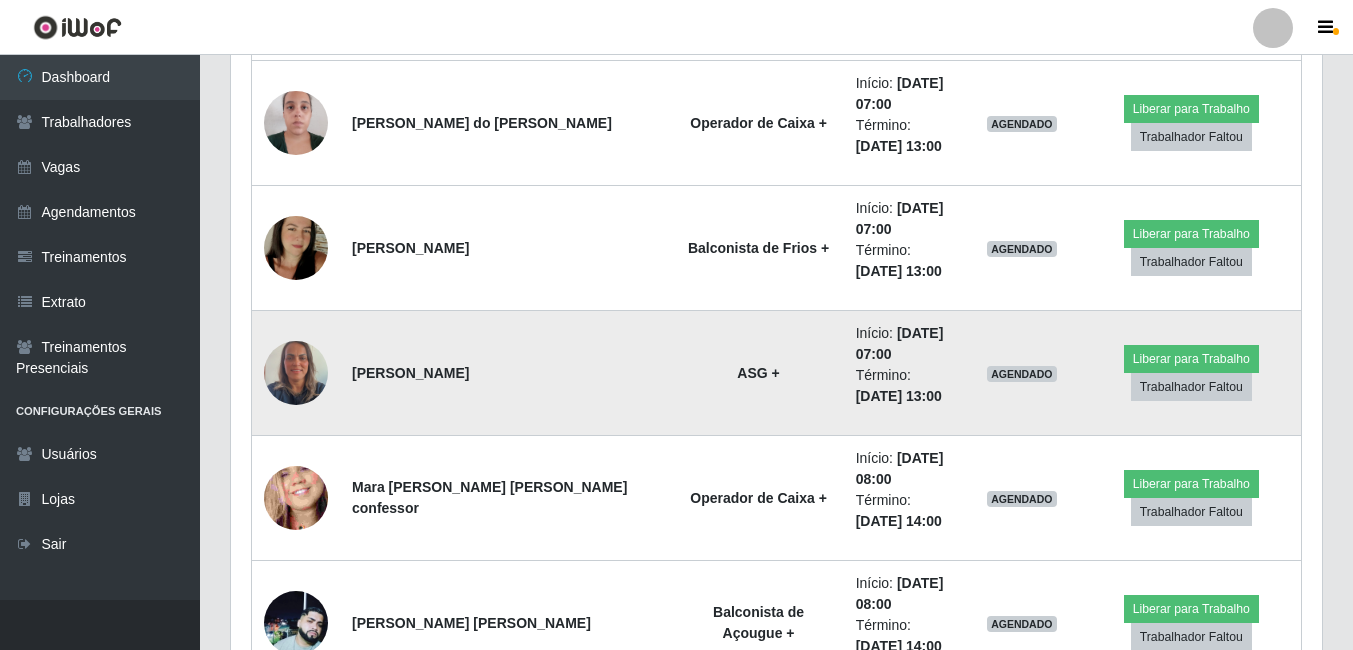 click on "[PERSON_NAME]" at bounding box center (506, 373) 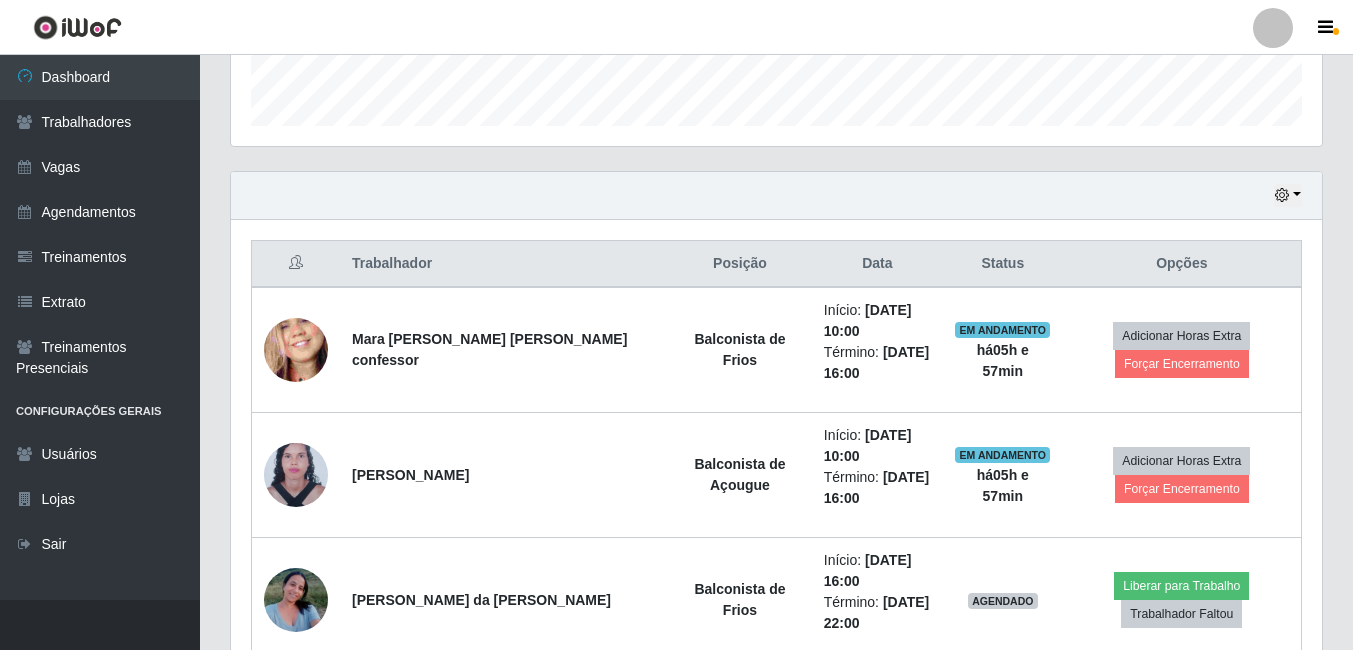 scroll, scrollTop: 546, scrollLeft: 0, axis: vertical 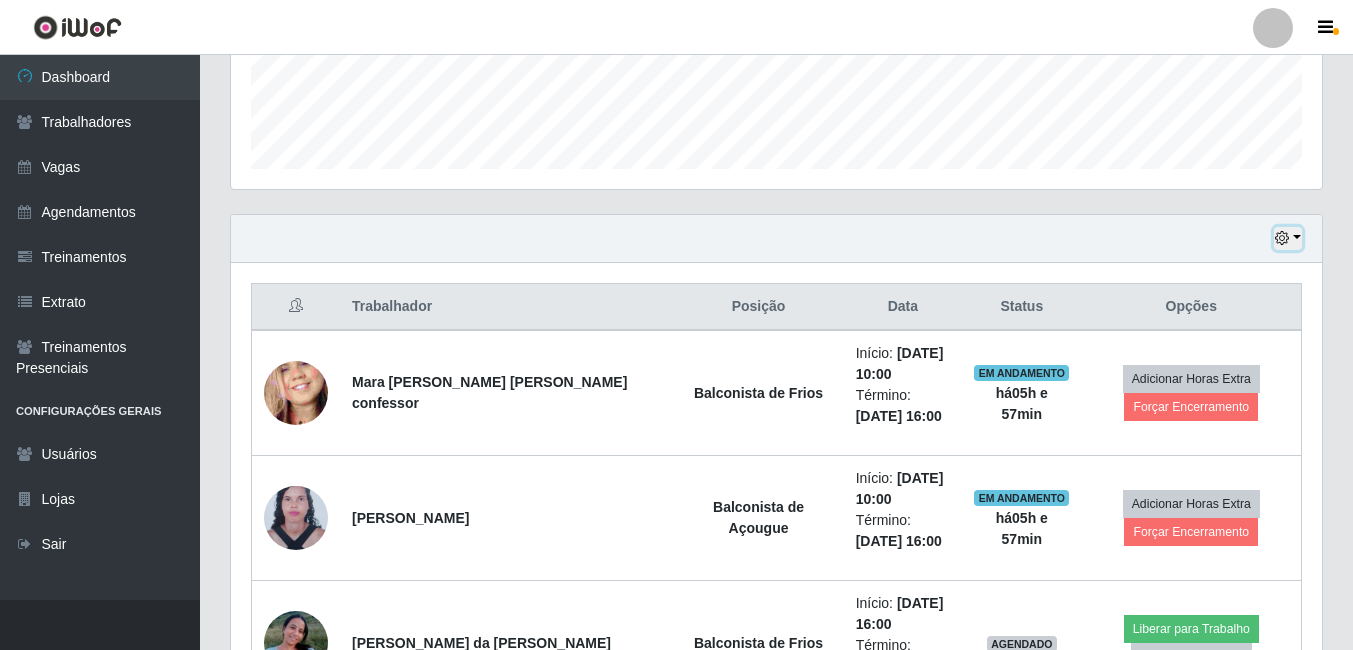 click at bounding box center (1288, 238) 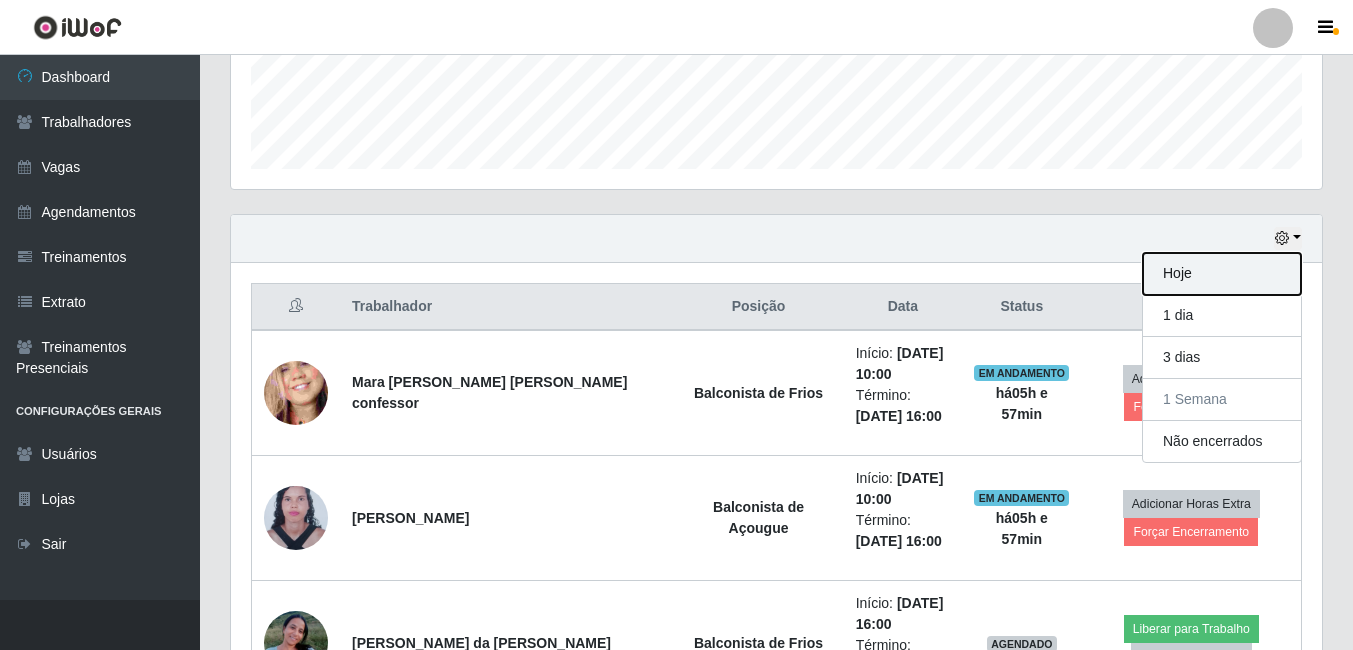 click on "Hoje" at bounding box center [1222, 274] 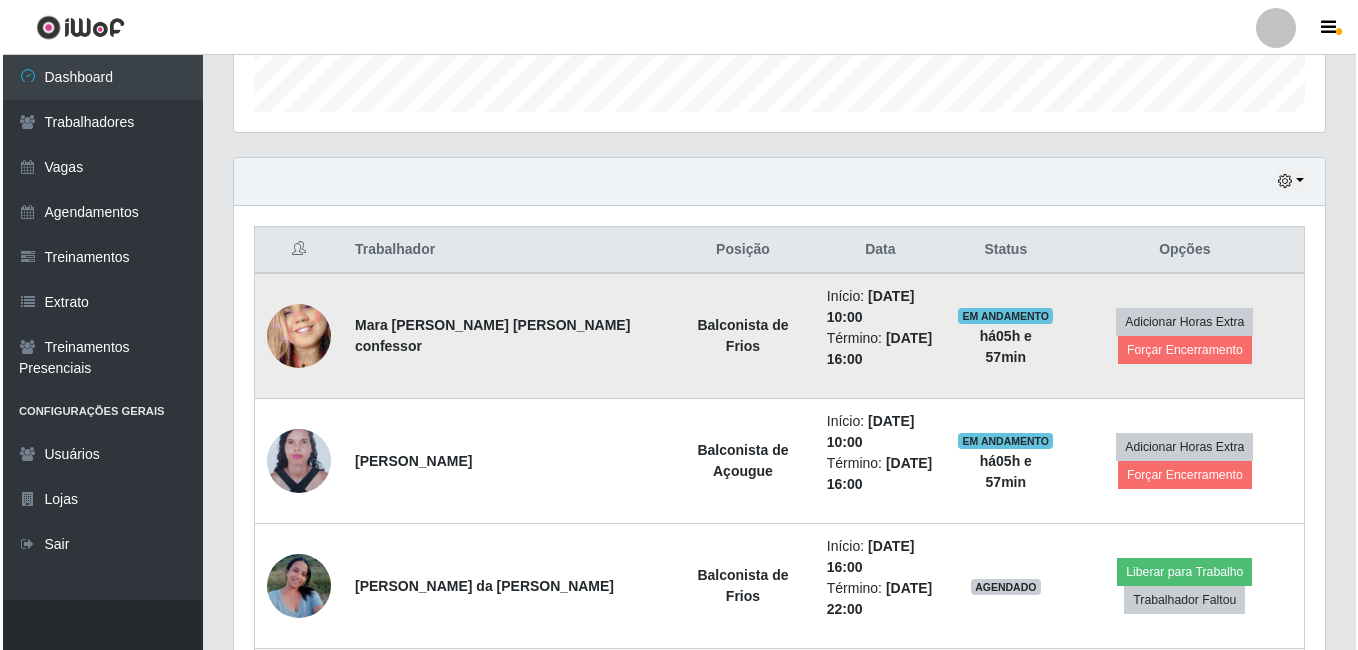 scroll, scrollTop: 646, scrollLeft: 0, axis: vertical 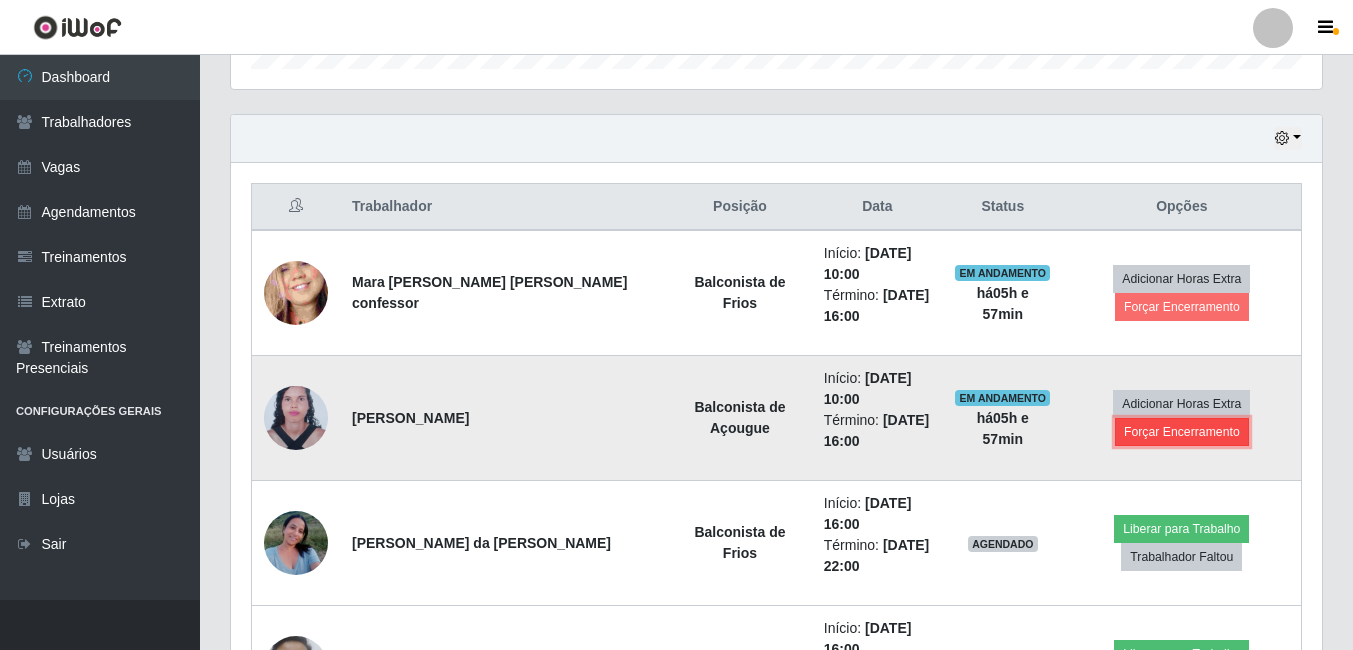 click on "Forçar Encerramento" at bounding box center (1182, 432) 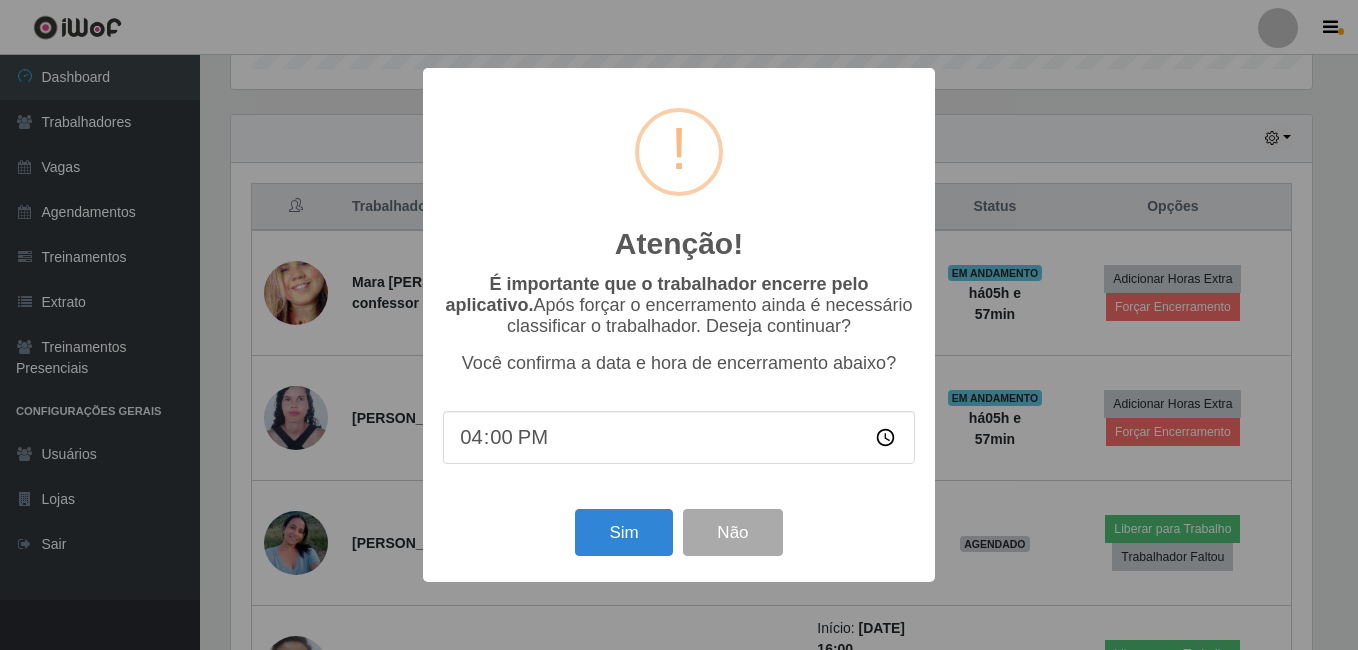 scroll, scrollTop: 999585, scrollLeft: 998919, axis: both 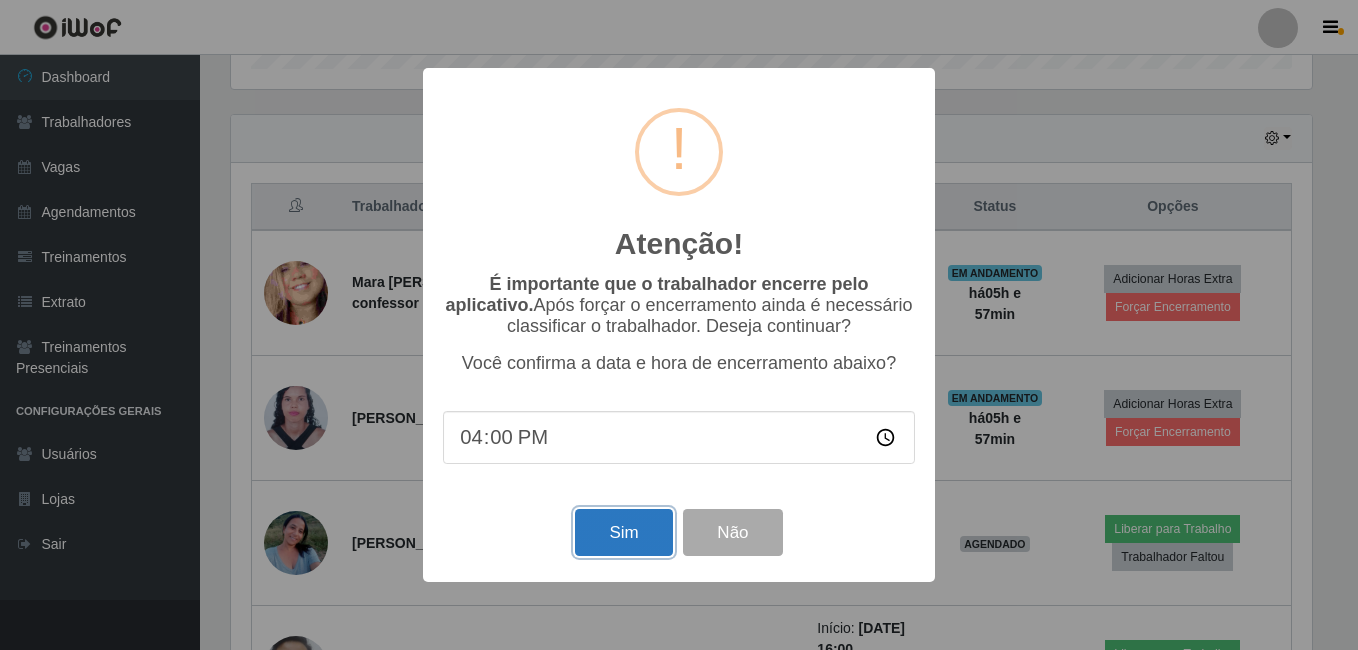 click on "Sim" at bounding box center (623, 532) 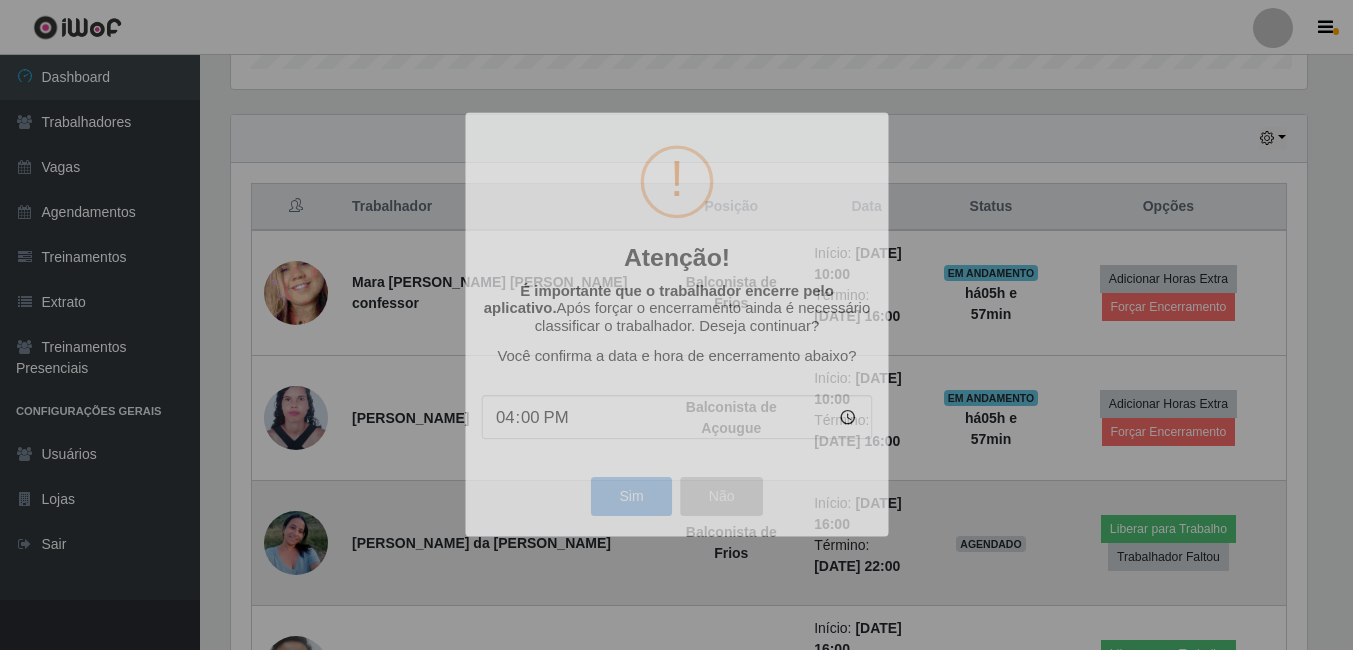 scroll, scrollTop: 999585, scrollLeft: 998909, axis: both 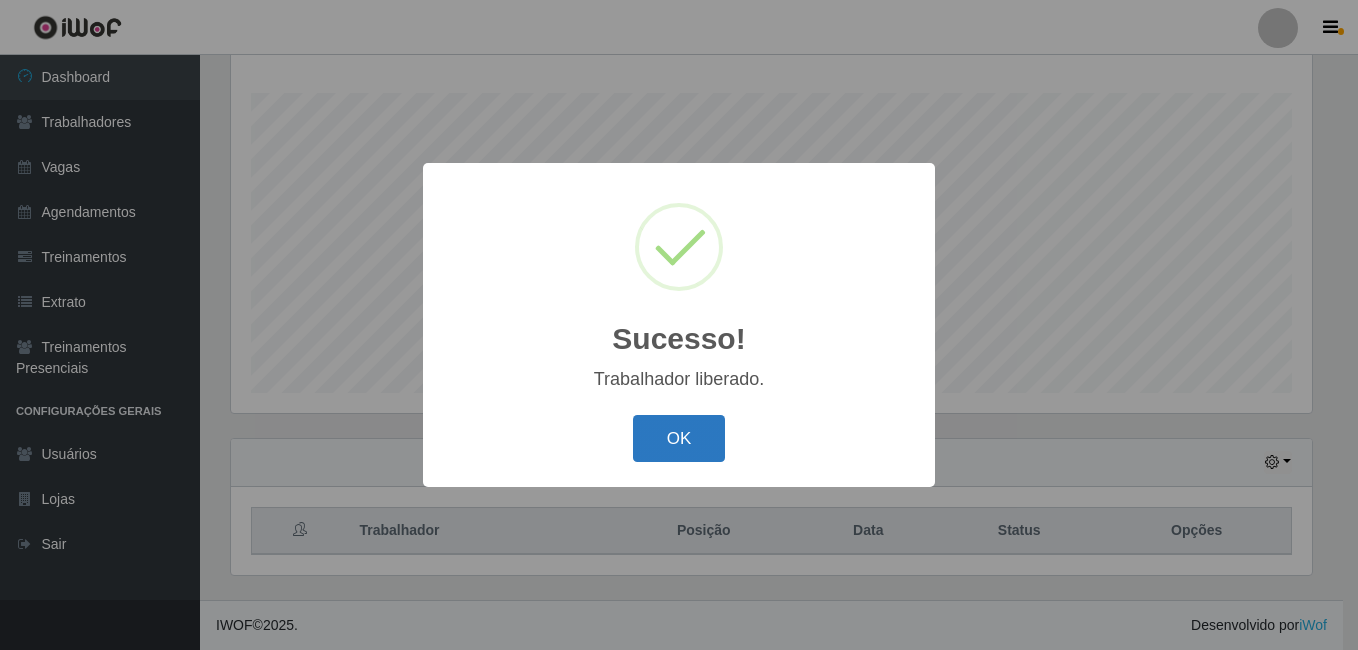 click on "OK" at bounding box center (679, 438) 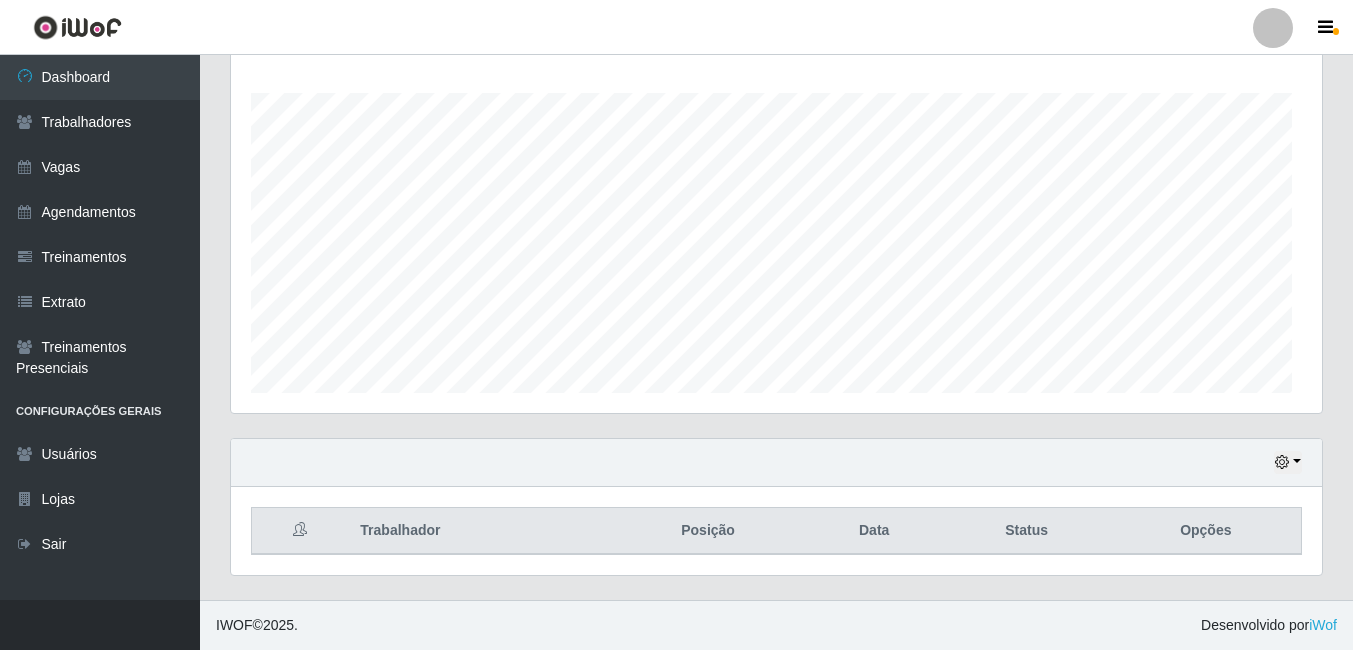 scroll, scrollTop: 999585, scrollLeft: 998909, axis: both 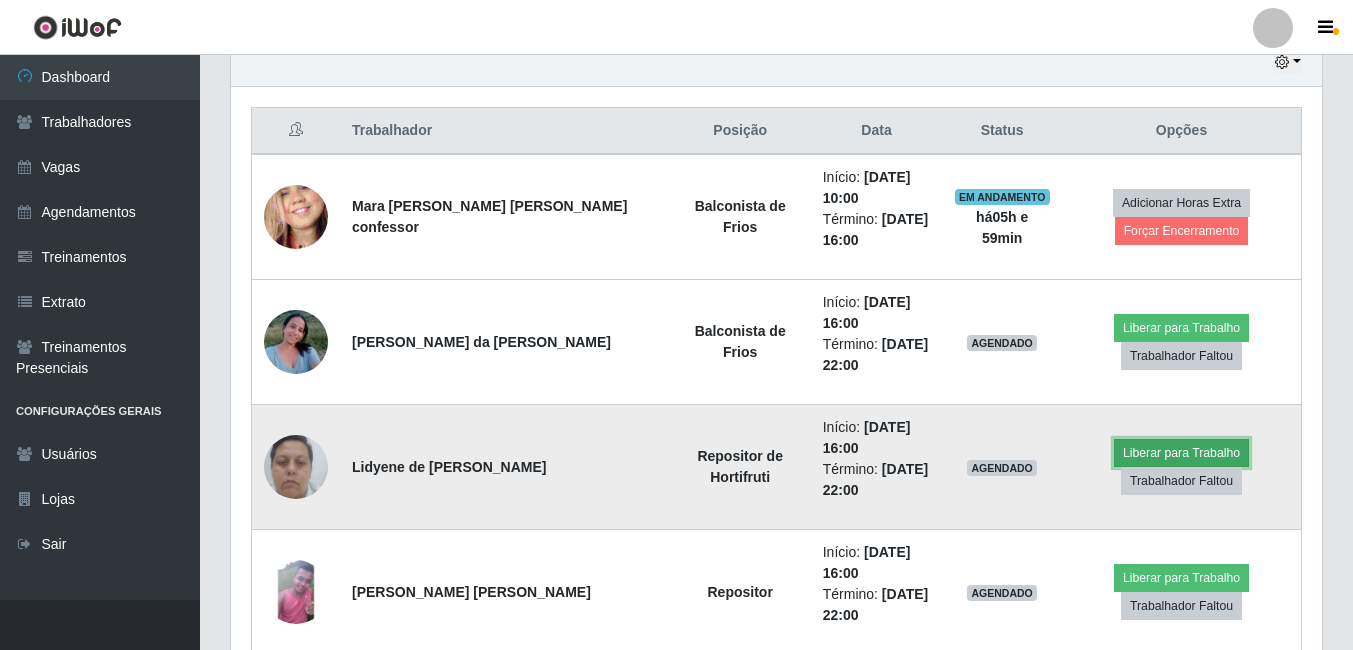 click on "Liberar para Trabalho" at bounding box center [1181, 453] 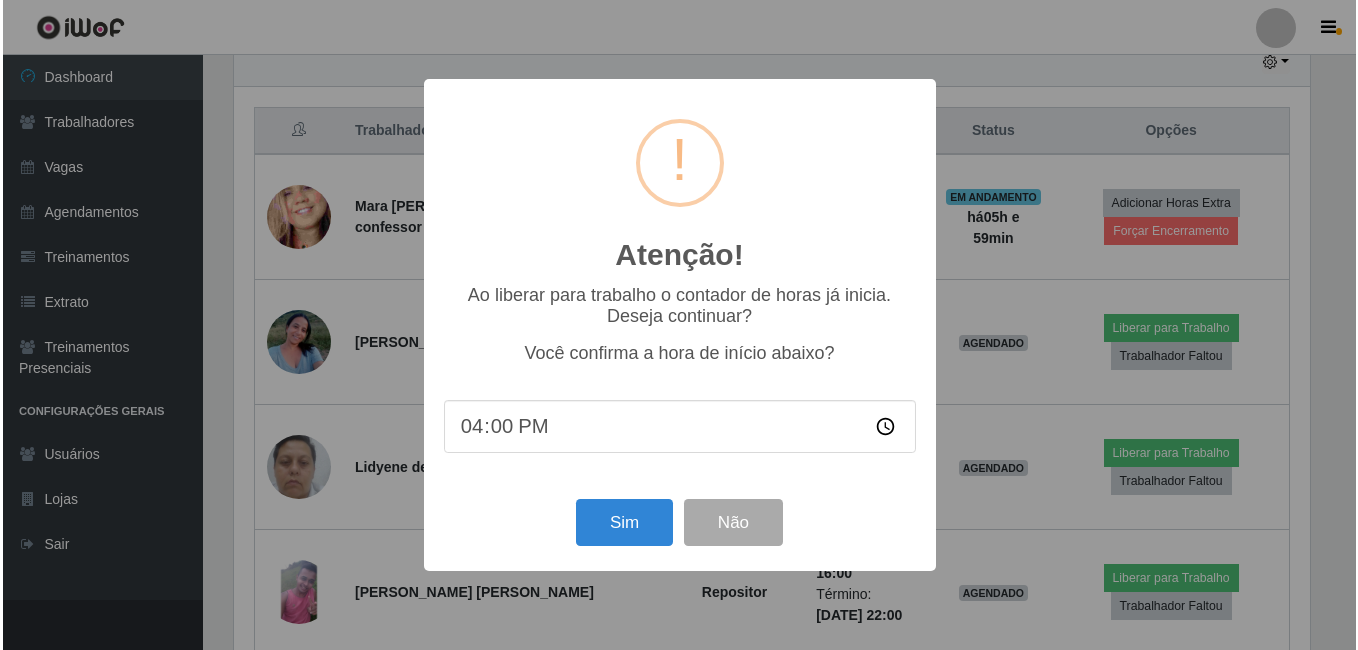 scroll, scrollTop: 999585, scrollLeft: 998919, axis: both 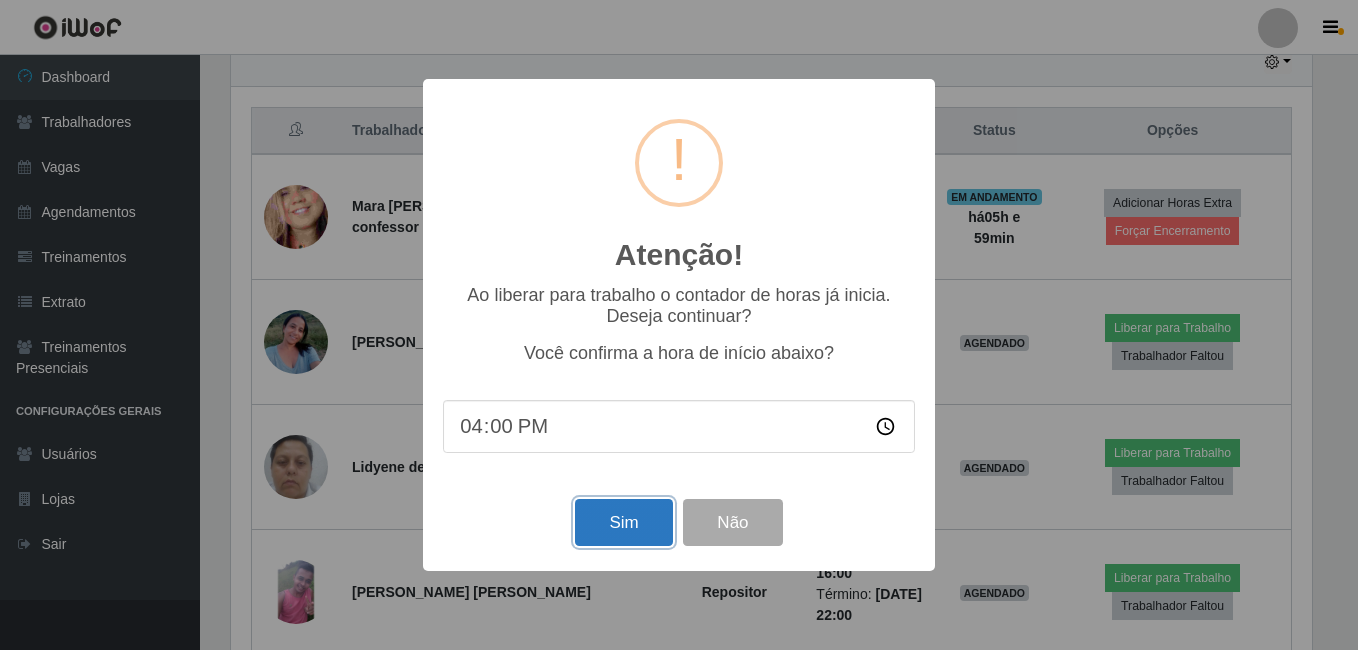 click on "Sim" at bounding box center (623, 522) 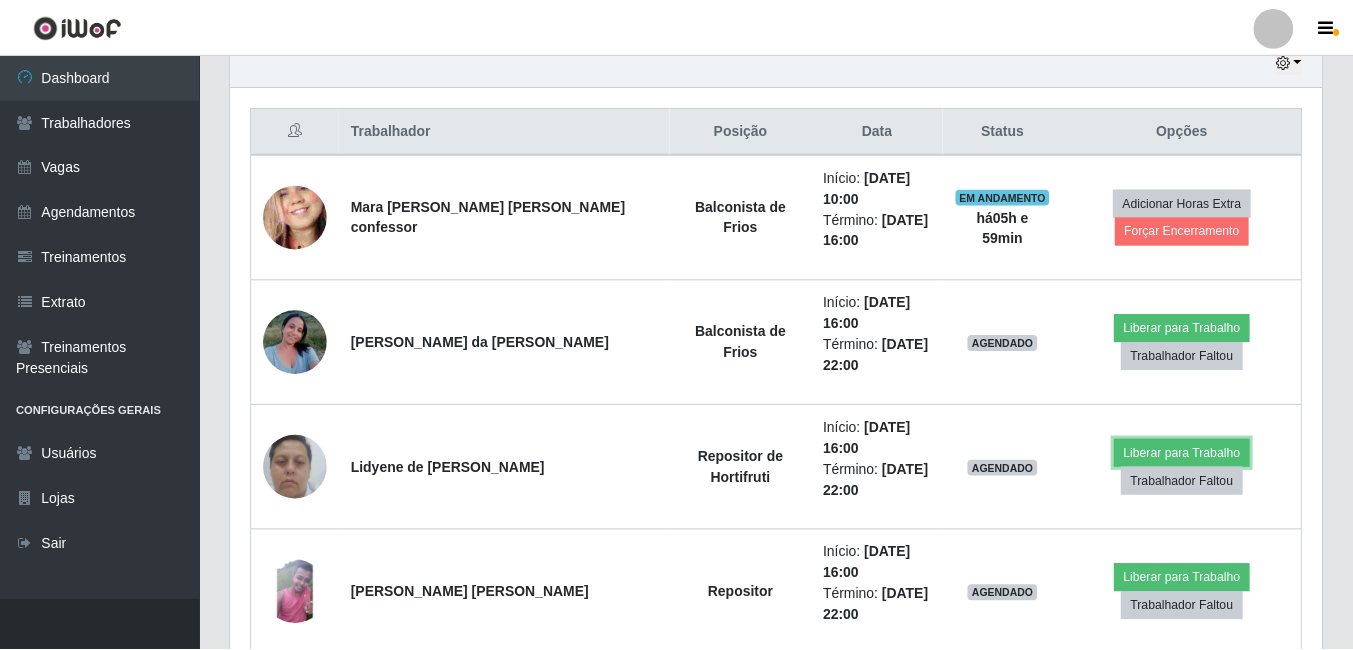 scroll, scrollTop: 999585, scrollLeft: 998909, axis: both 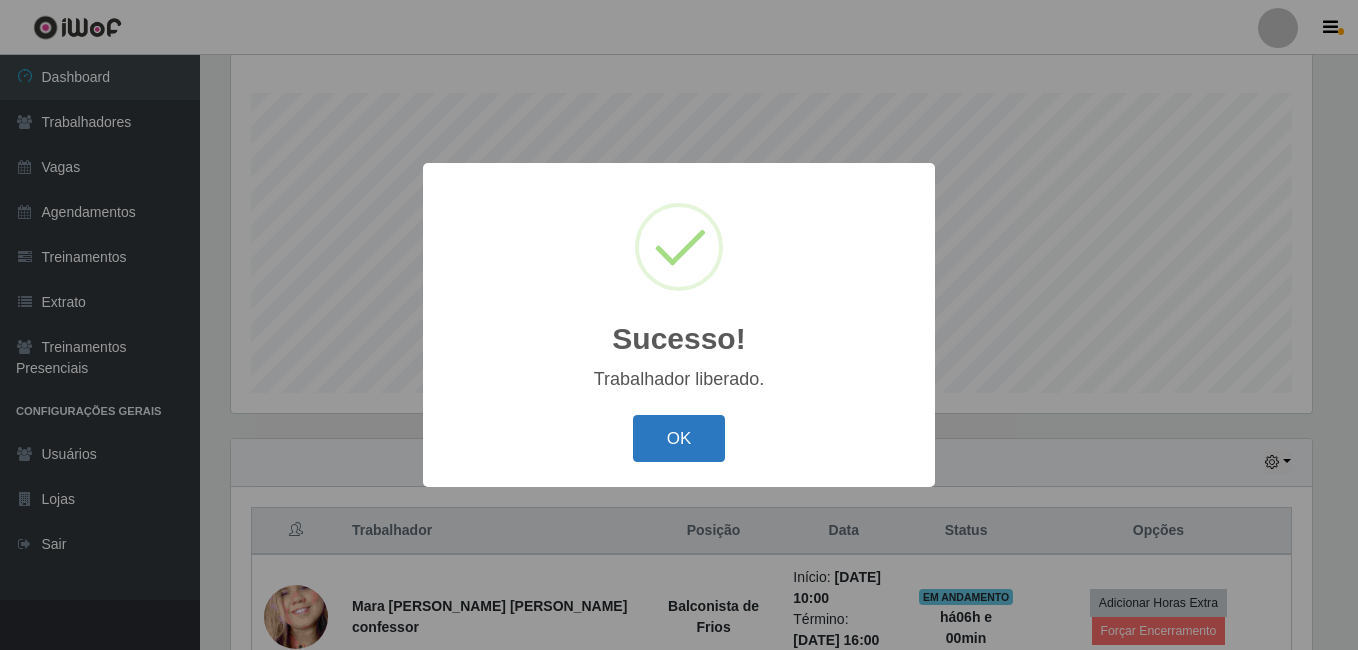 click on "OK" at bounding box center [679, 438] 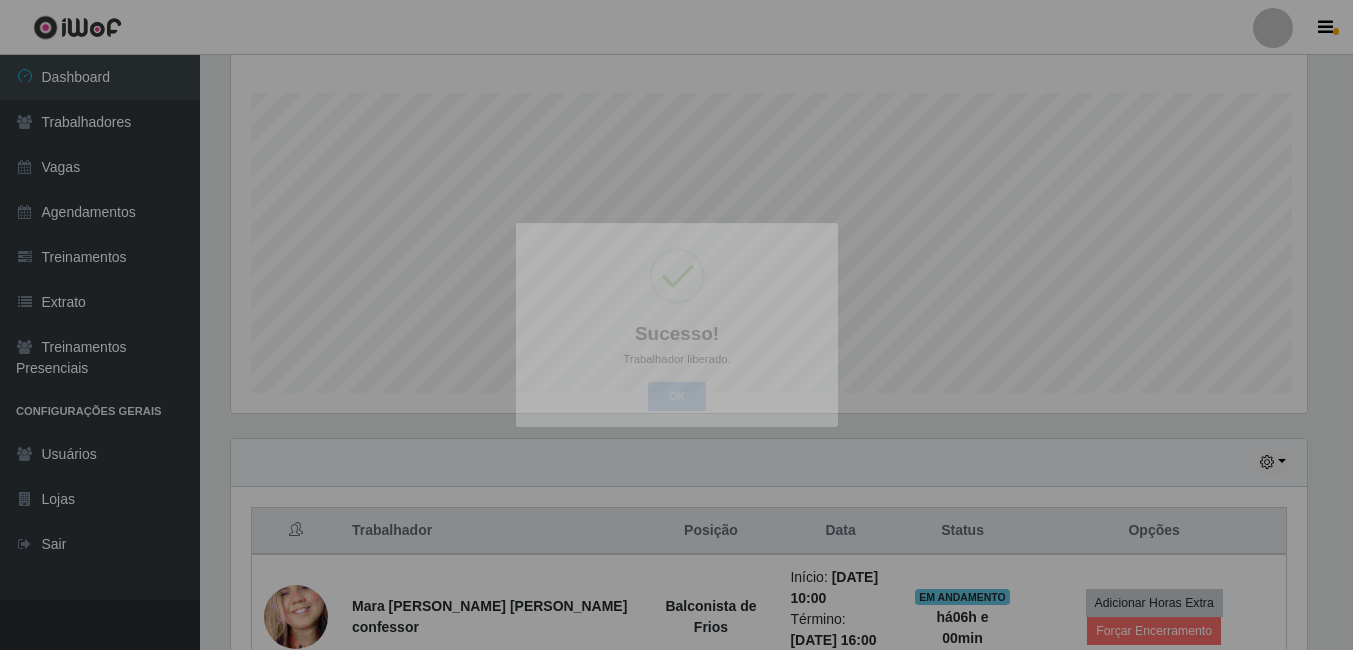 scroll, scrollTop: 999585, scrollLeft: 998909, axis: both 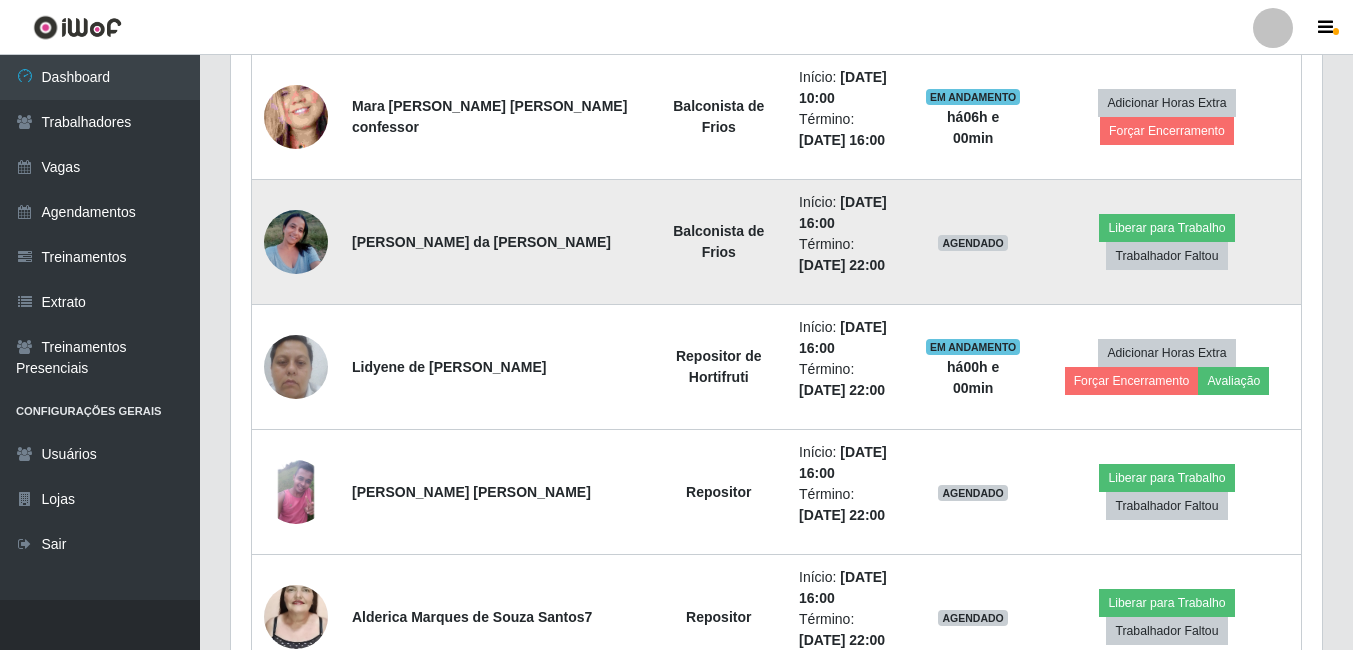 click at bounding box center (296, 241) 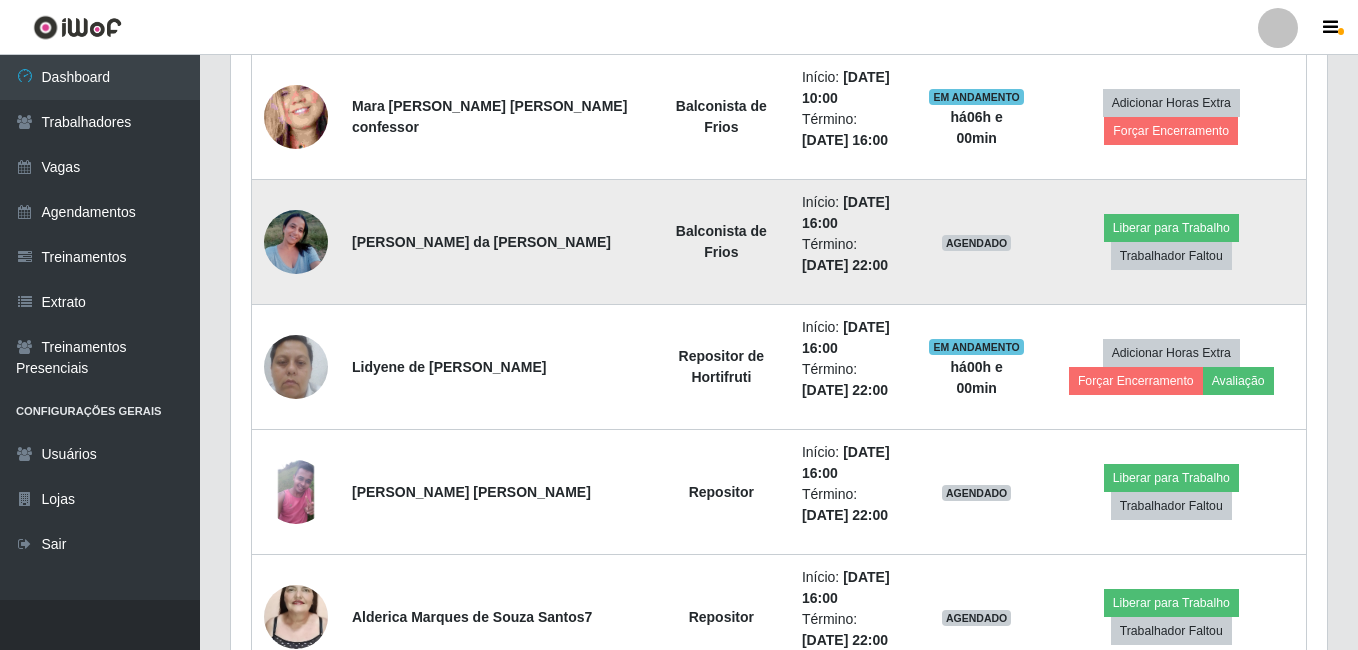 scroll, scrollTop: 999585, scrollLeft: 998919, axis: both 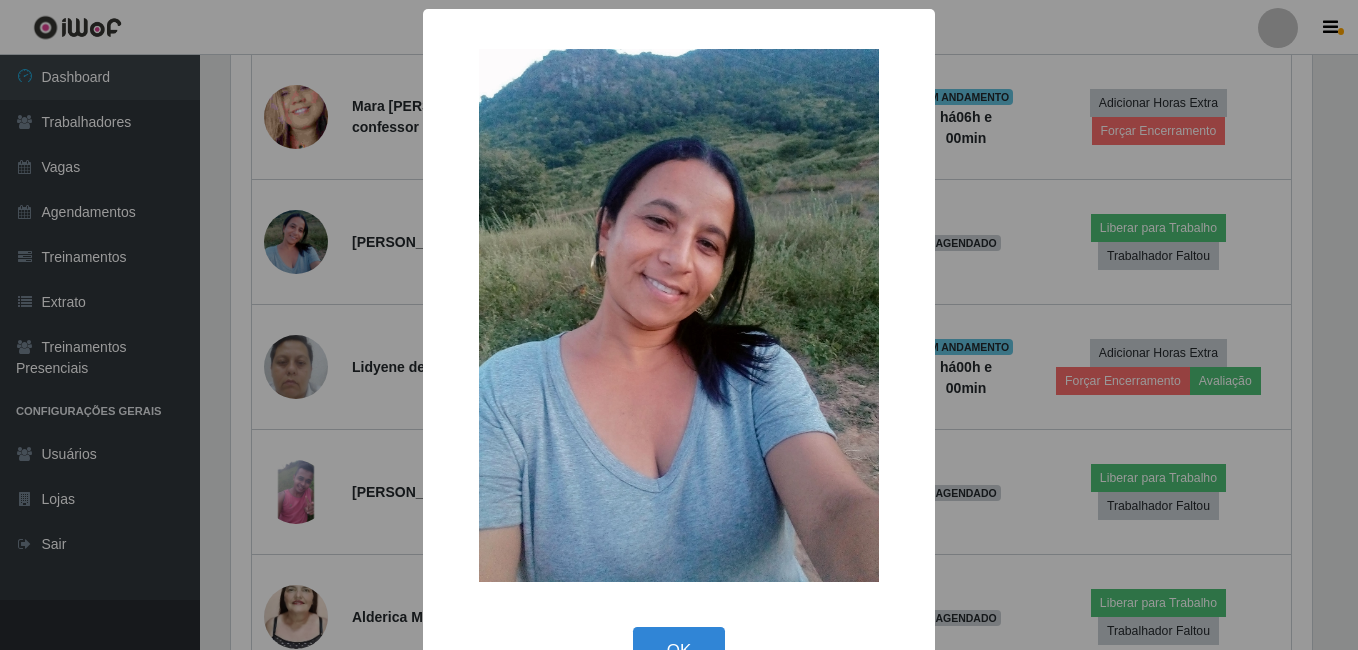 click on "× OK Cancel" at bounding box center (679, 325) 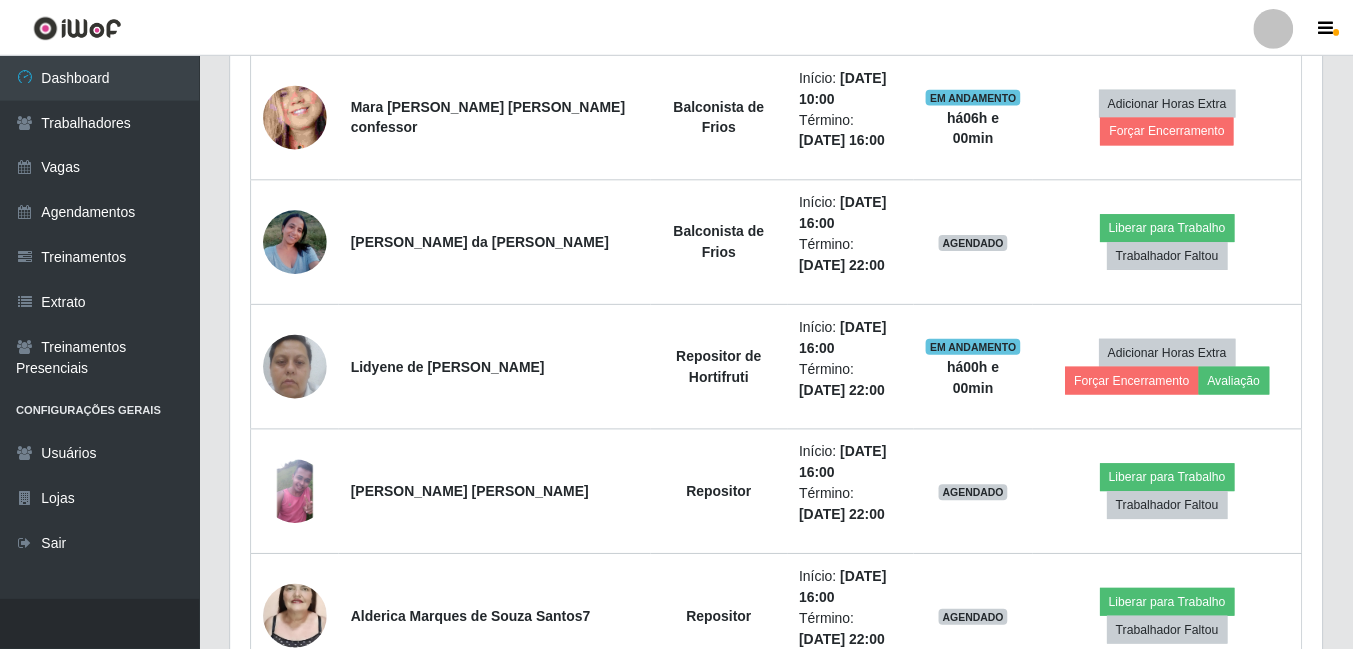 scroll, scrollTop: 999585, scrollLeft: 998909, axis: both 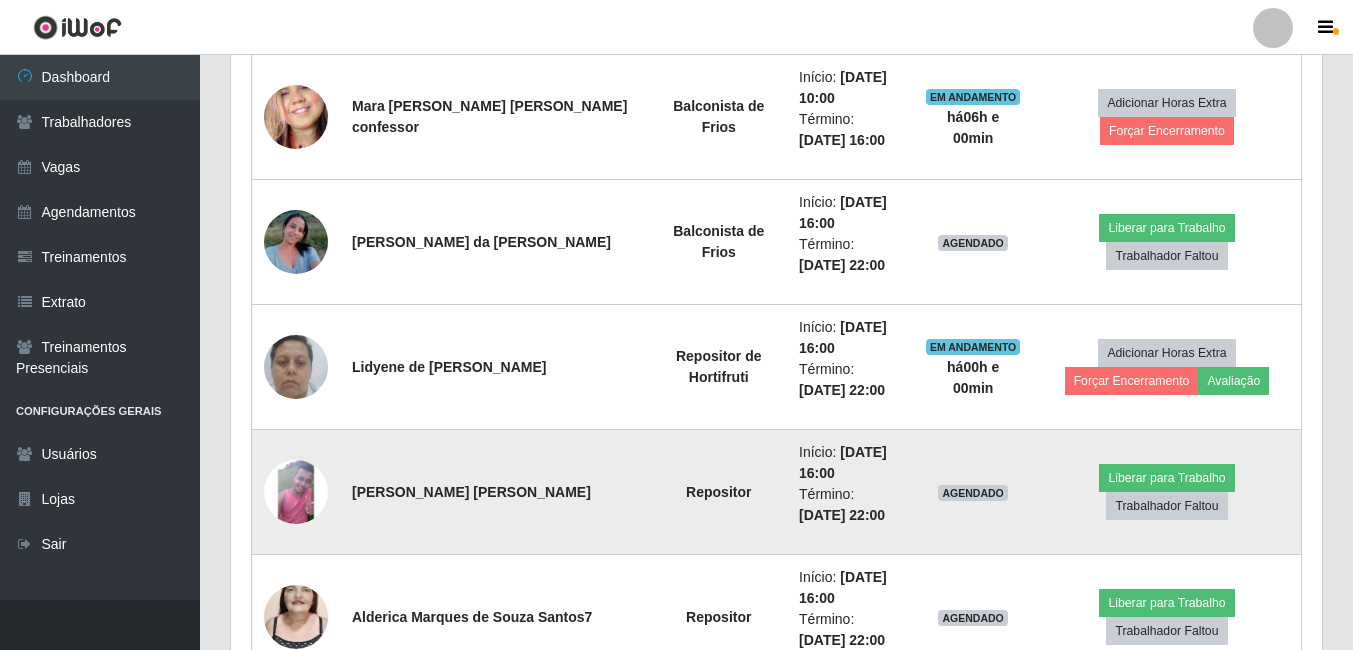 click at bounding box center (296, 492) 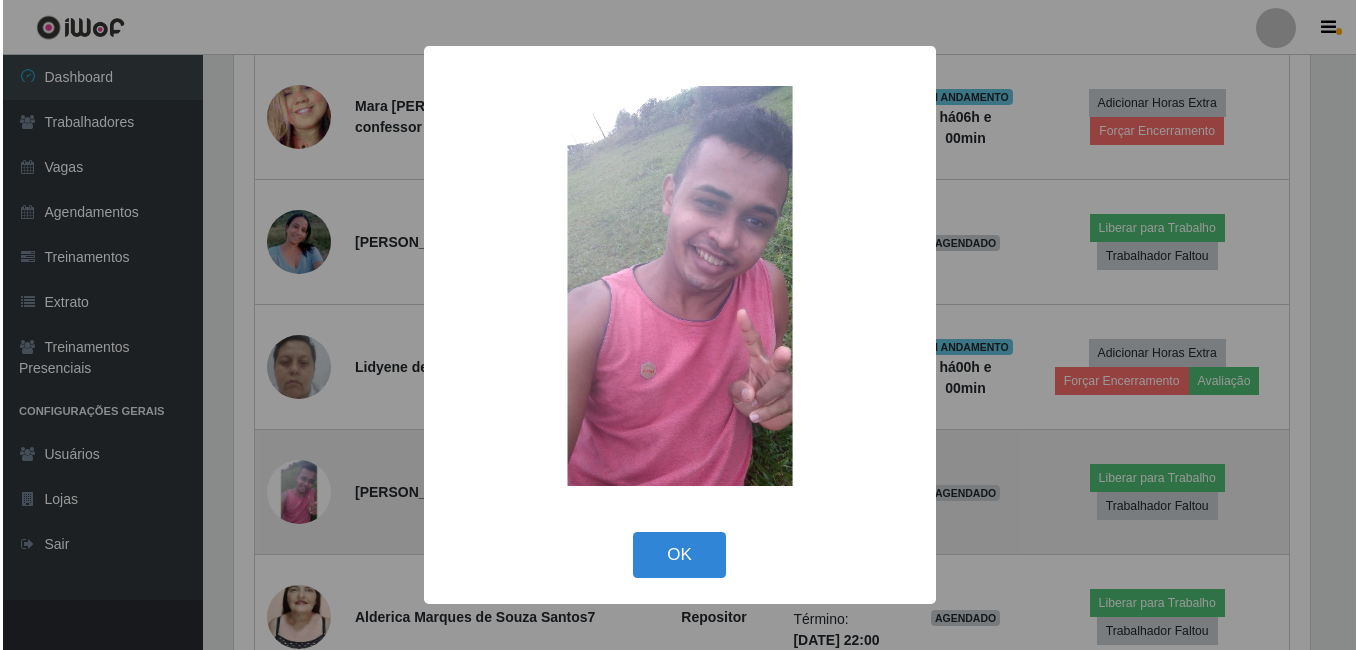 scroll, scrollTop: 999585, scrollLeft: 998919, axis: both 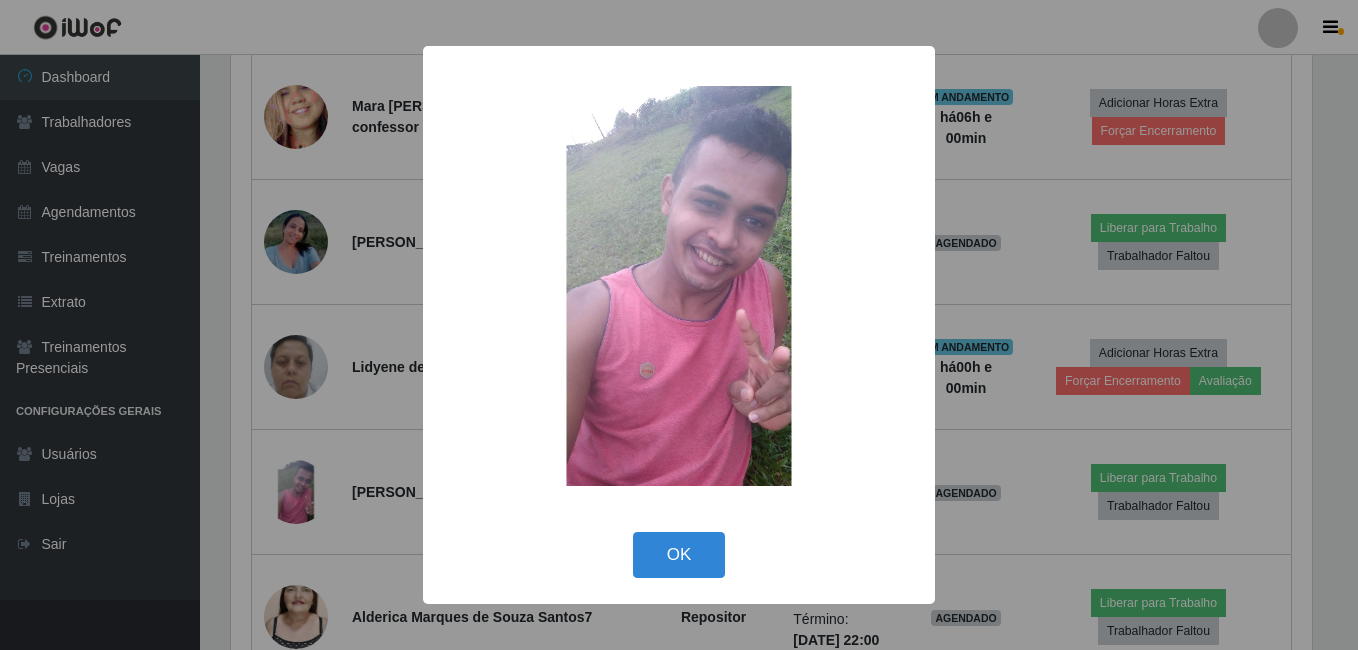 click on "× OK Cancel" at bounding box center [679, 325] 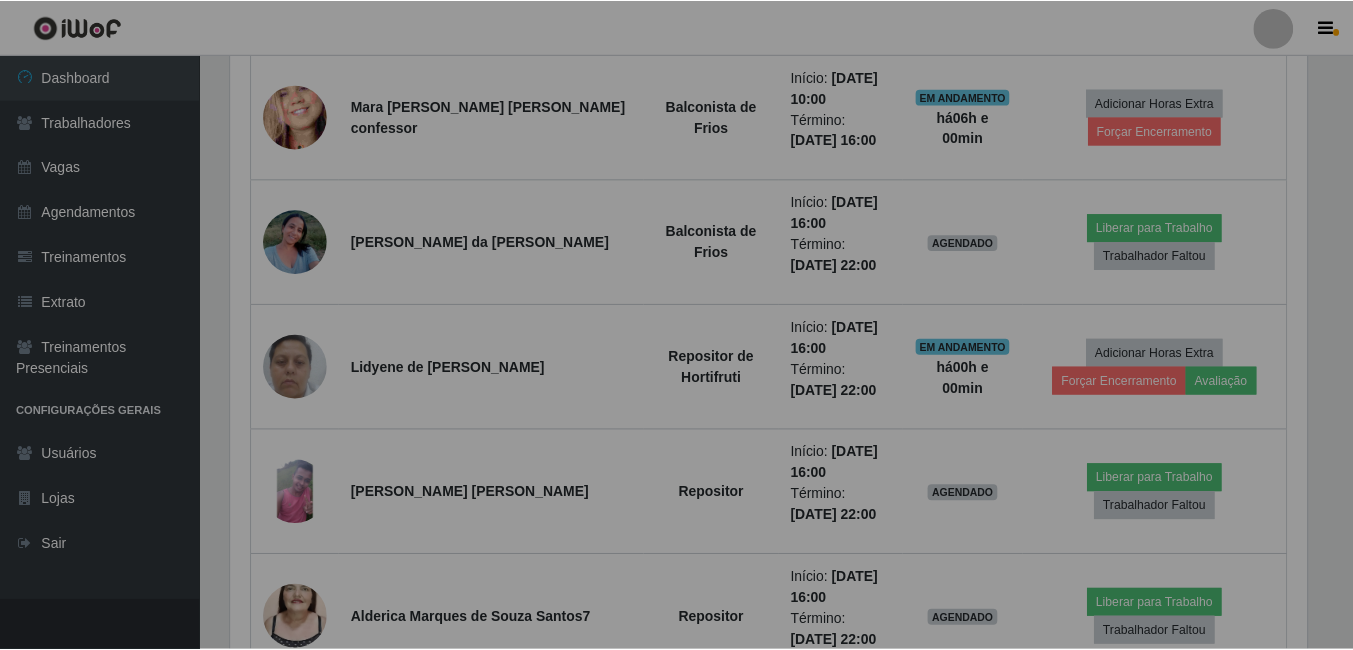 scroll, scrollTop: 999585, scrollLeft: 998909, axis: both 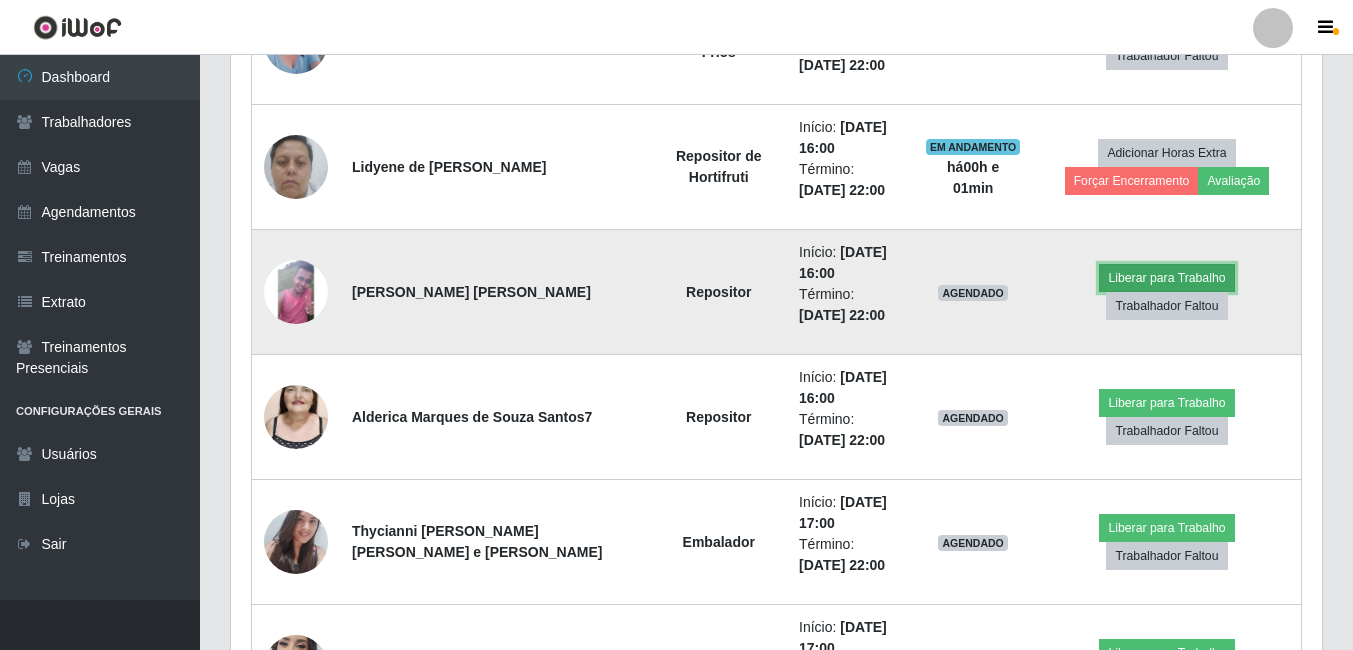 click on "Liberar para Trabalho" at bounding box center [1166, 278] 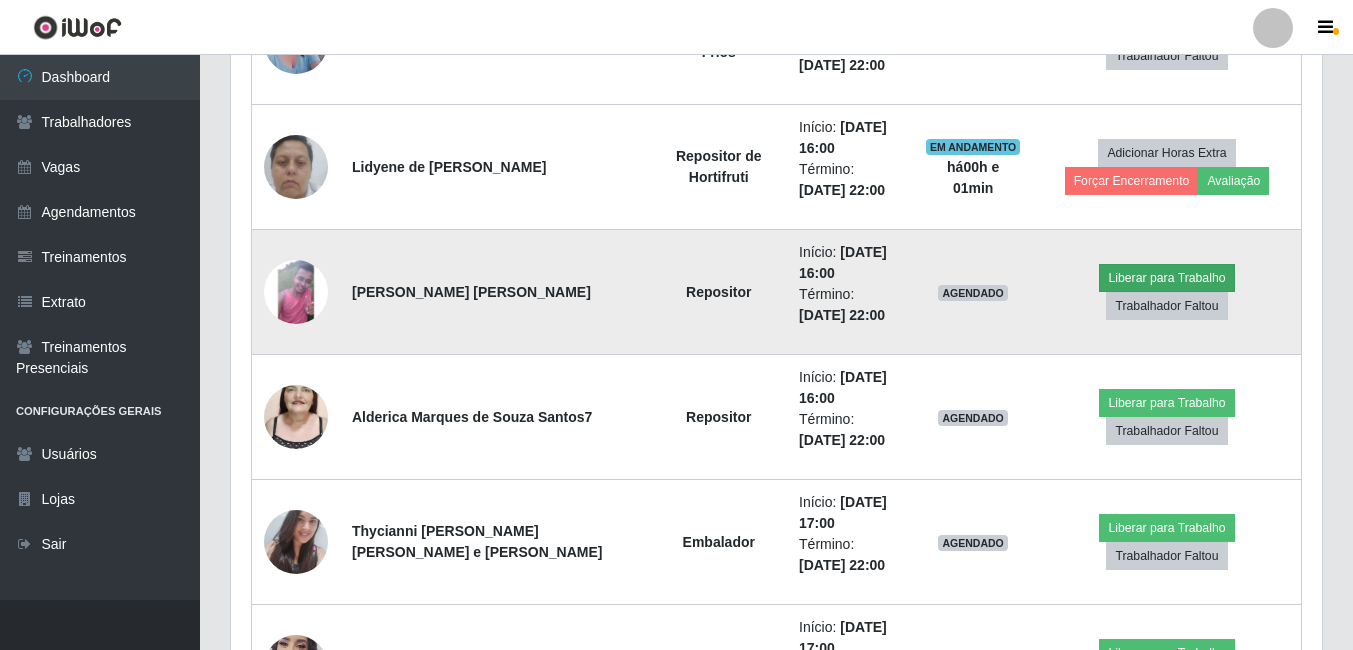 scroll, scrollTop: 999585, scrollLeft: 998919, axis: both 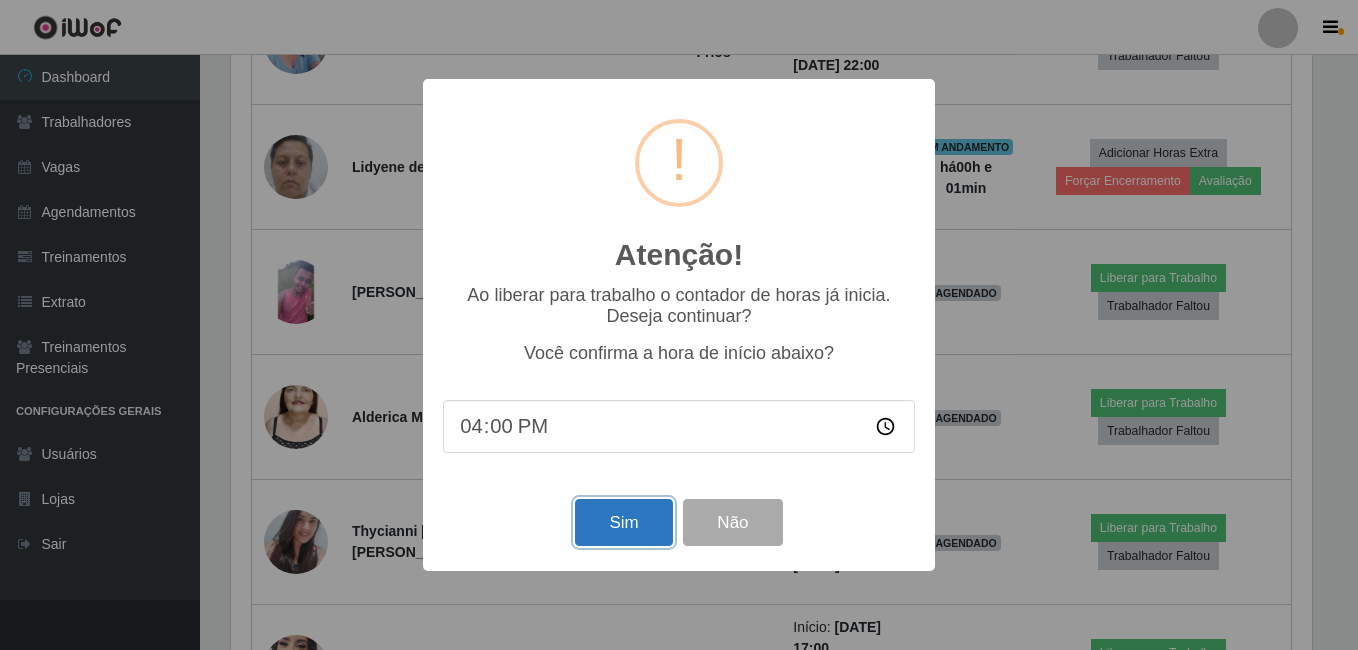 click on "Sim" at bounding box center [623, 522] 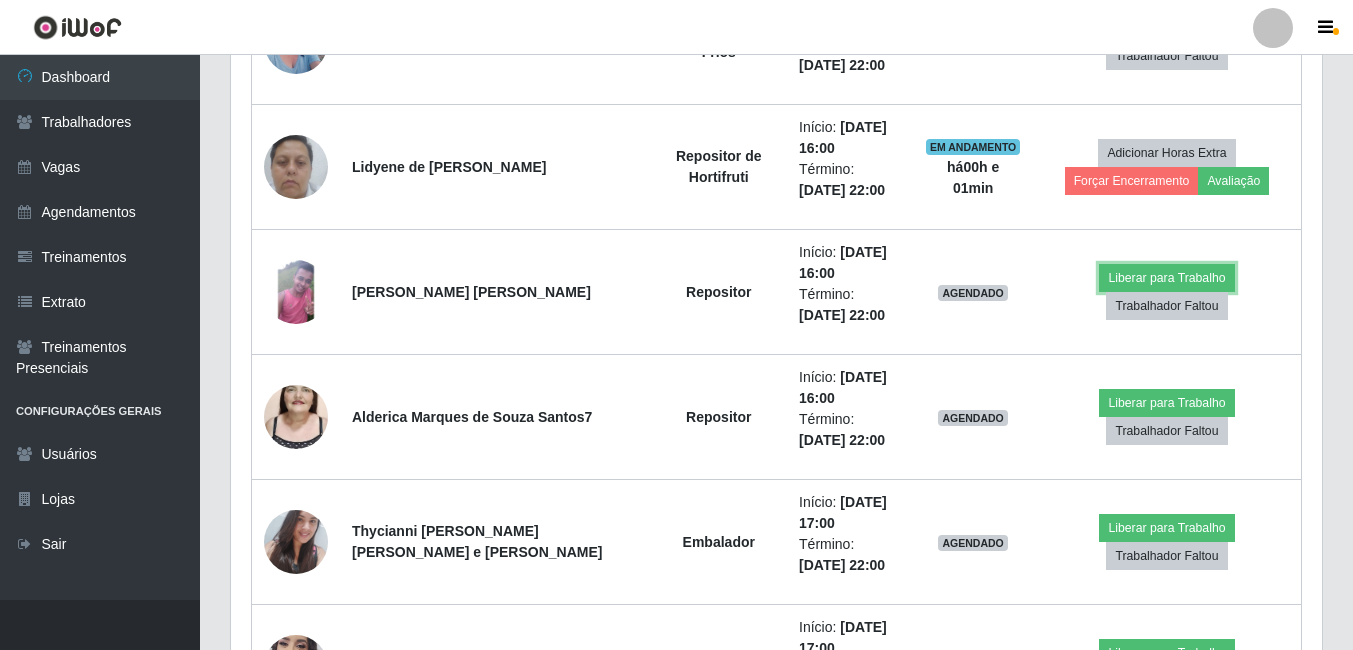 scroll, scrollTop: 999585, scrollLeft: 998909, axis: both 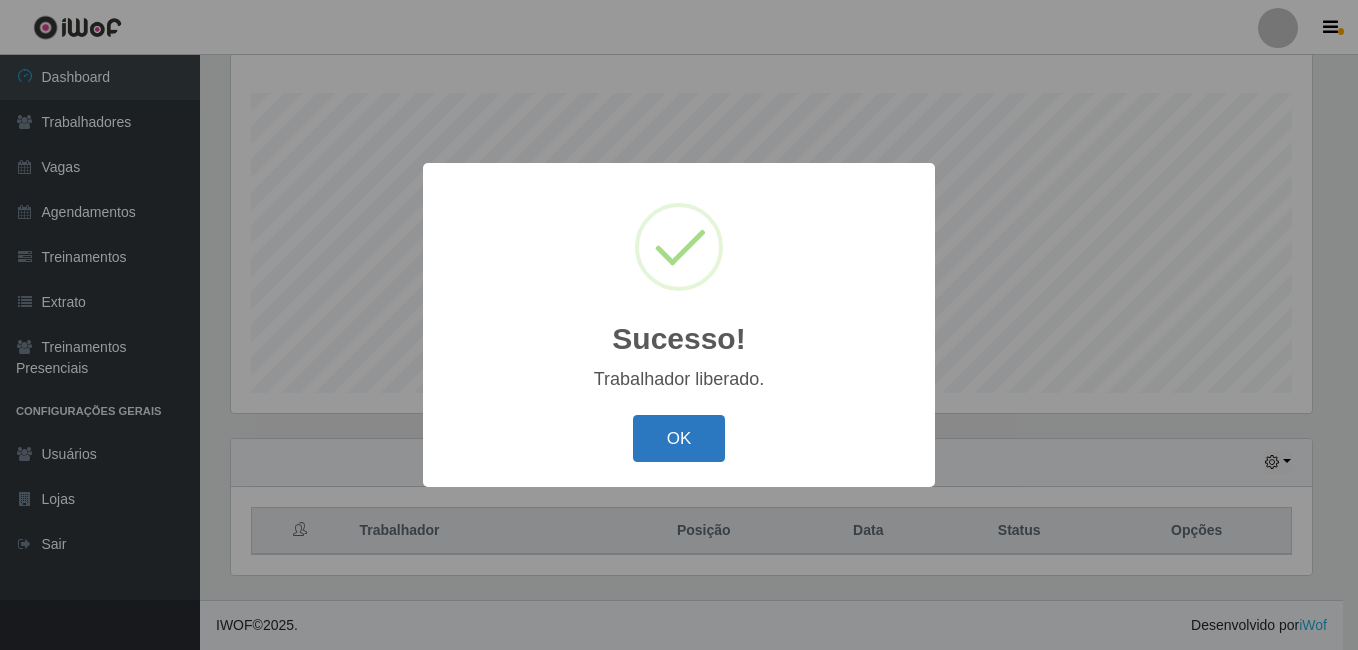 click on "OK" at bounding box center [679, 438] 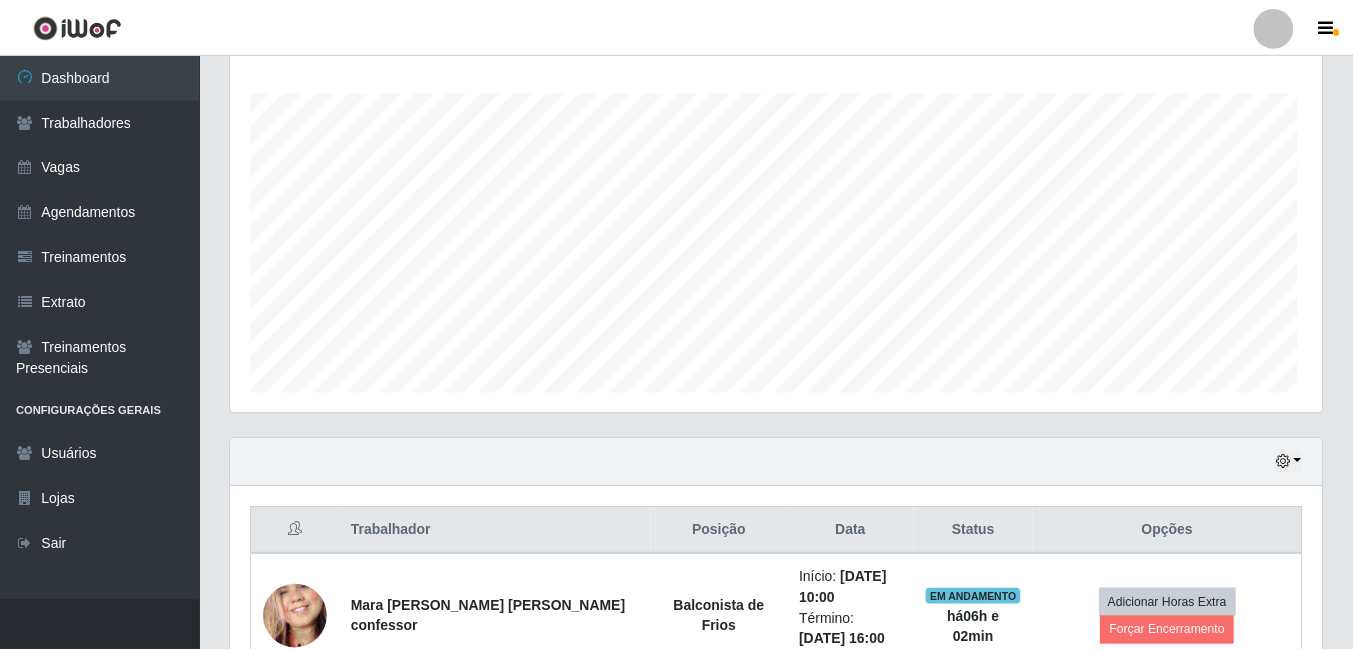 scroll, scrollTop: 999585, scrollLeft: 998909, axis: both 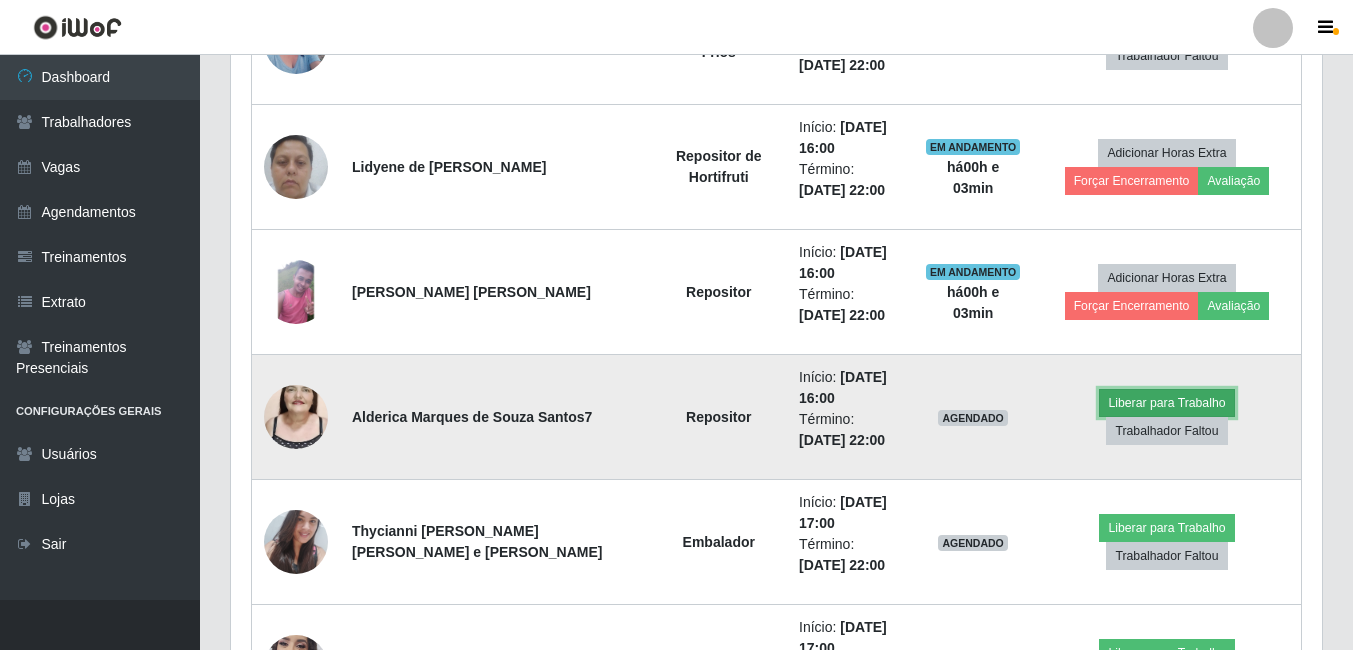 click on "Liberar para Trabalho" at bounding box center [1166, 403] 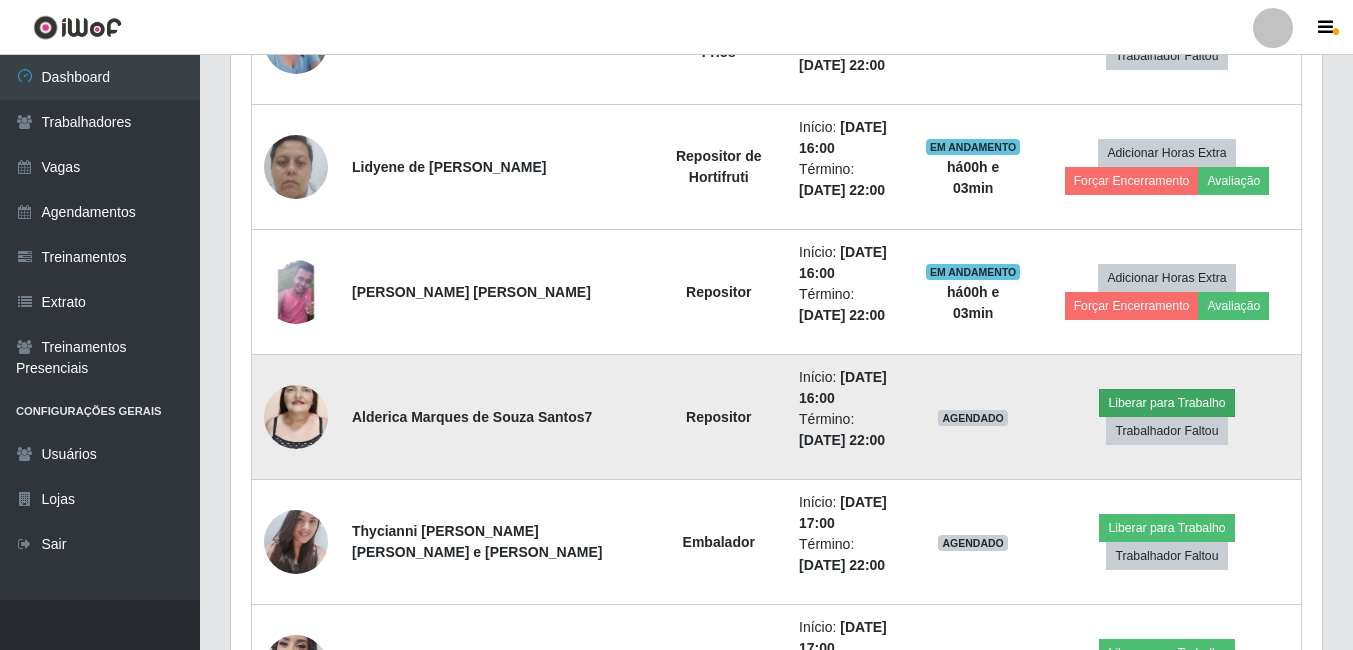 scroll, scrollTop: 999585, scrollLeft: 998919, axis: both 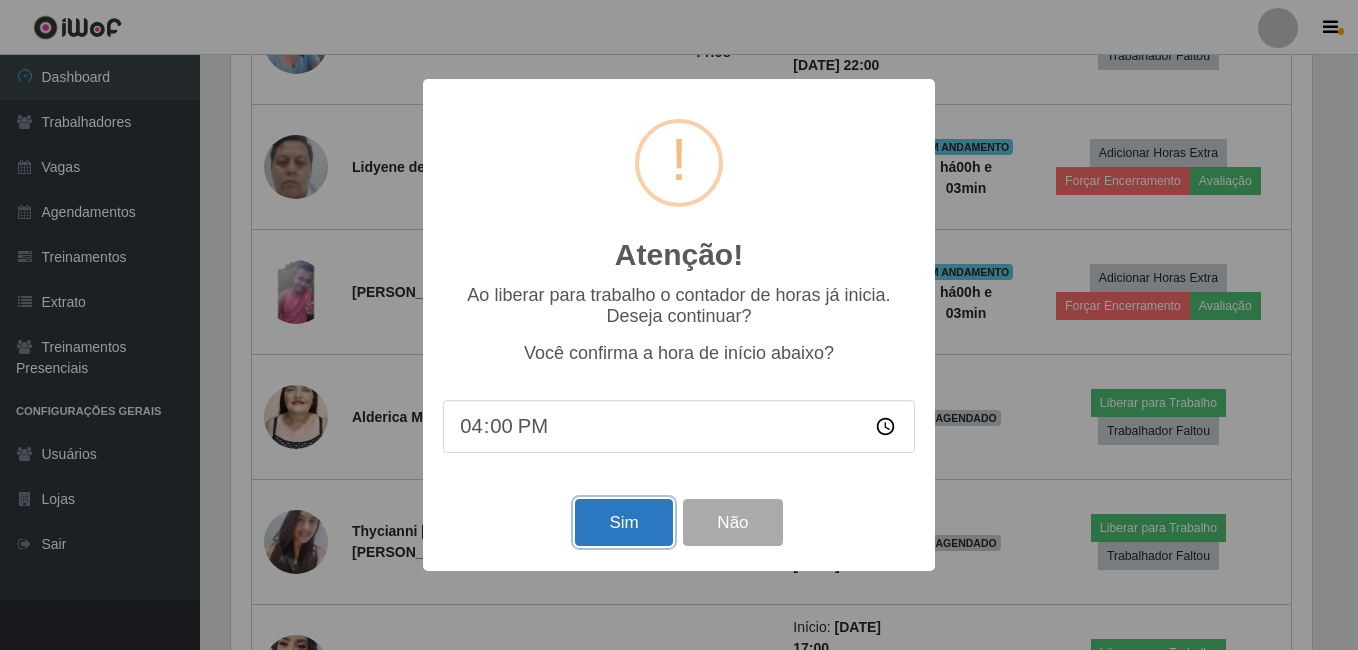 click on "Sim" at bounding box center [623, 522] 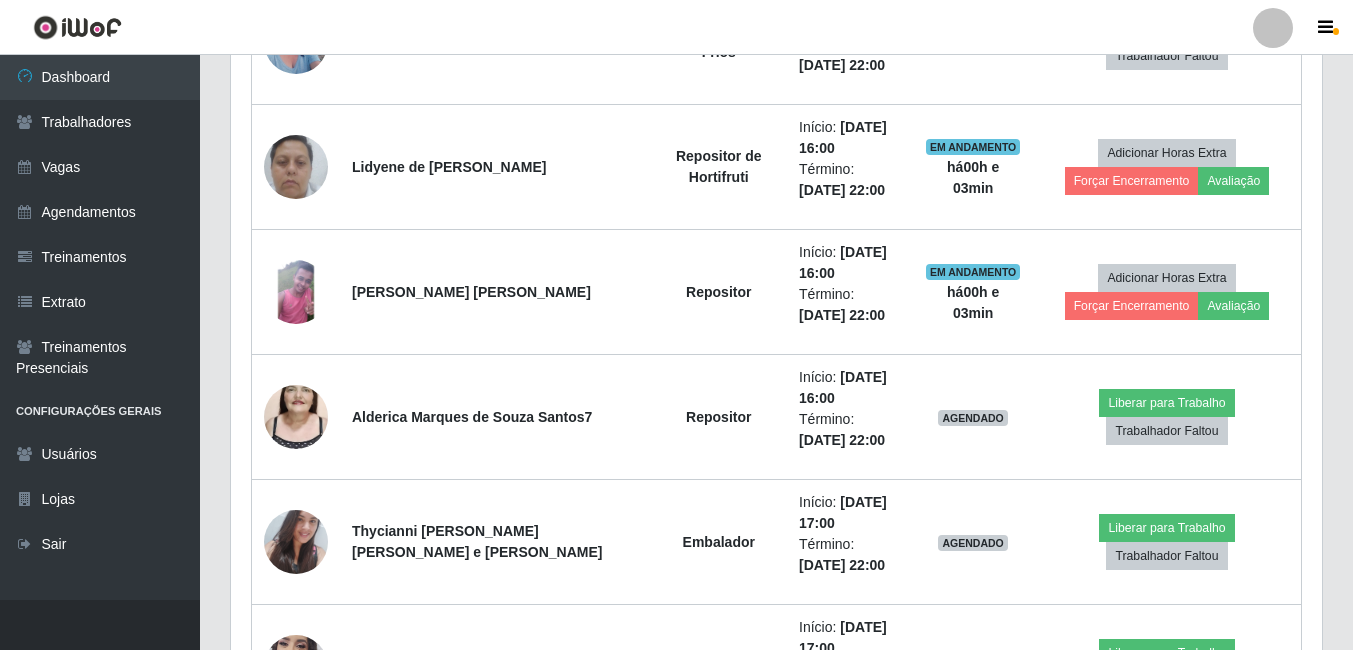 scroll, scrollTop: 999585, scrollLeft: 998909, axis: both 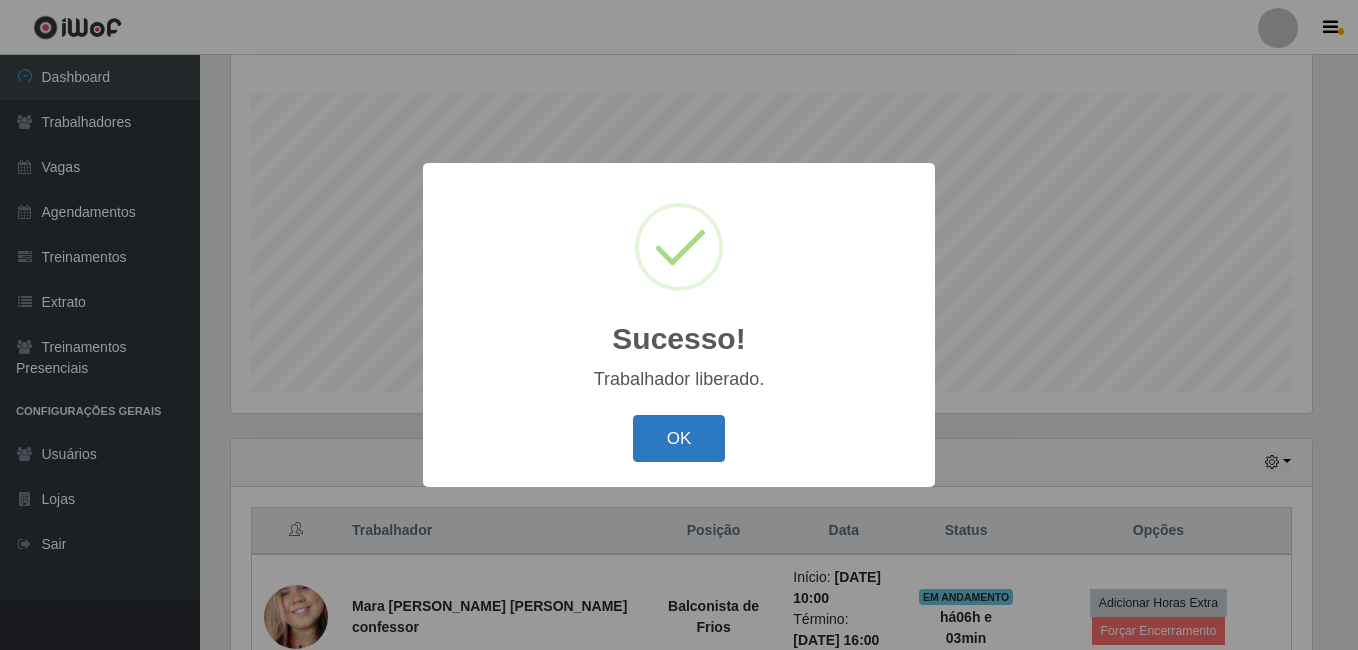 click on "OK" at bounding box center [679, 438] 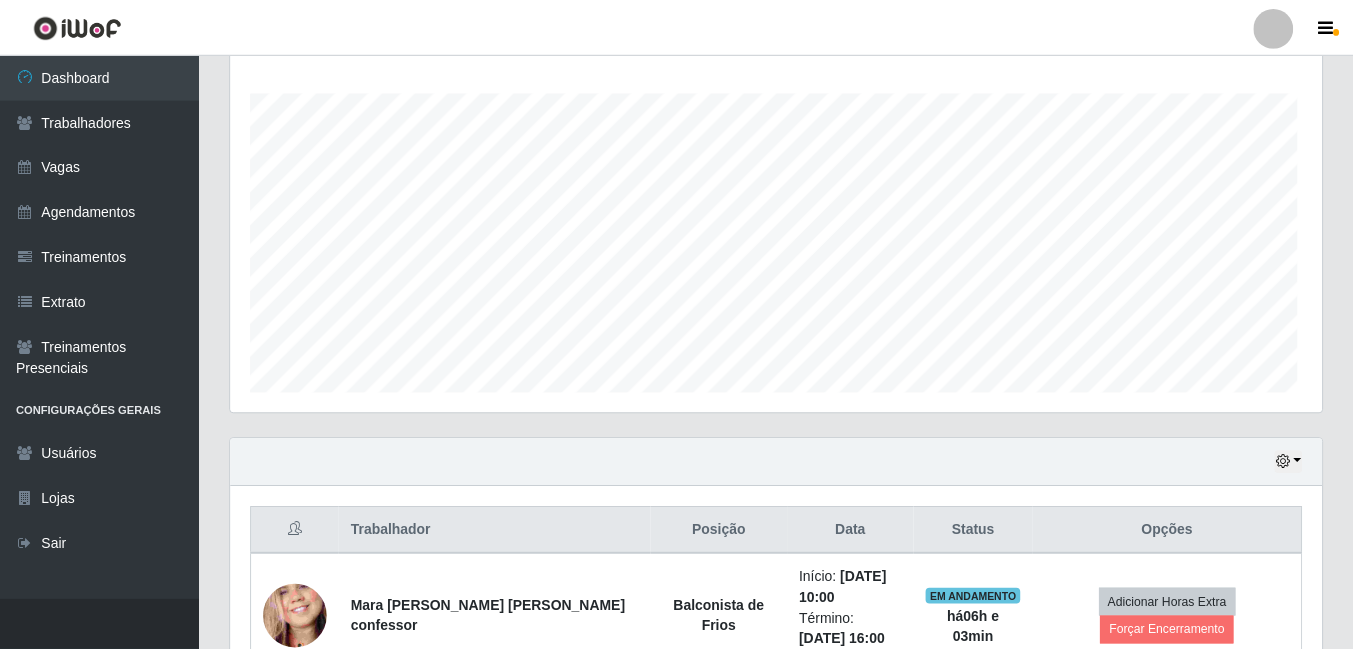 scroll, scrollTop: 999585, scrollLeft: 998909, axis: both 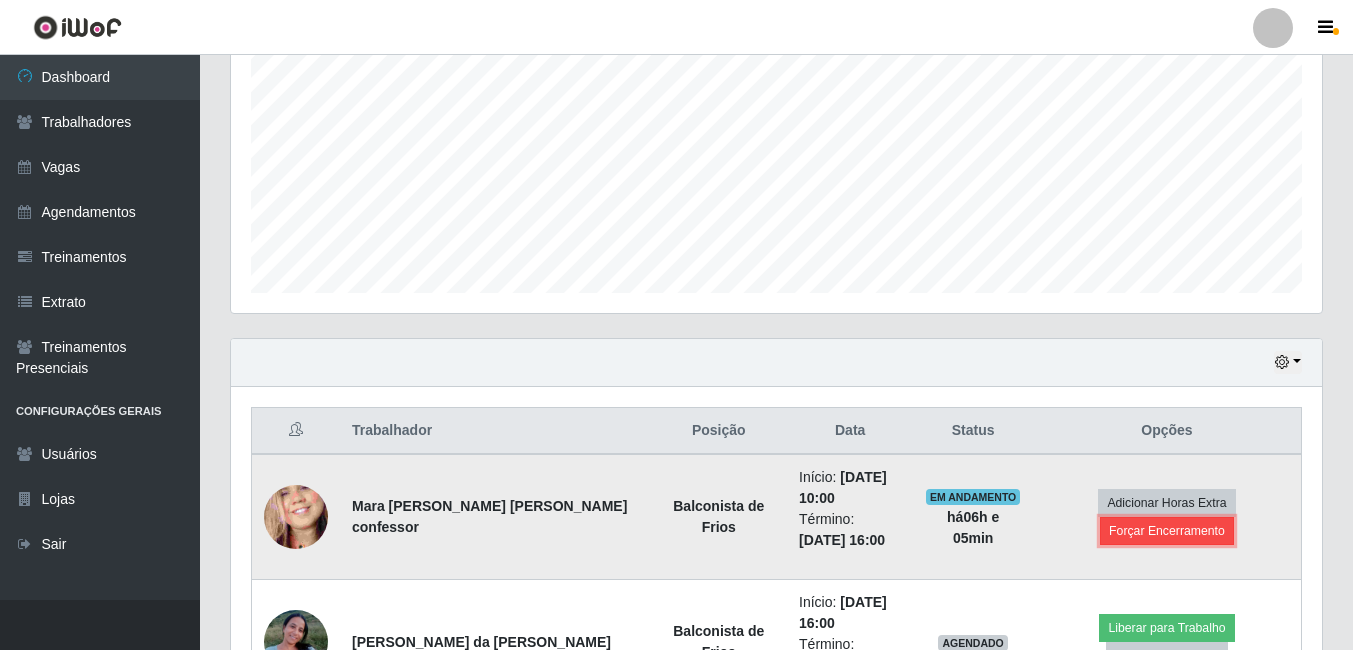 click on "Forçar Encerramento" at bounding box center [1167, 531] 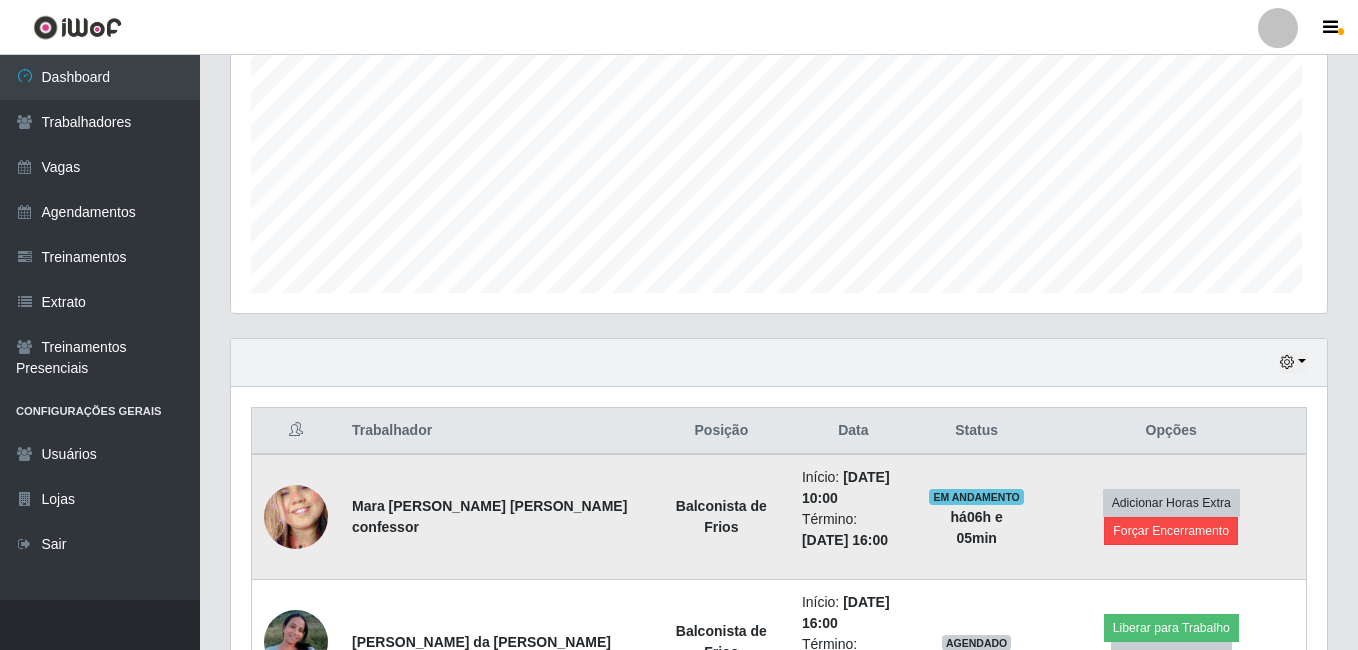 scroll, scrollTop: 999585, scrollLeft: 998919, axis: both 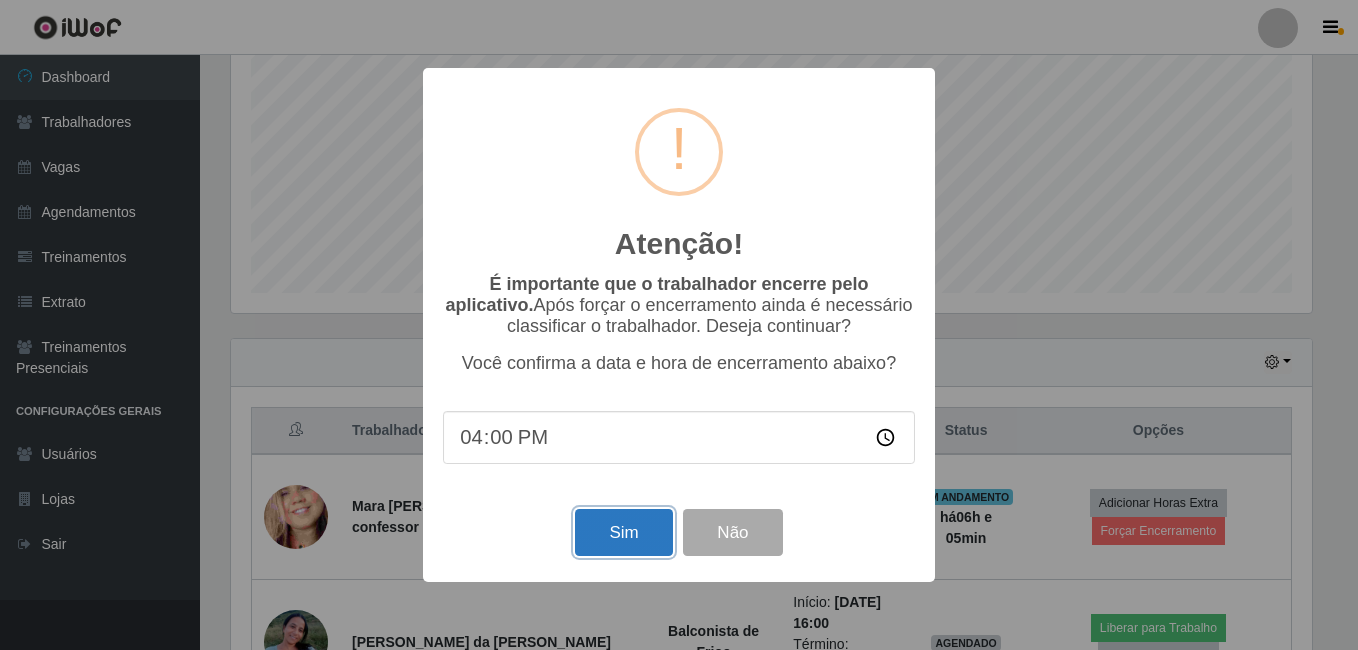 click on "Sim" at bounding box center (623, 532) 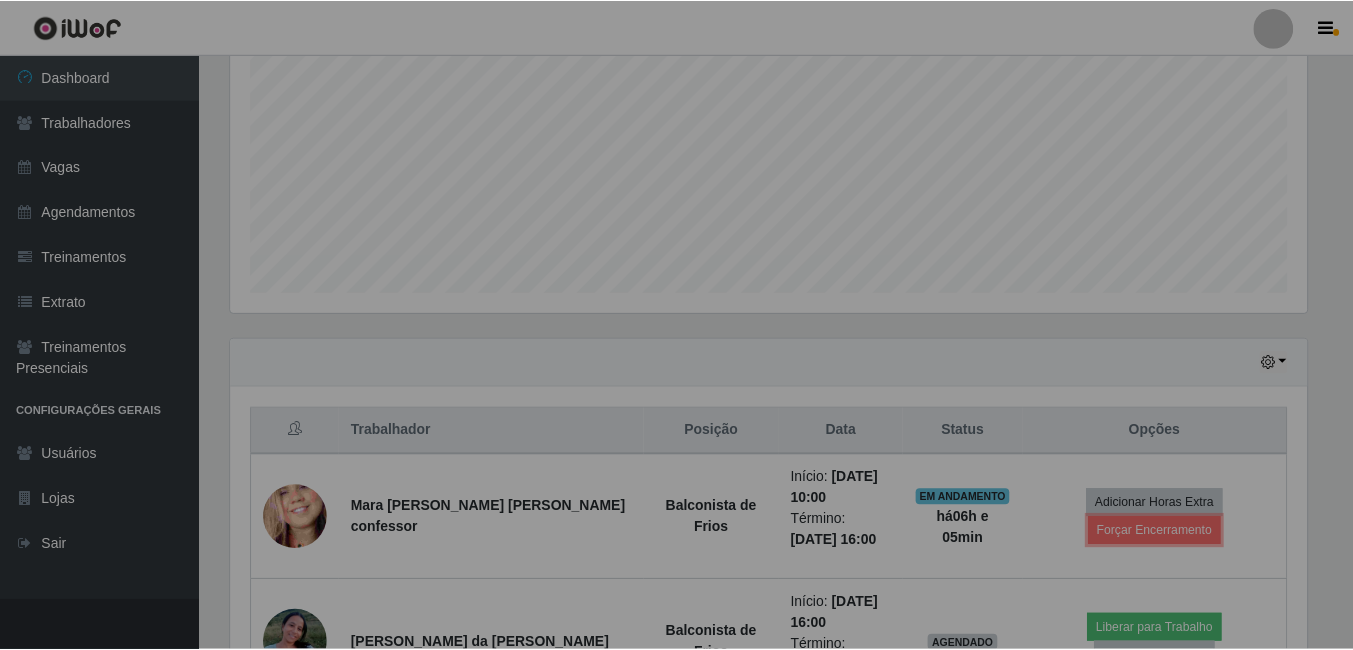 scroll, scrollTop: 999585, scrollLeft: 998909, axis: both 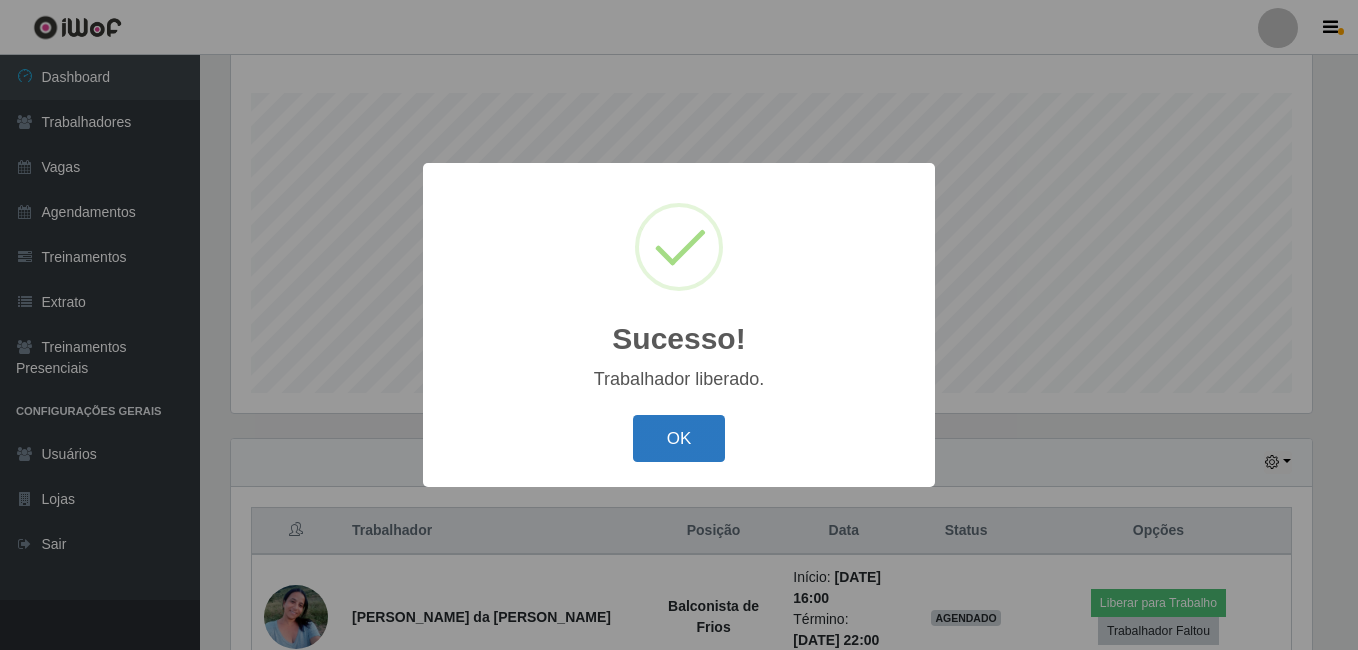 click on "OK" at bounding box center (679, 438) 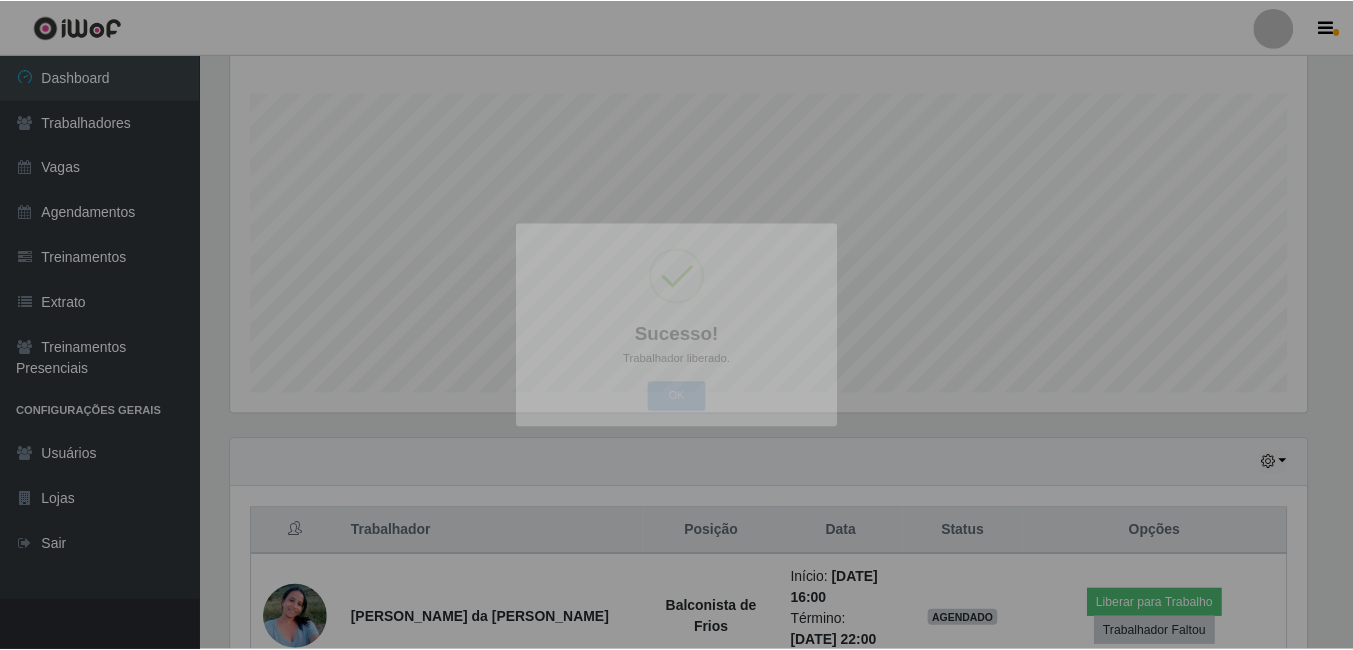 scroll, scrollTop: 999585, scrollLeft: 998909, axis: both 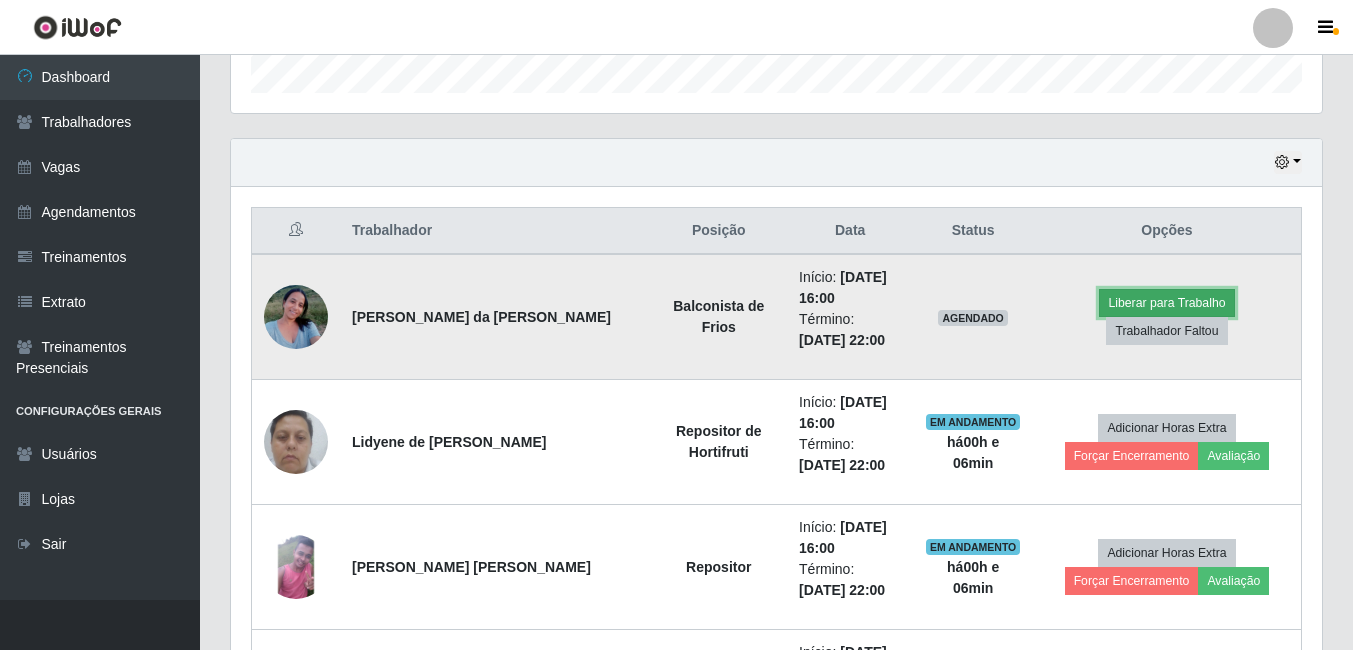 click on "Liberar para Trabalho" at bounding box center (1166, 303) 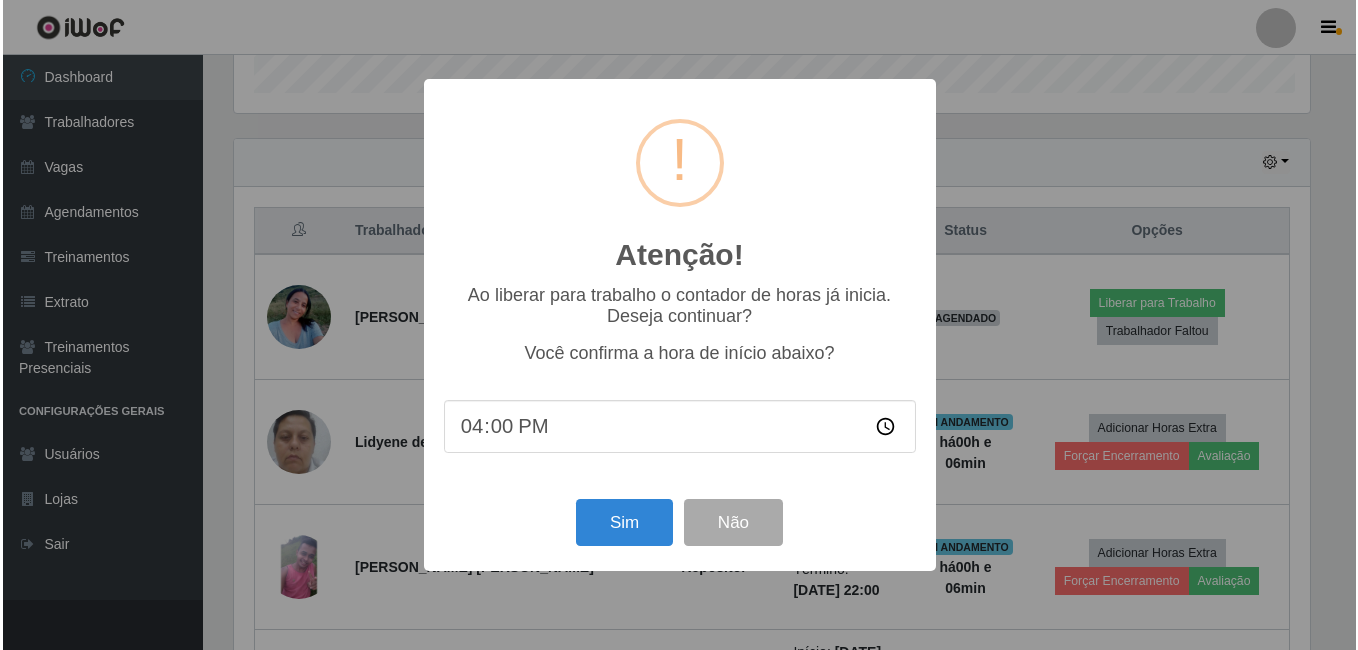 scroll, scrollTop: 999585, scrollLeft: 998919, axis: both 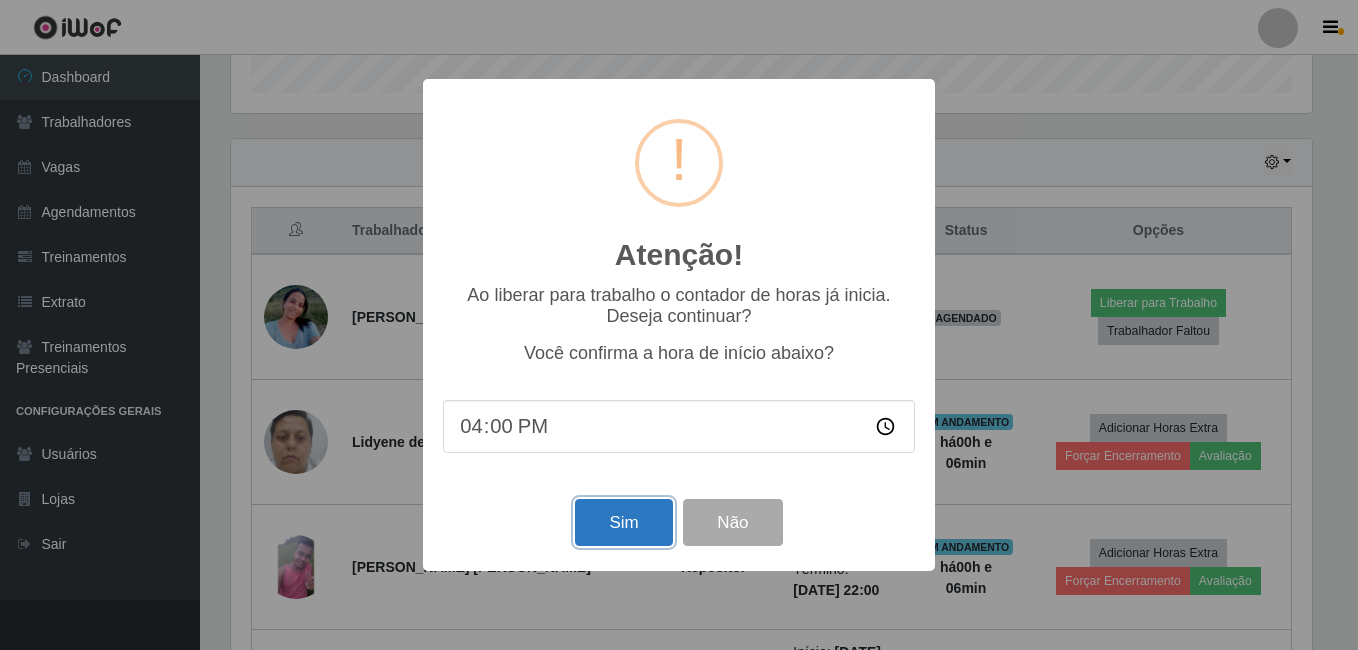 click on "Sim" at bounding box center (623, 522) 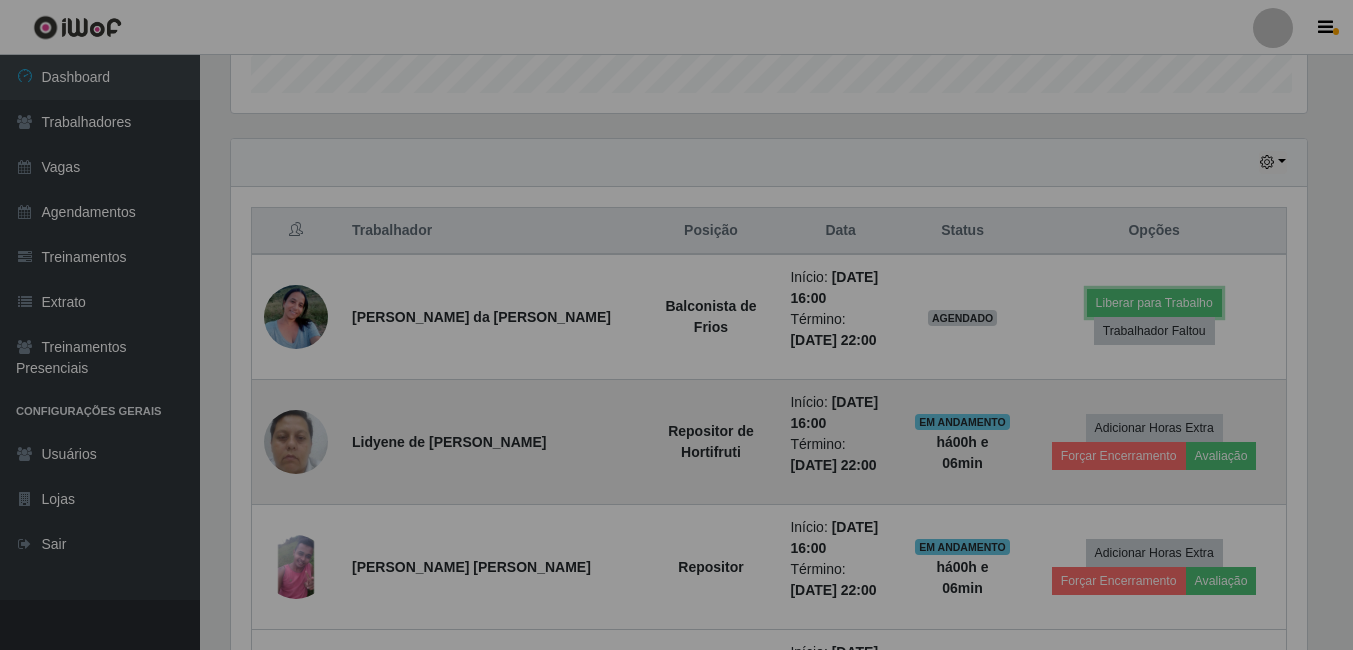 scroll, scrollTop: 999585, scrollLeft: 998909, axis: both 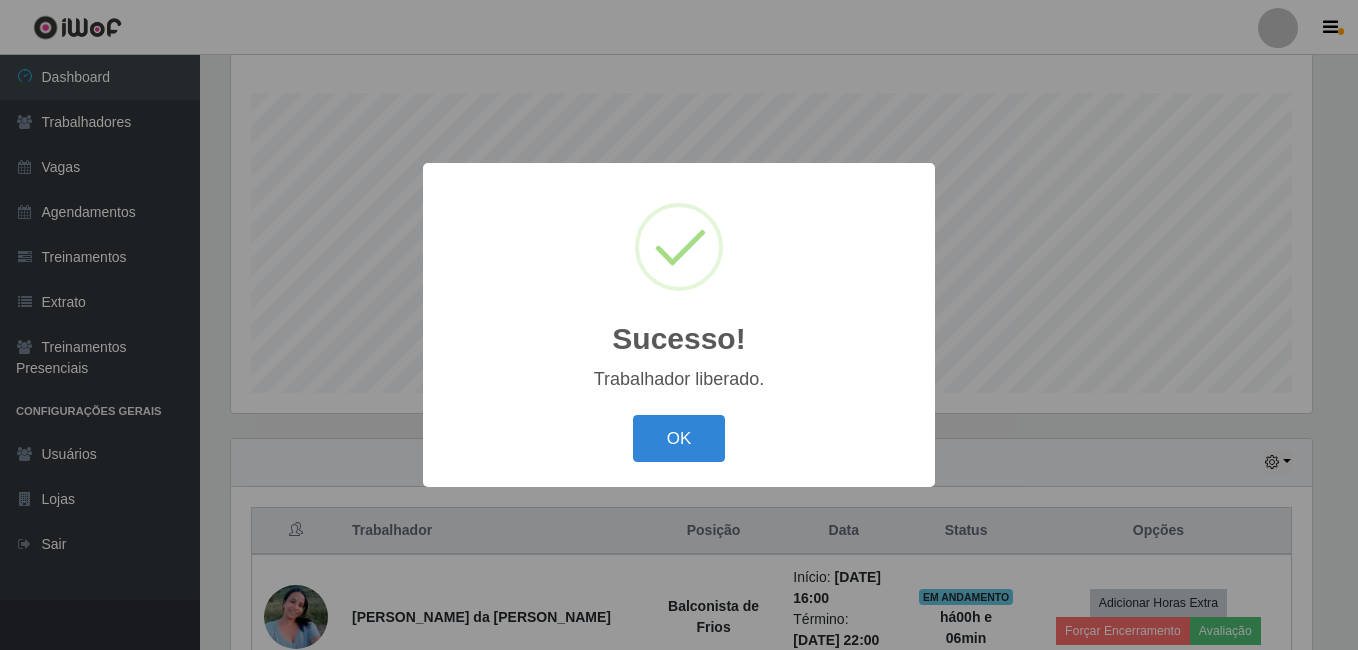 click on "OK" at bounding box center [679, 438] 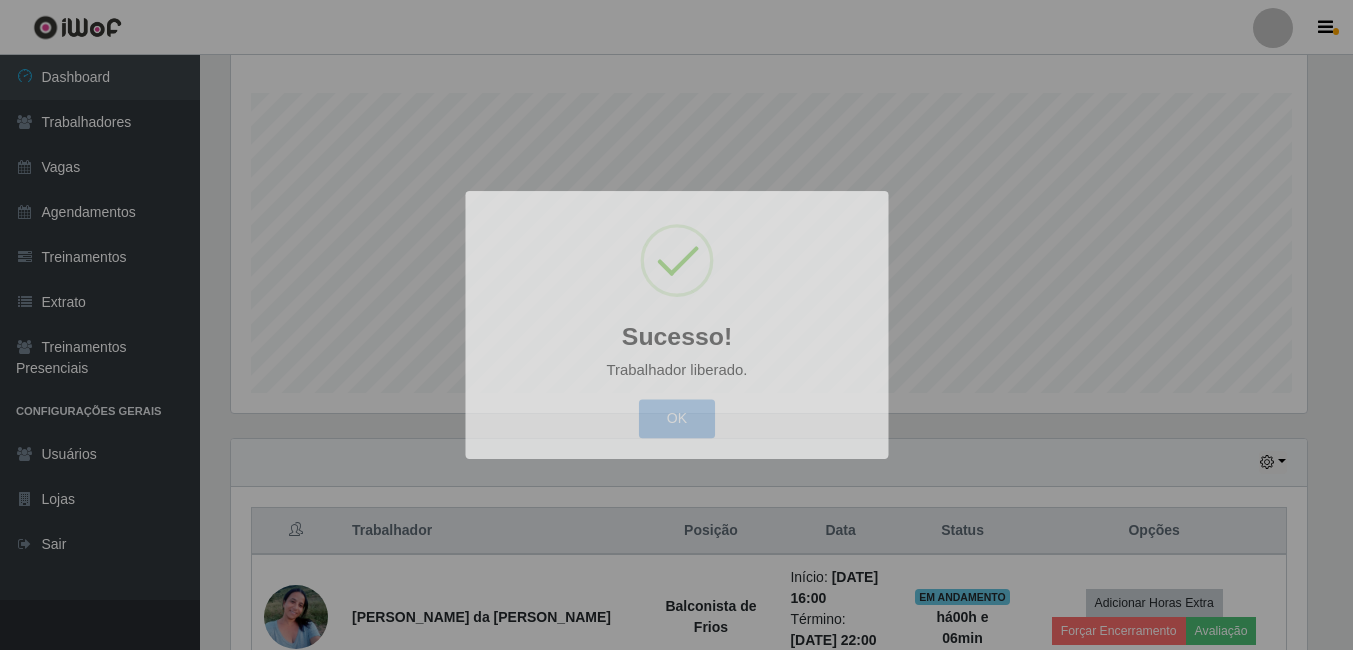 scroll, scrollTop: 999585, scrollLeft: 998909, axis: both 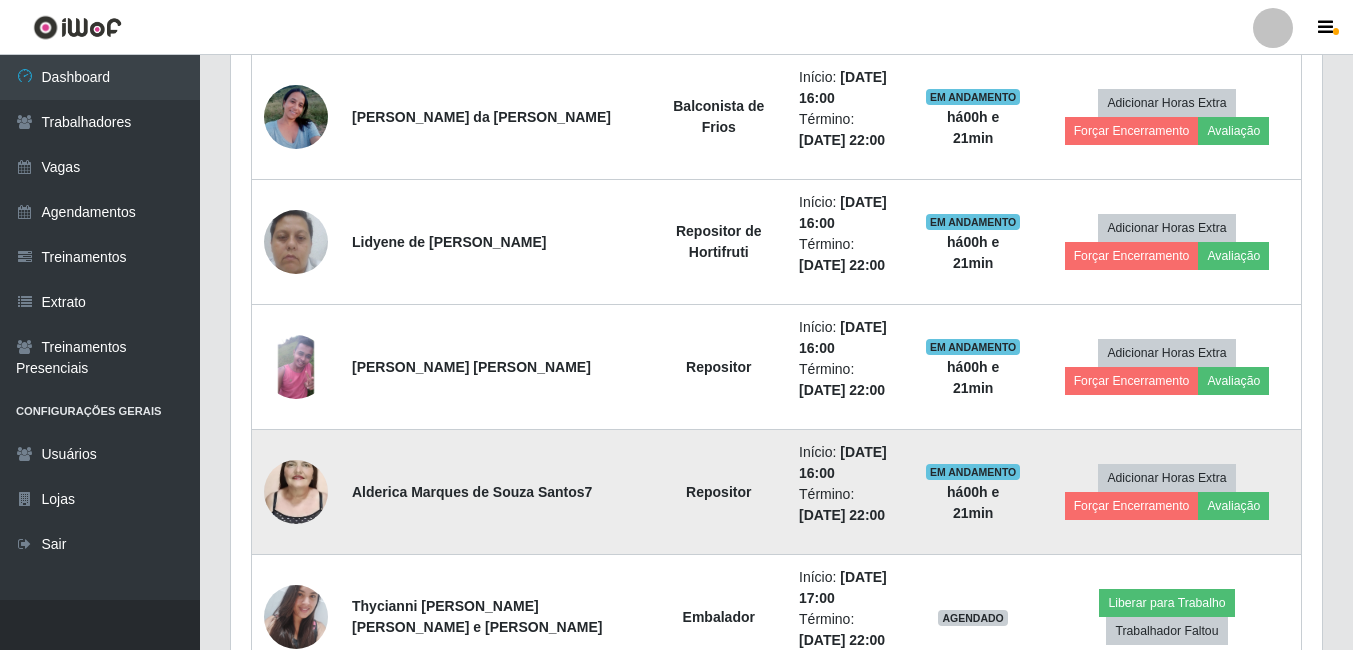 click at bounding box center (296, 492) 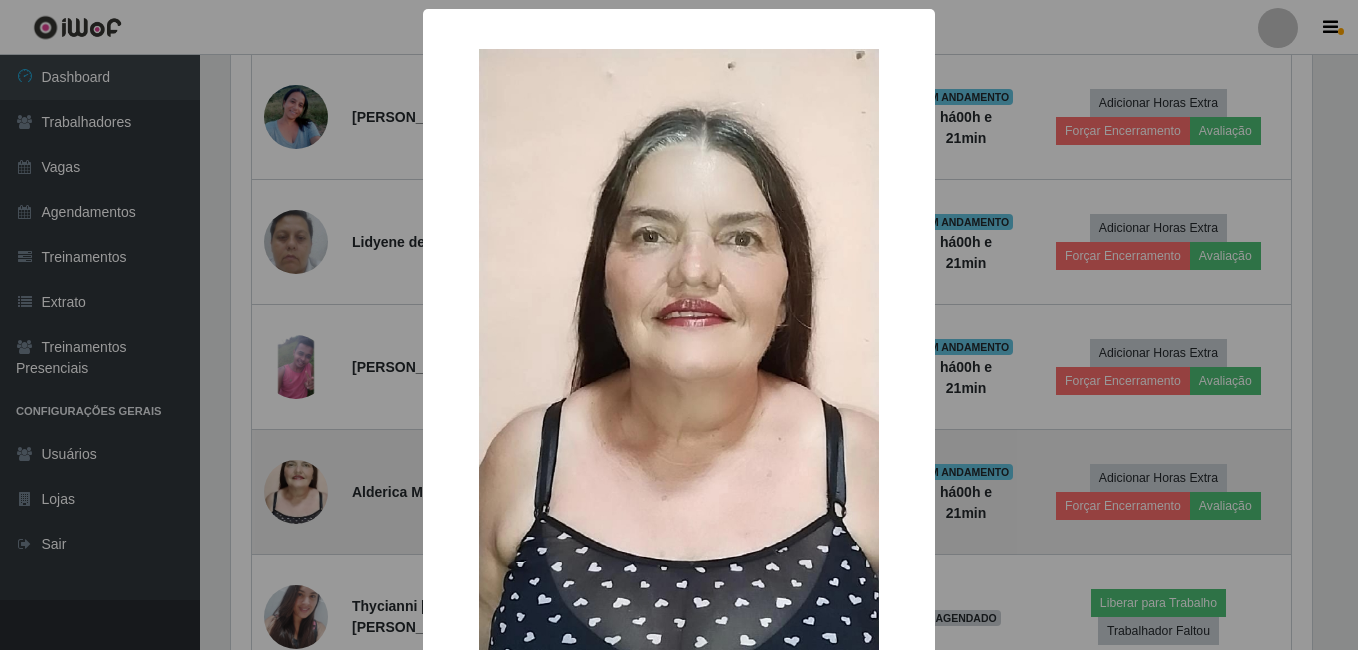 scroll, scrollTop: 999585, scrollLeft: 998919, axis: both 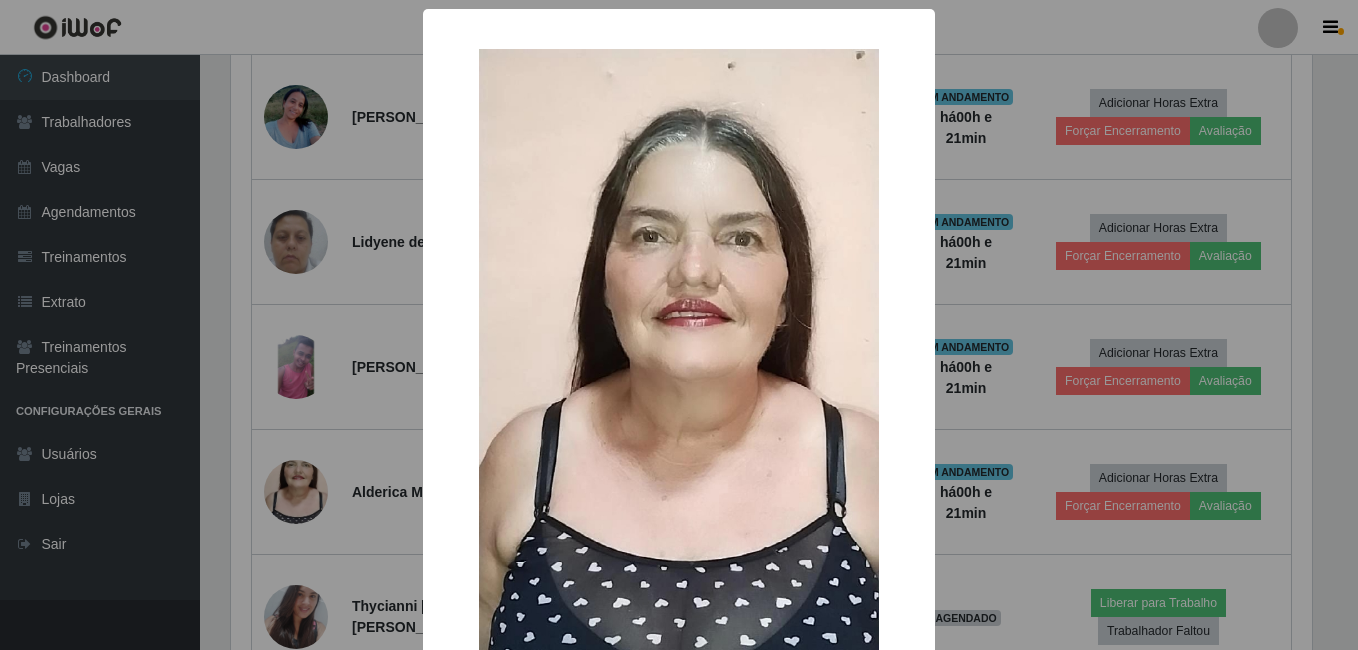 click on "× OK Cancel" at bounding box center (679, 325) 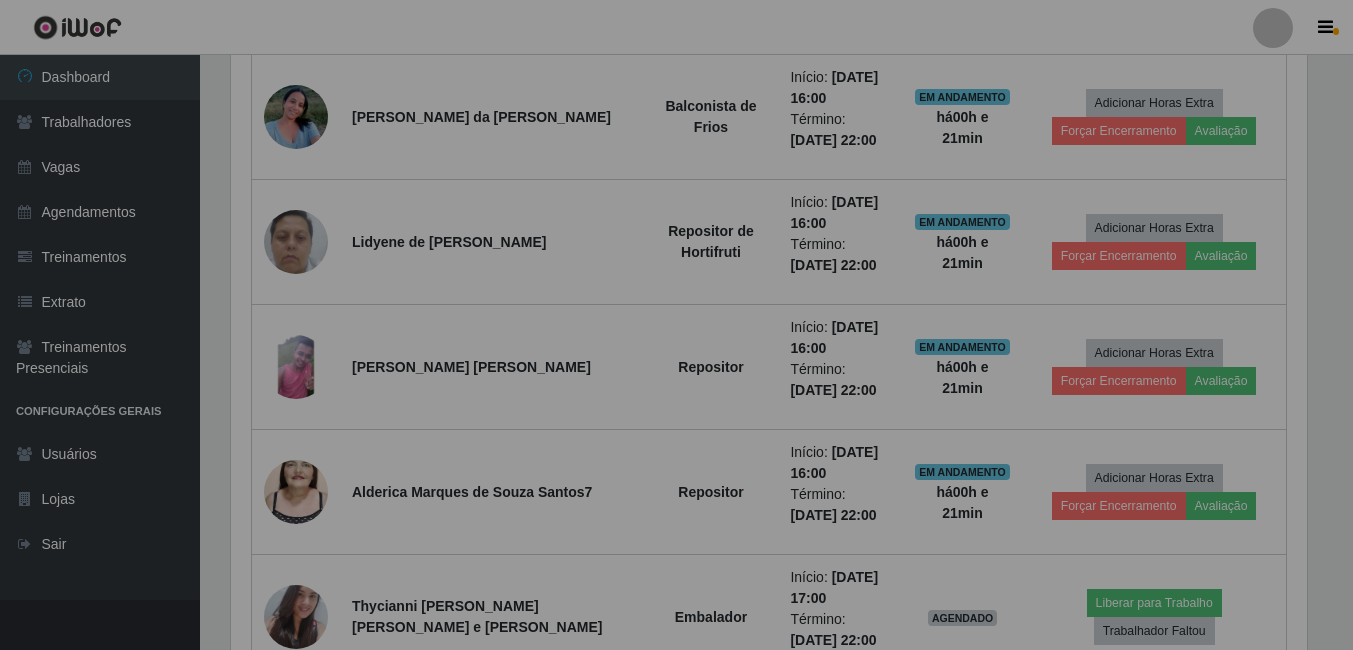 scroll, scrollTop: 999585, scrollLeft: 998909, axis: both 